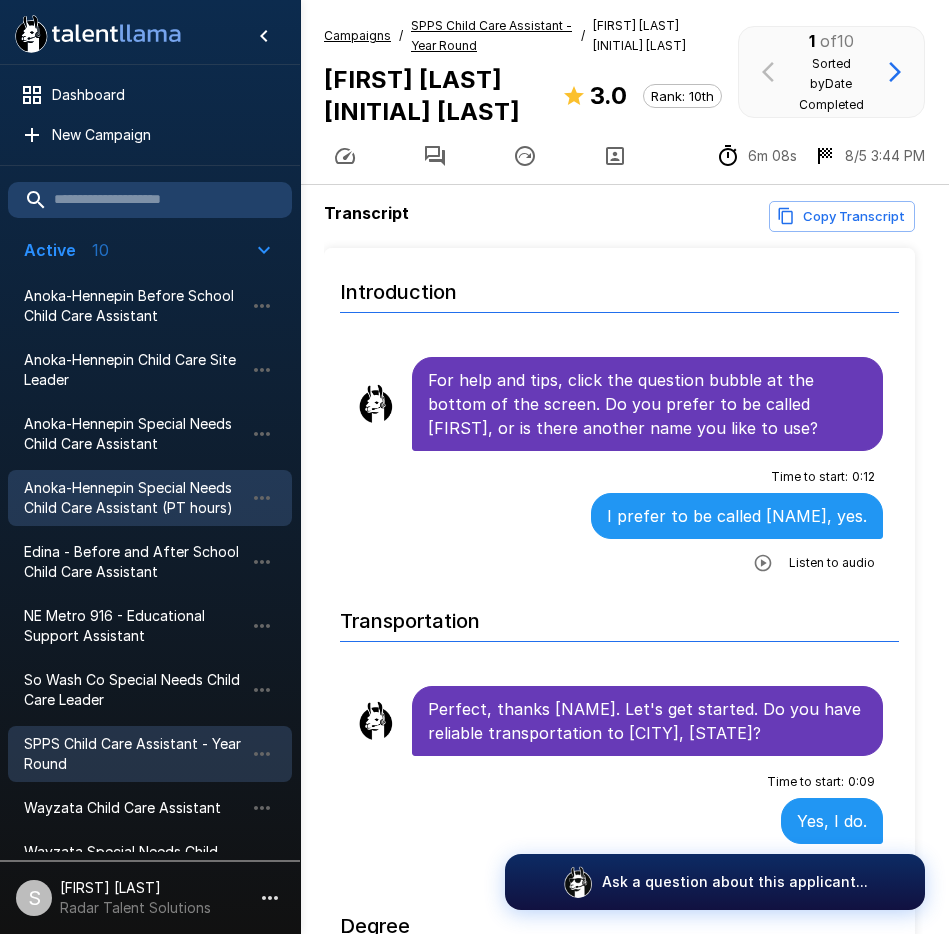 scroll, scrollTop: 99, scrollLeft: 0, axis: vertical 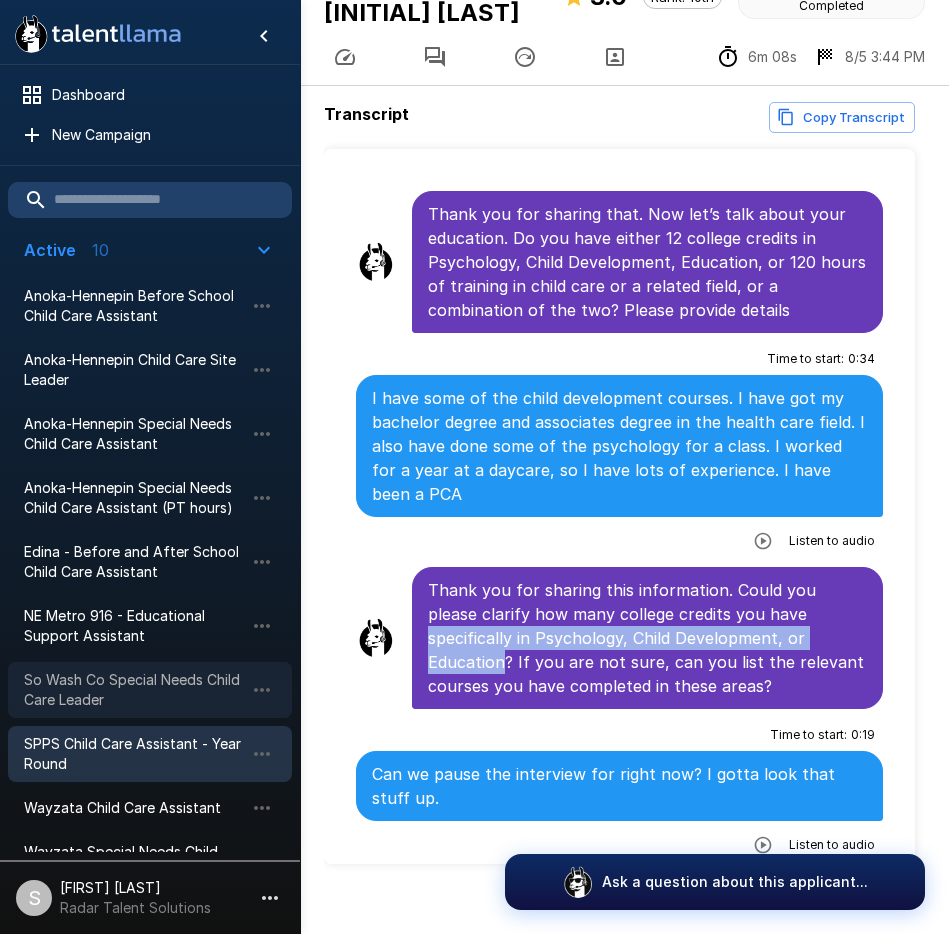 click on "So Wash Co Special Needs Child Care Leader" at bounding box center [134, 690] 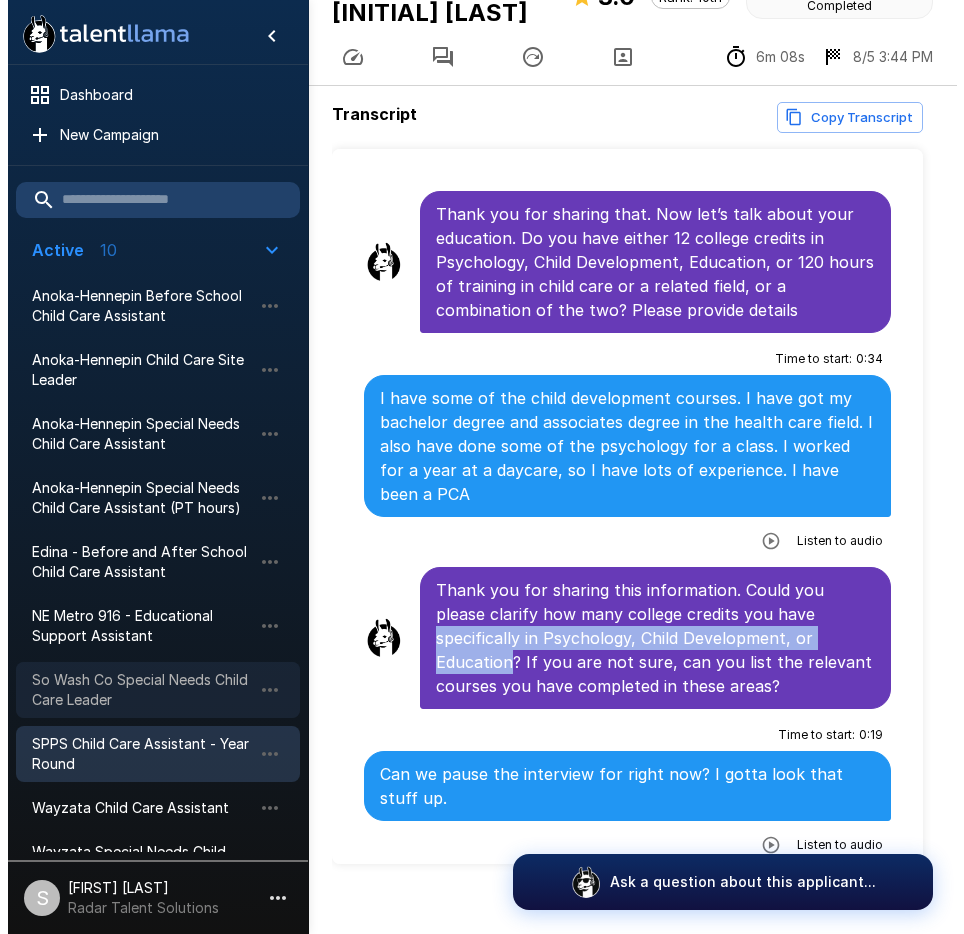 scroll, scrollTop: 0, scrollLeft: 0, axis: both 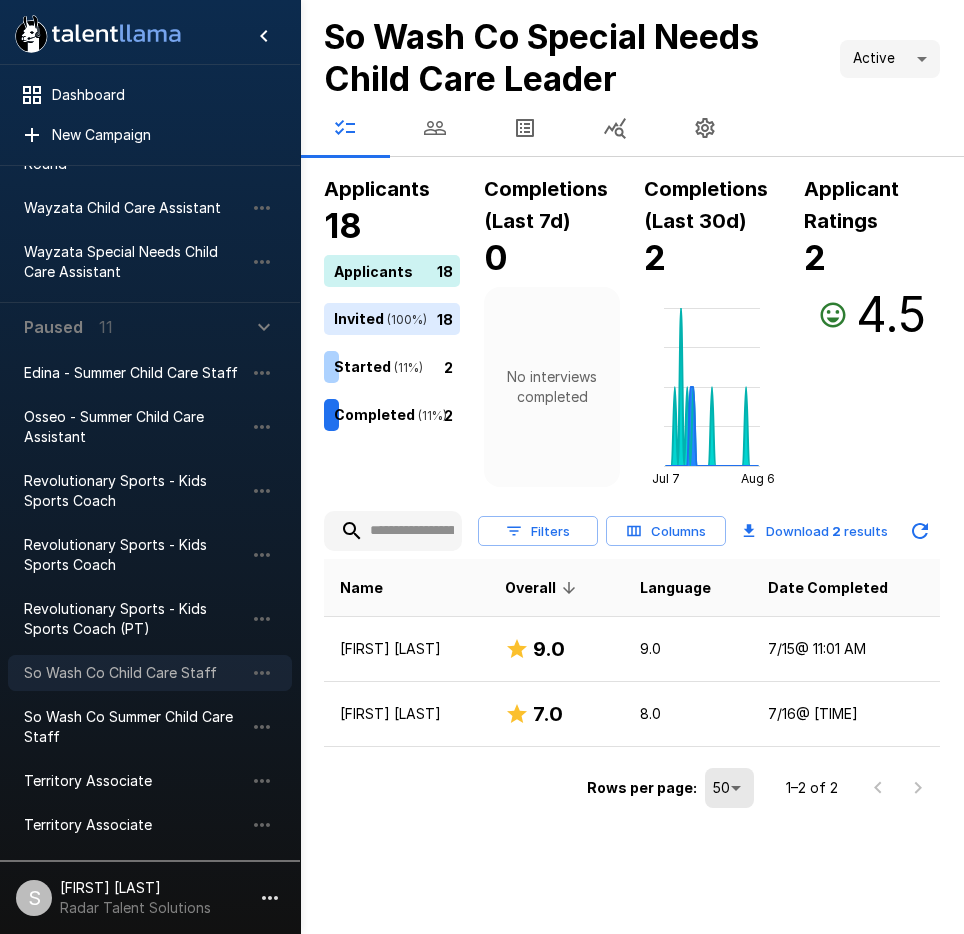 click on "So Wash Co Child Care Staff" at bounding box center (134, 673) 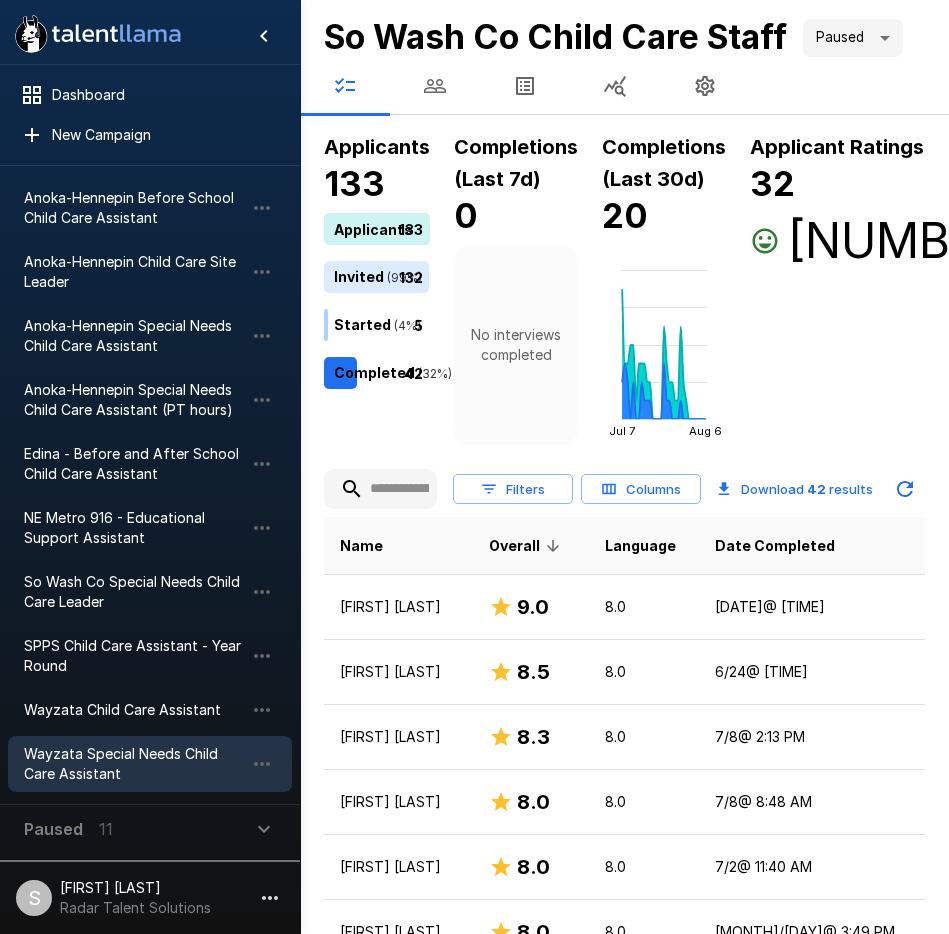 scroll, scrollTop: 0, scrollLeft: 0, axis: both 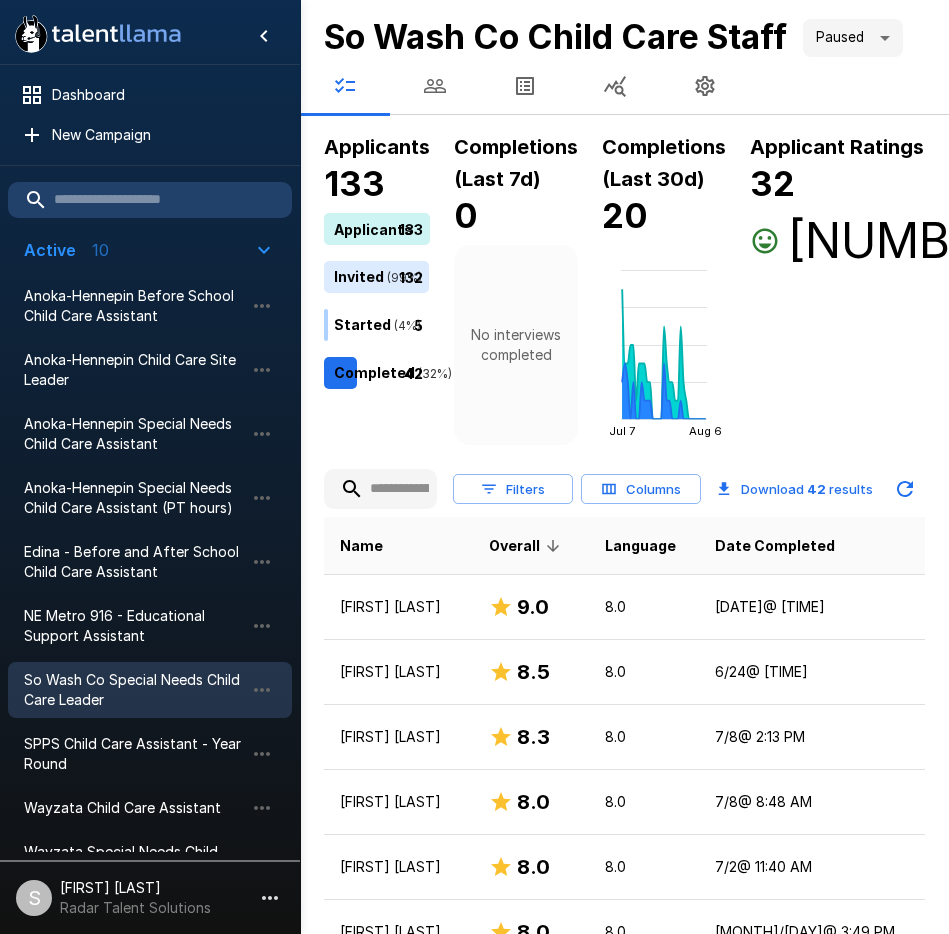 click on "So Wash Co Special Needs Child Care Leader" at bounding box center [134, 690] 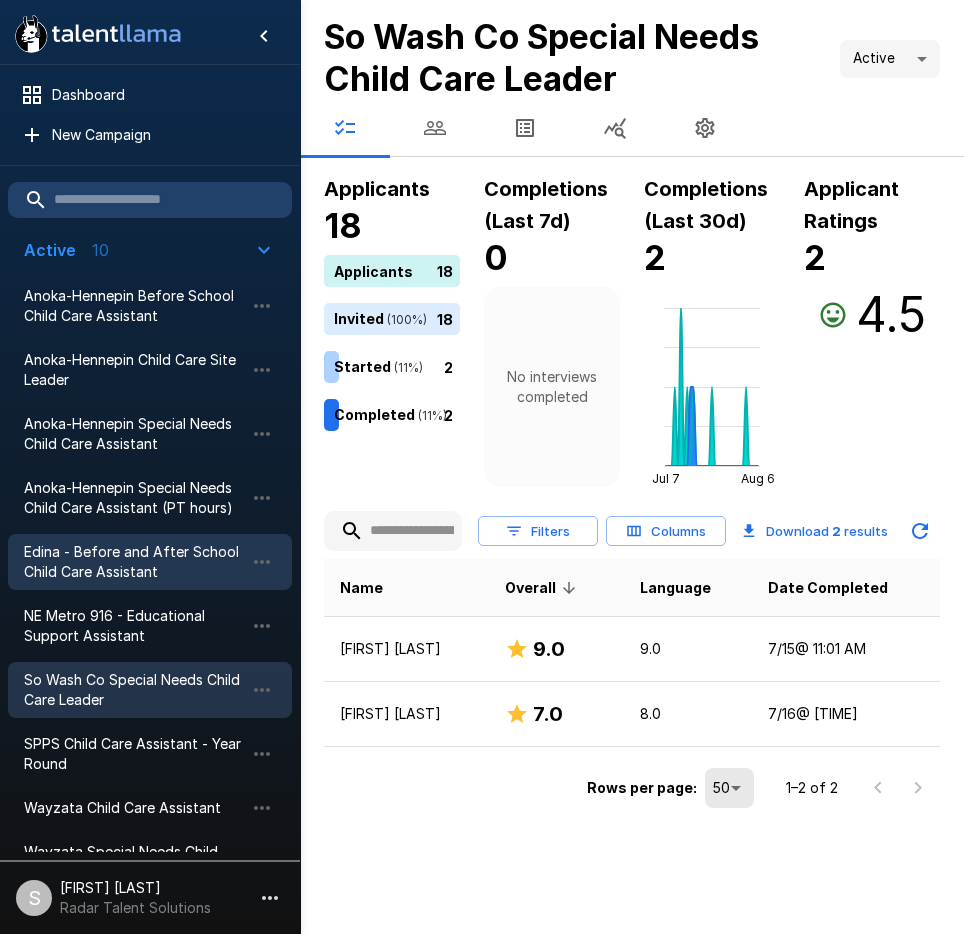 click on "Edina - Before and After School Child Care Assistant" at bounding box center [134, 562] 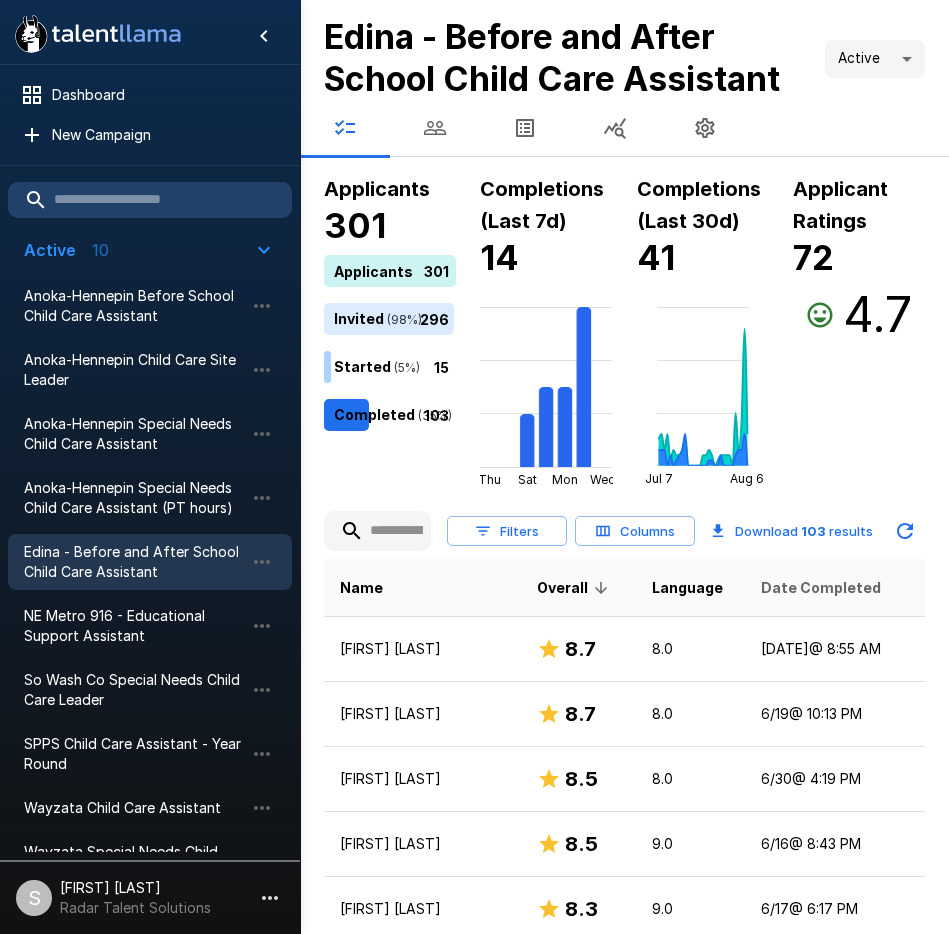 click on "Date Completed" at bounding box center (821, 588) 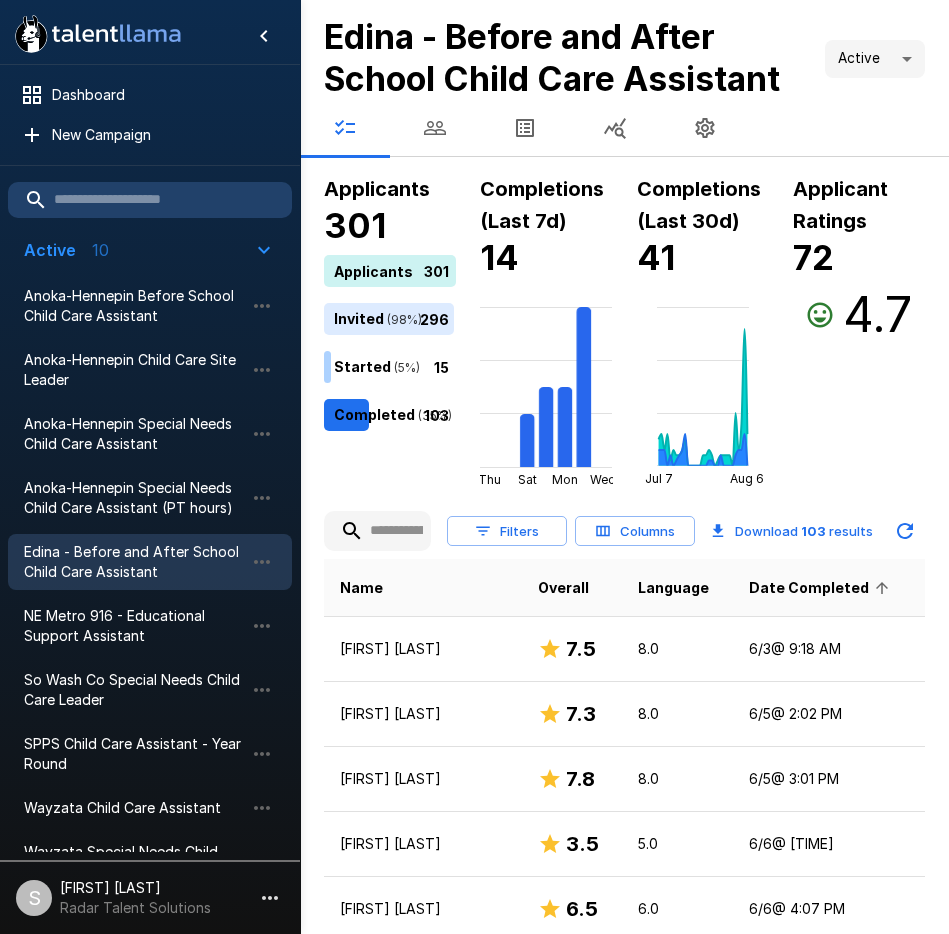 click on "Date Completed" at bounding box center (822, 588) 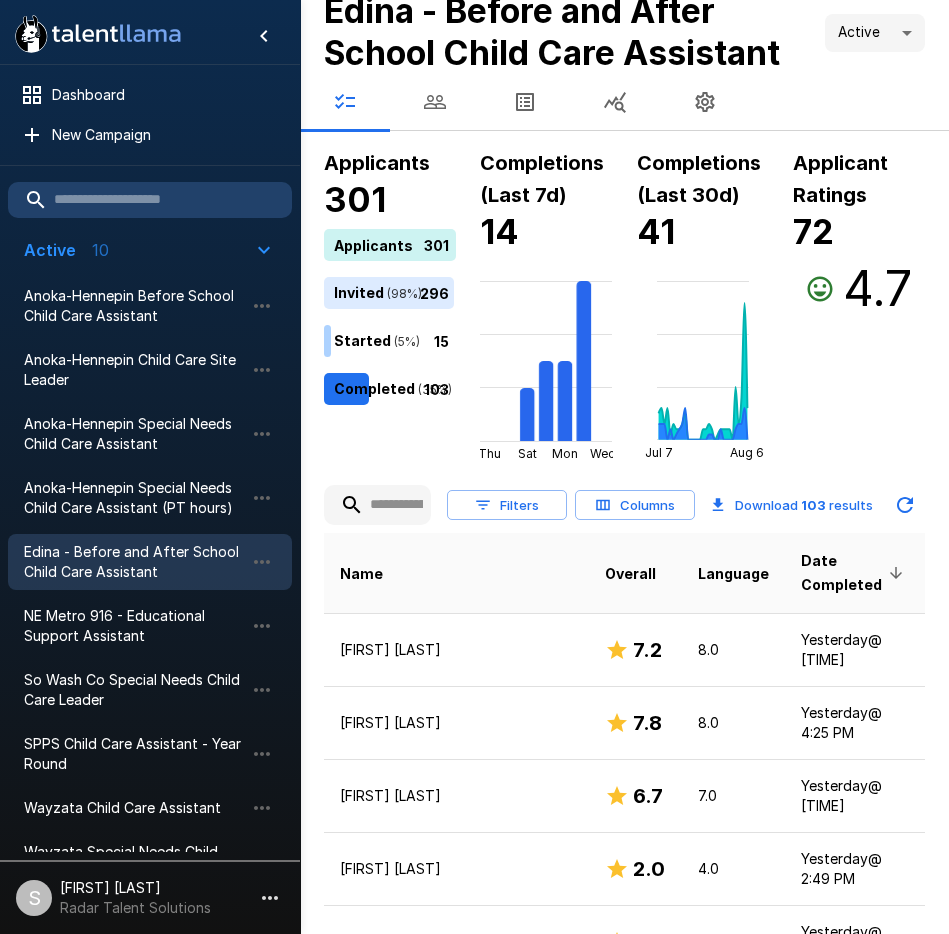 scroll, scrollTop: 0, scrollLeft: 0, axis: both 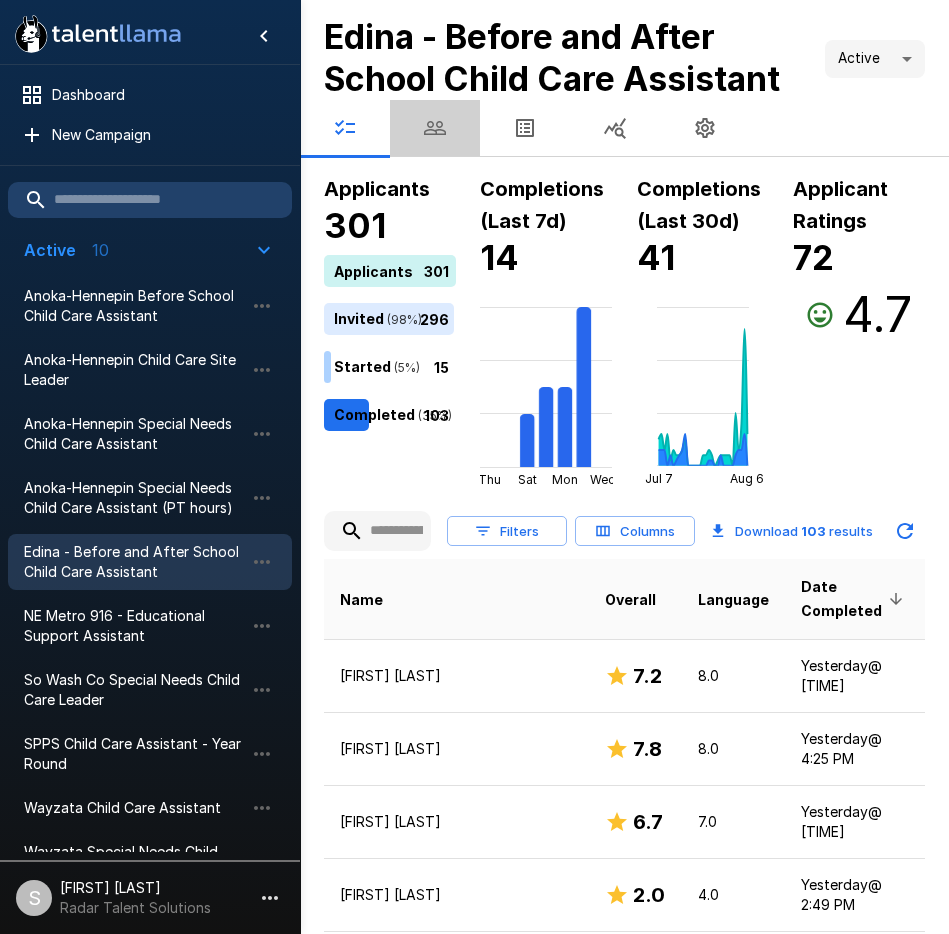 click at bounding box center [435, 128] 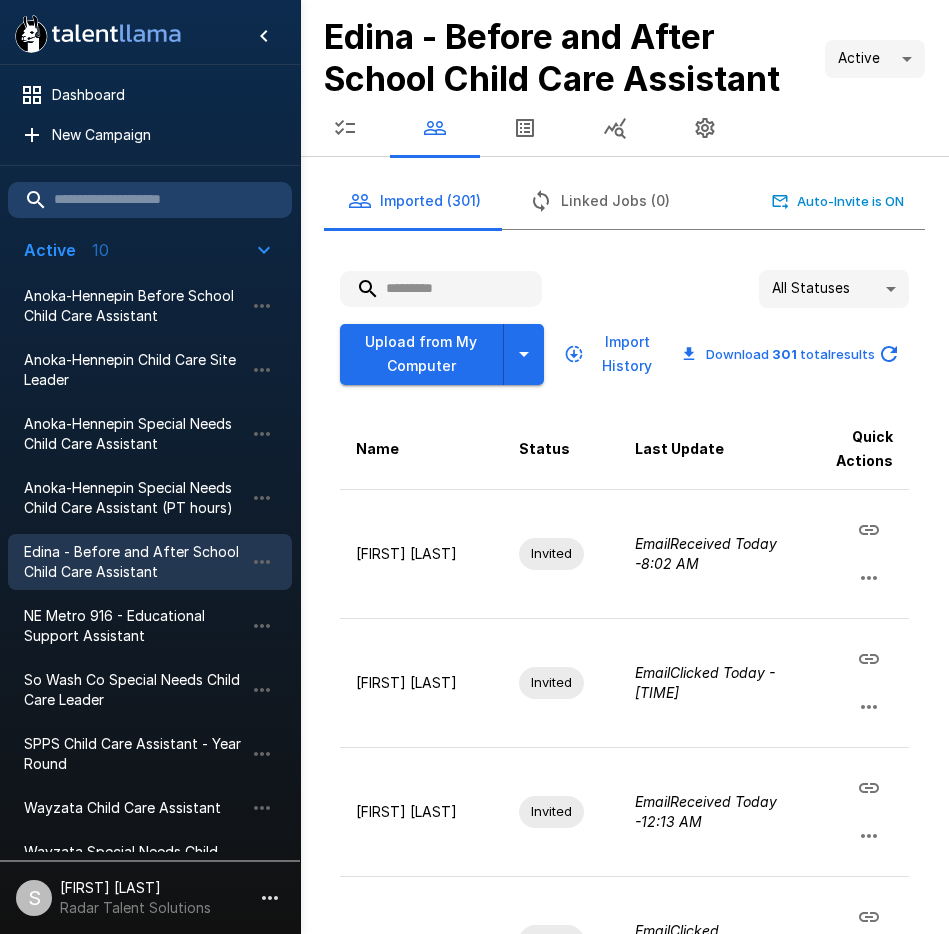 click at bounding box center [441, 289] 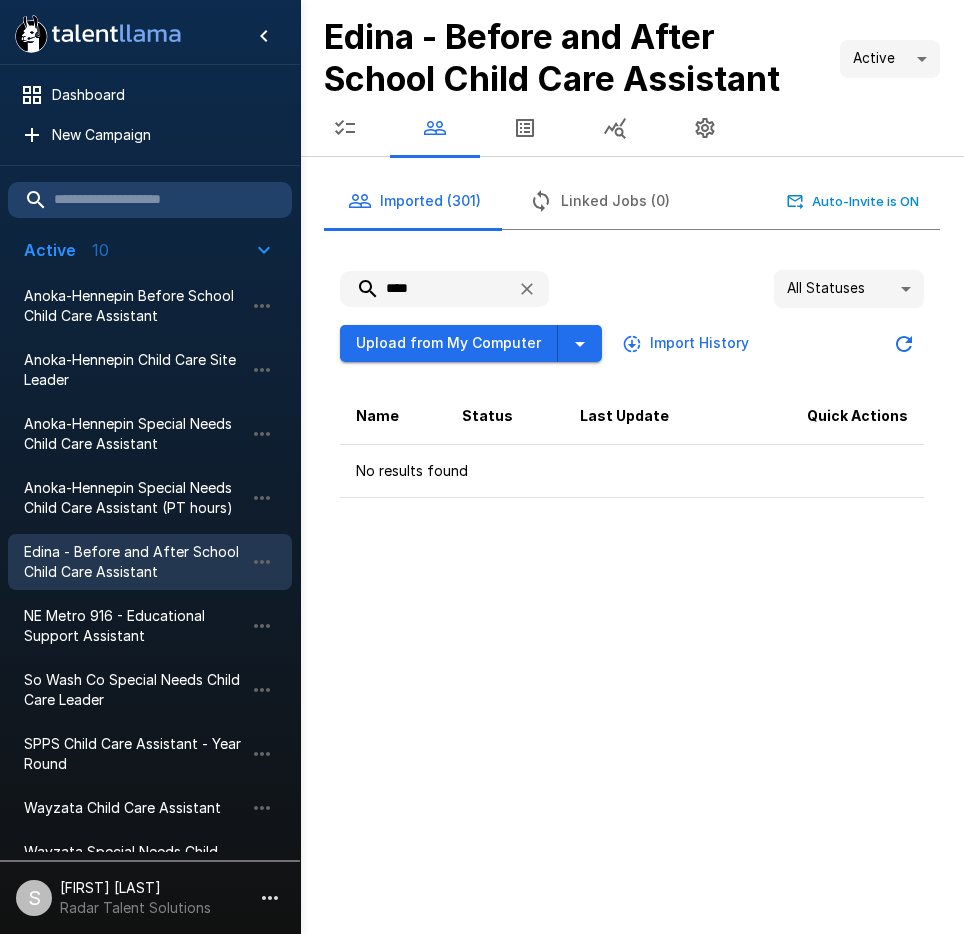 drag, startPoint x: 395, startPoint y: 289, endPoint x: 372, endPoint y: 289, distance: 23 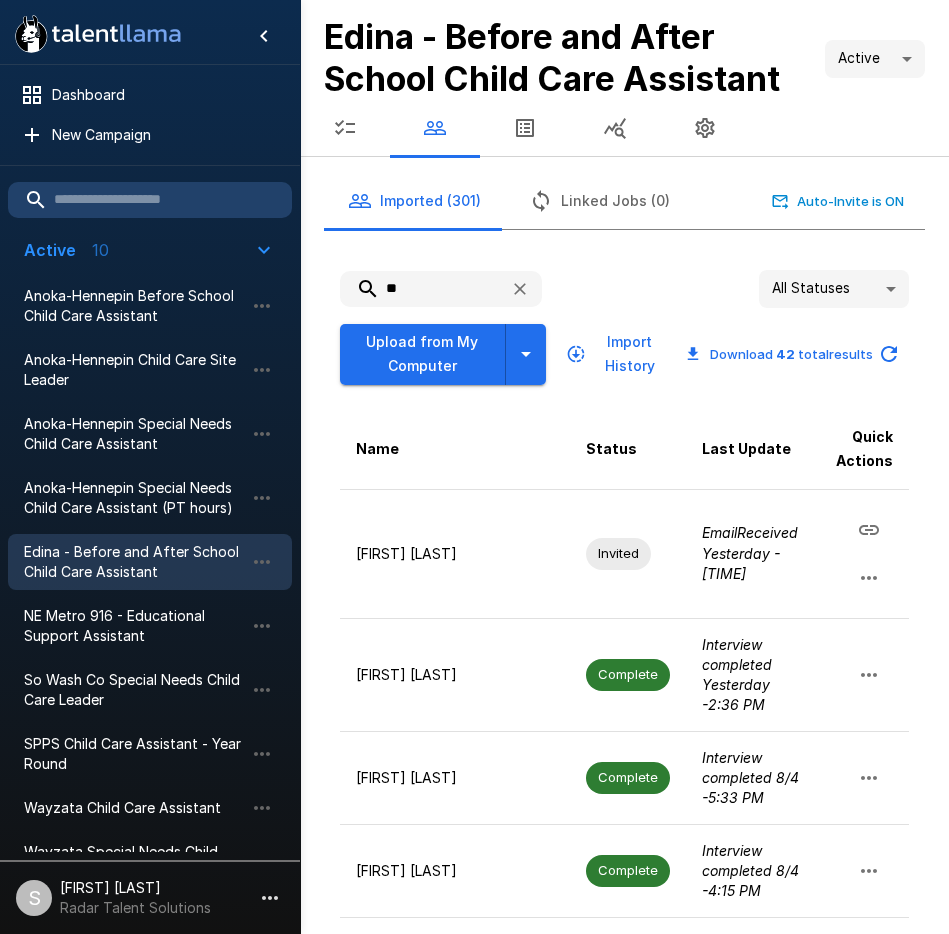 type on "*" 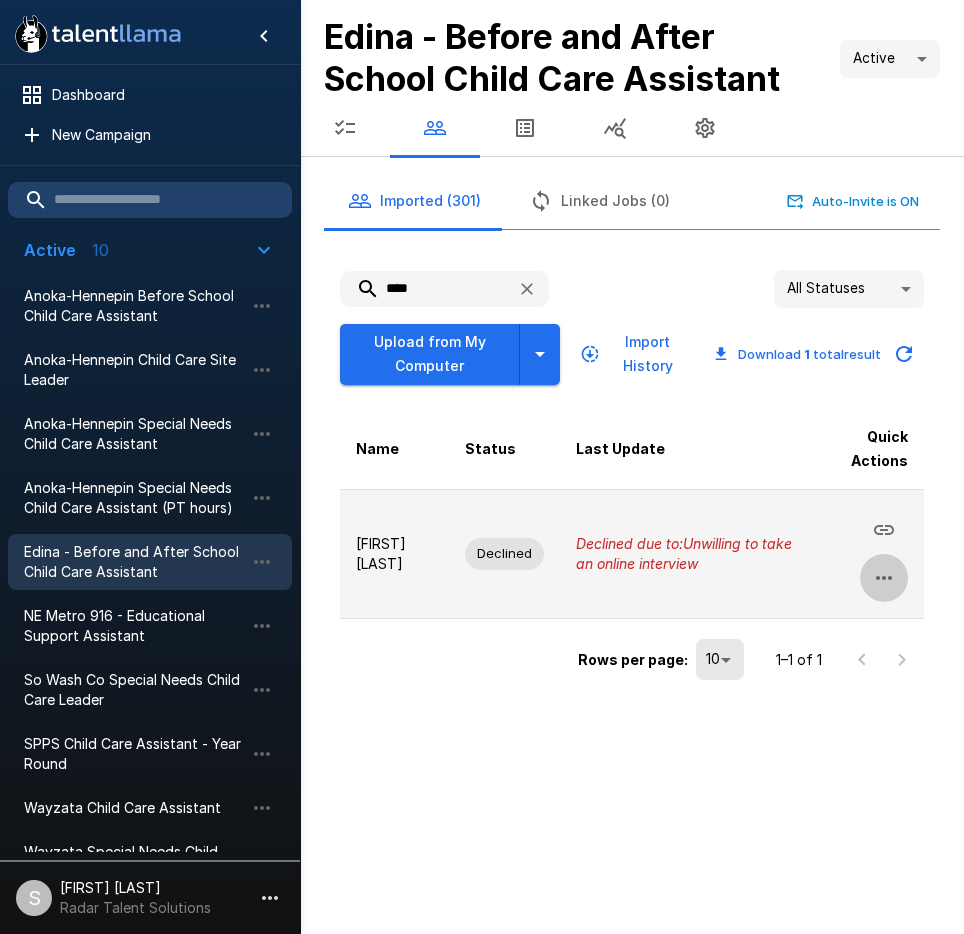 click 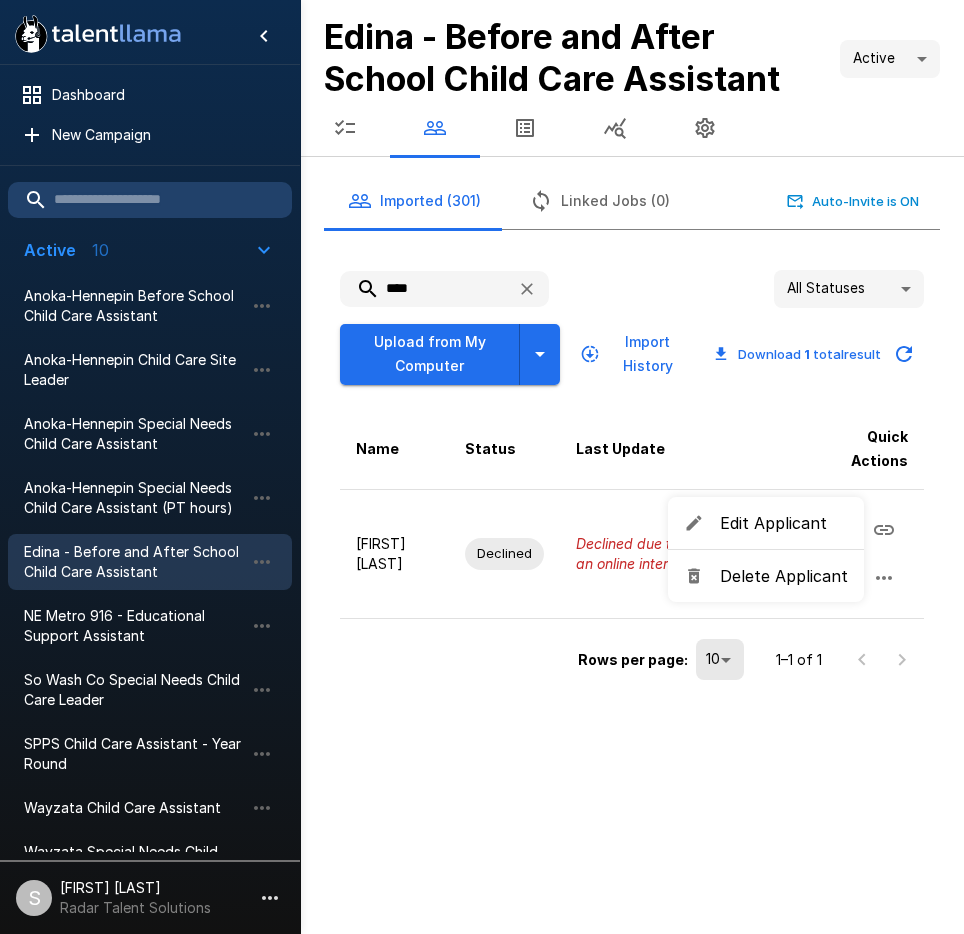 click on "Delete Applicant" at bounding box center [784, 576] 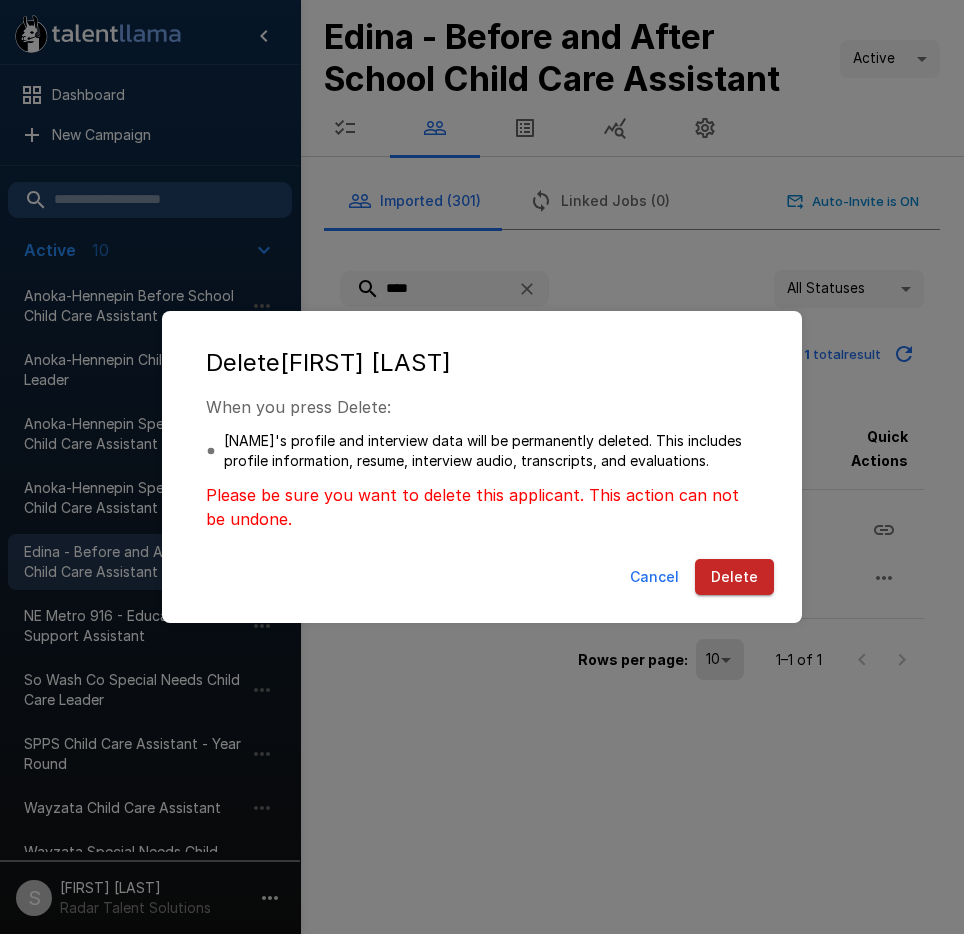click on "Delete" at bounding box center (734, 577) 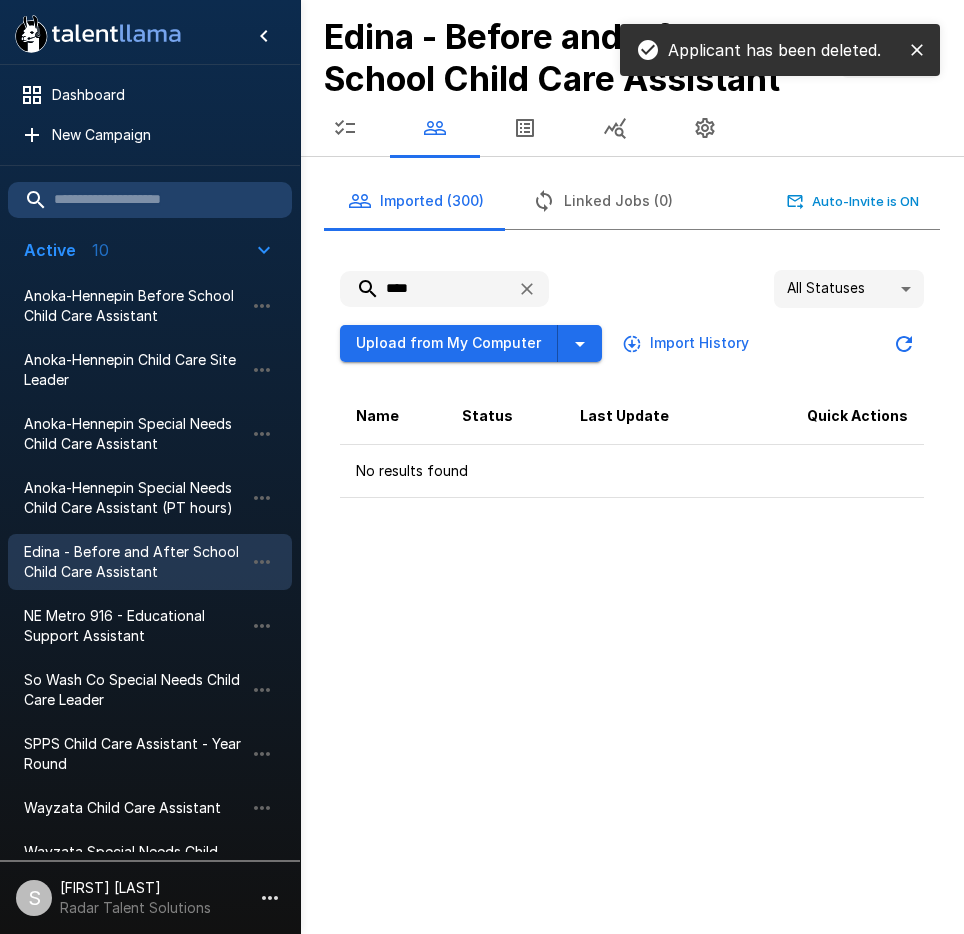 drag, startPoint x: 419, startPoint y: 284, endPoint x: 348, endPoint y: 282, distance: 71.02816 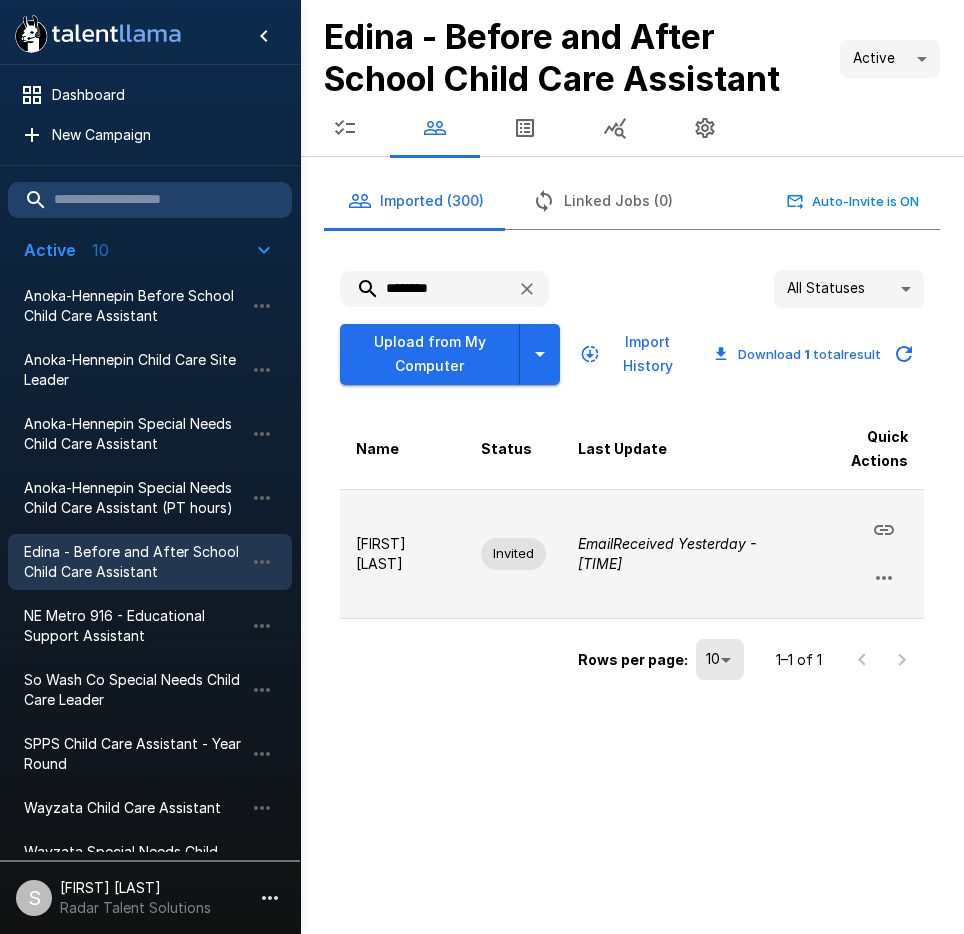 click 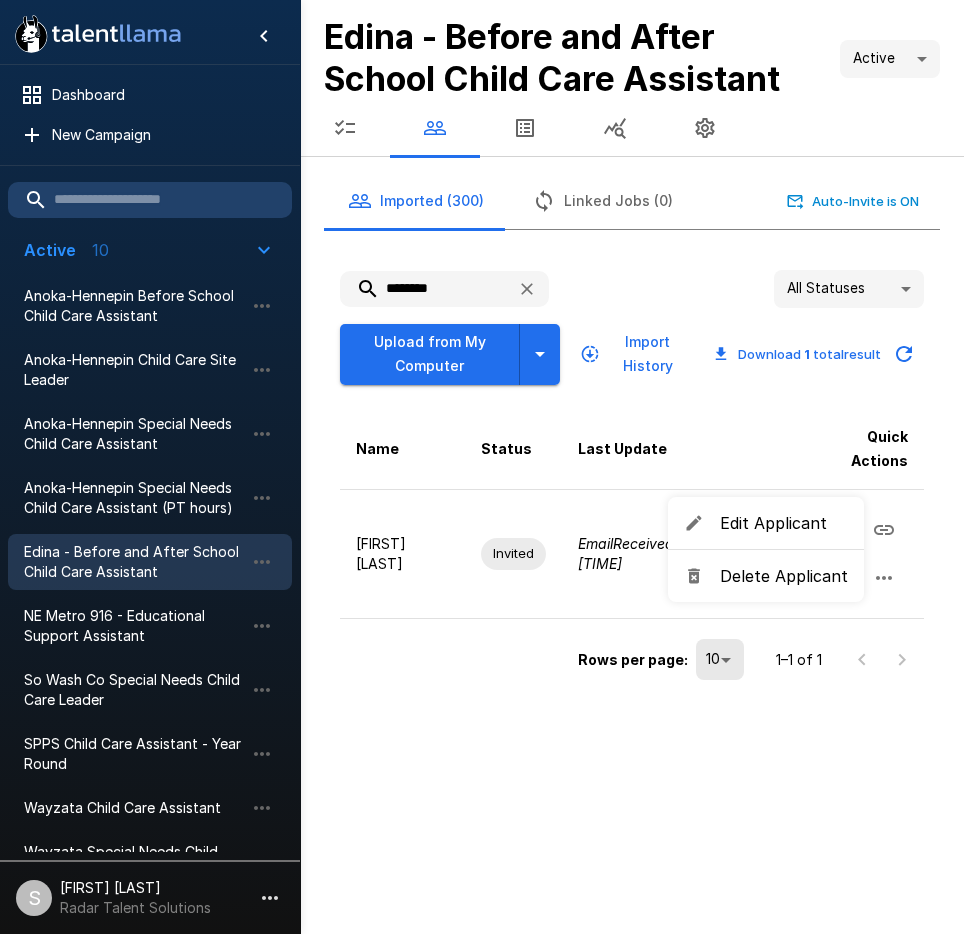 click on "Delete Applicant" at bounding box center [784, 576] 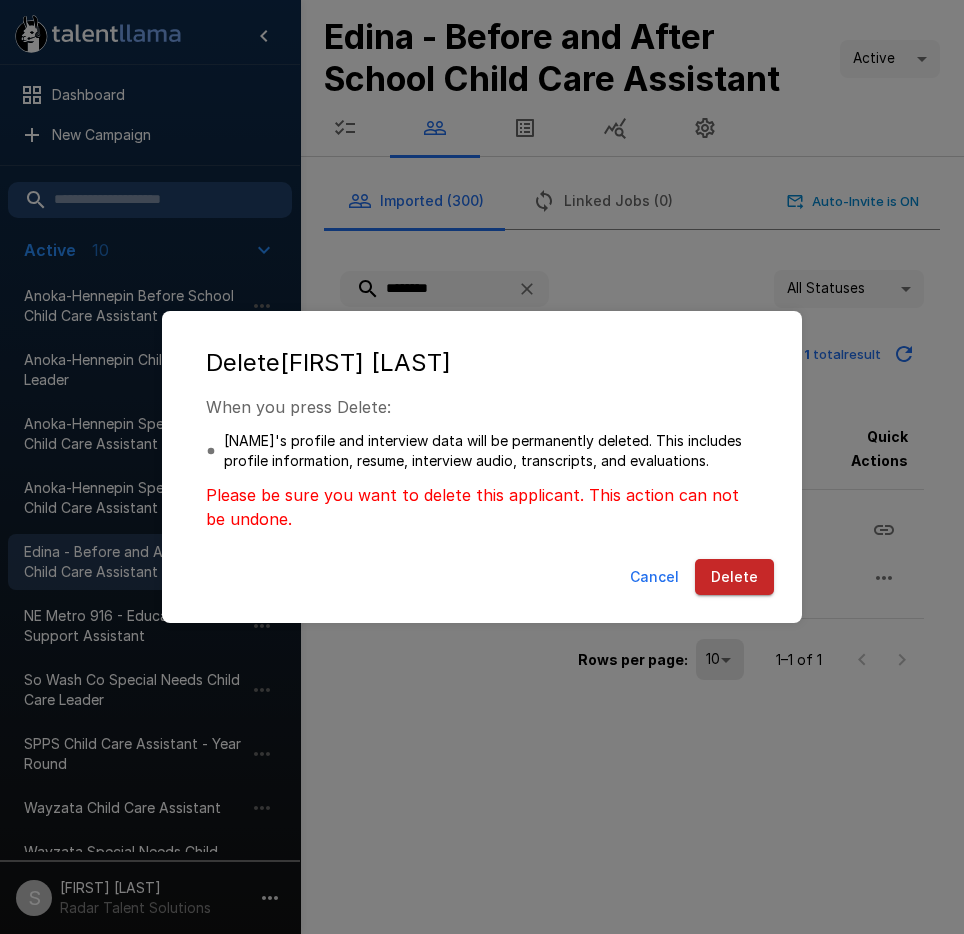 click on "Delete" at bounding box center (734, 577) 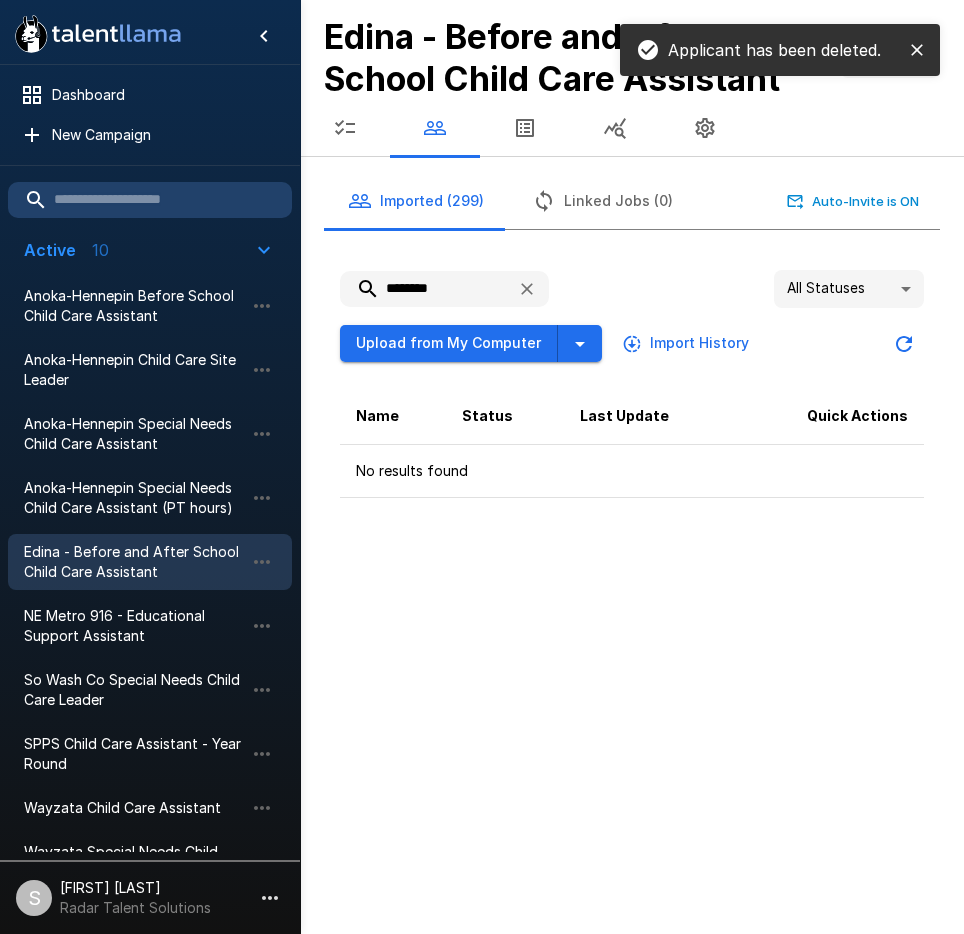 drag, startPoint x: 485, startPoint y: 291, endPoint x: 400, endPoint y: 288, distance: 85.052925 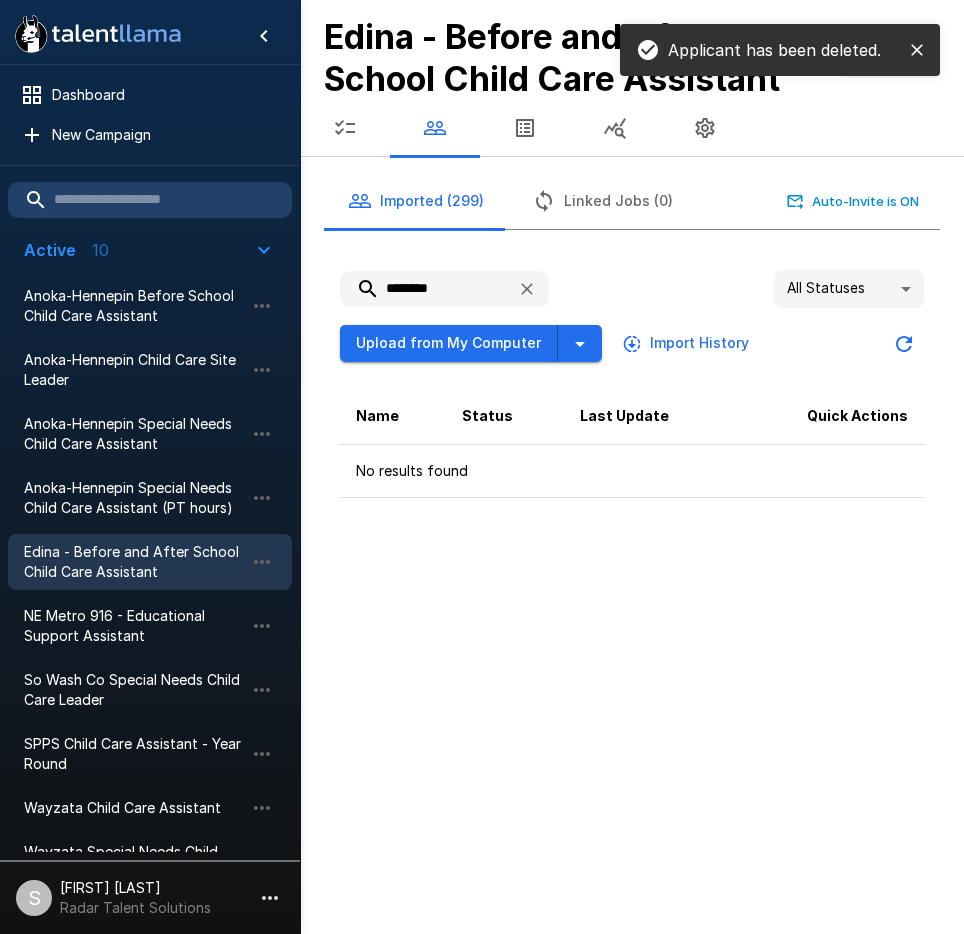 type on "*" 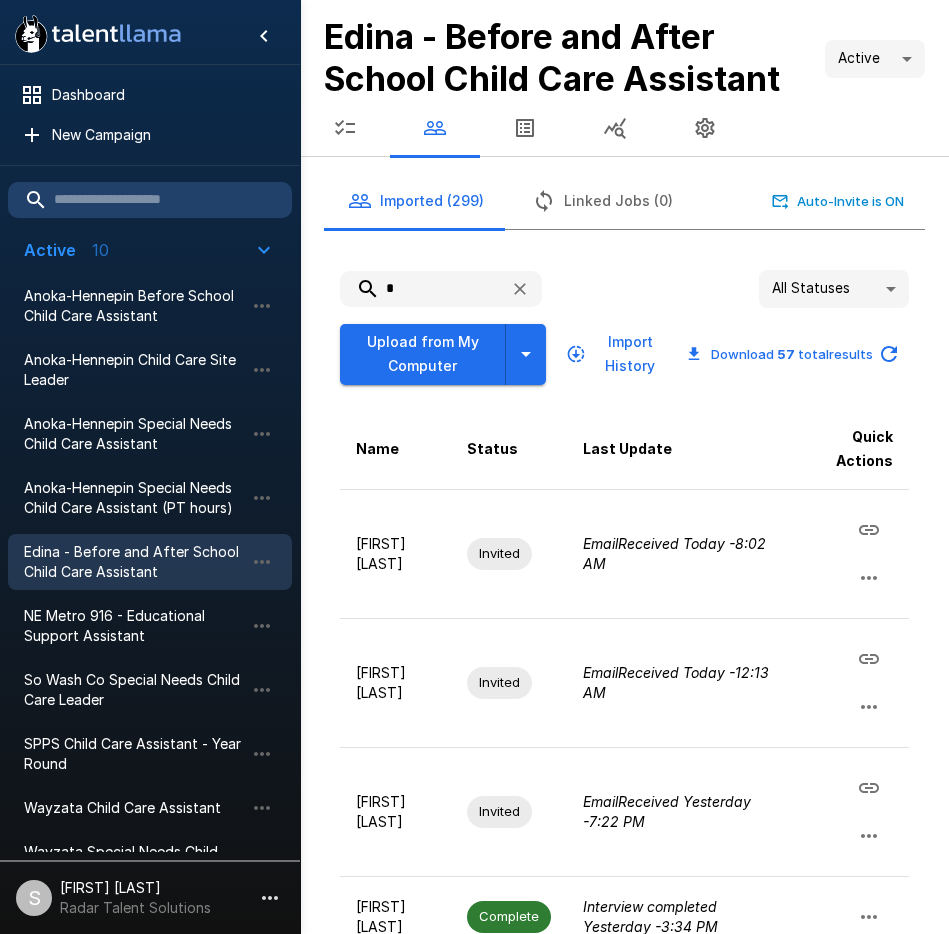 drag, startPoint x: 405, startPoint y: 288, endPoint x: 382, endPoint y: 284, distance: 23.345236 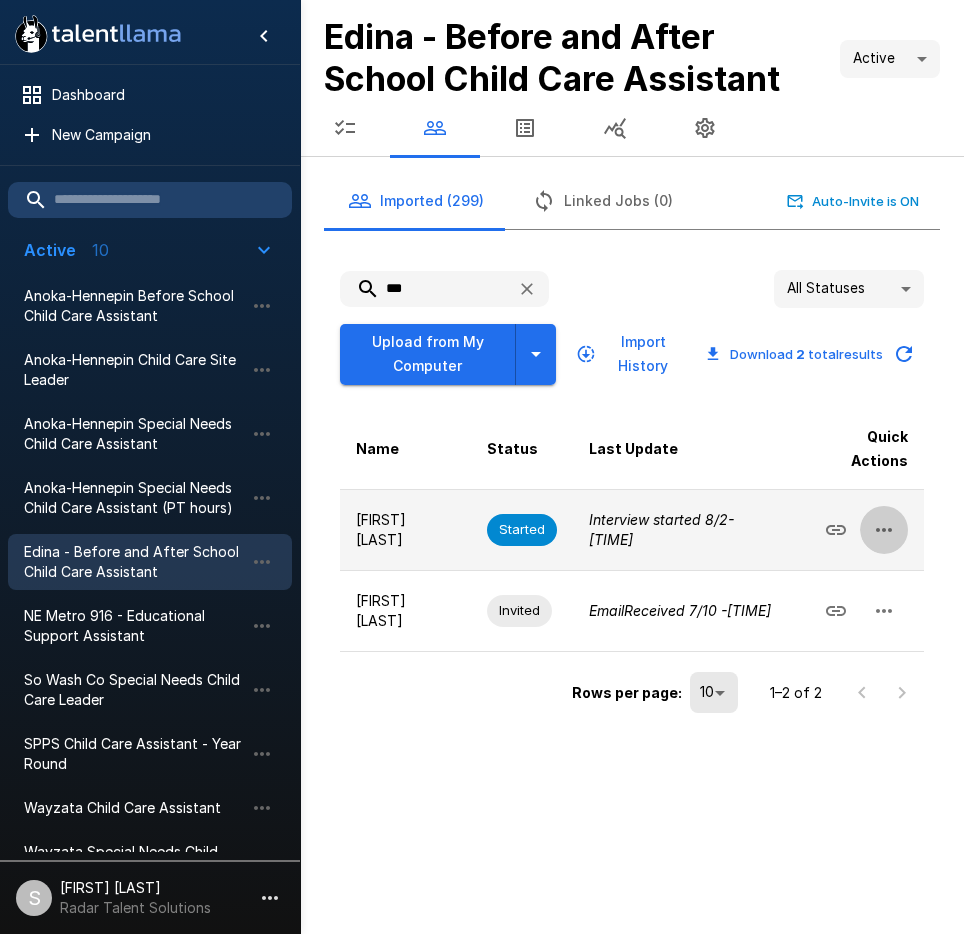 click 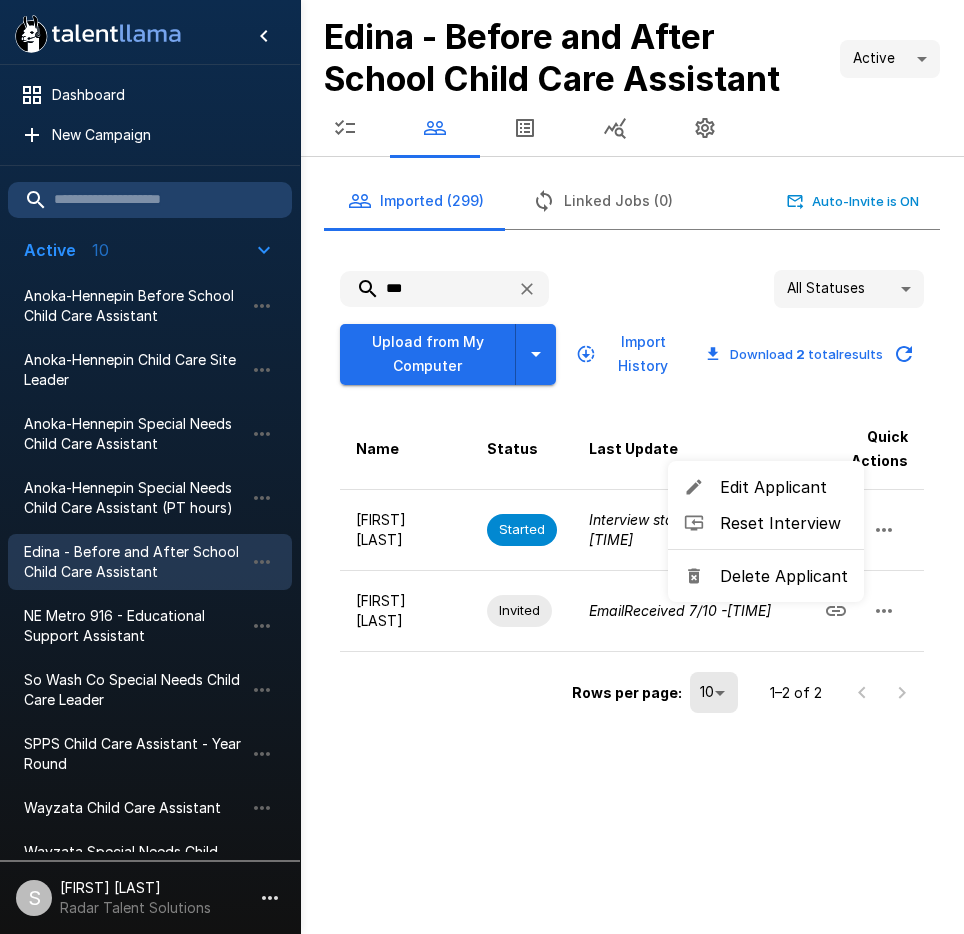 click on "Delete Applicant" at bounding box center (766, 576) 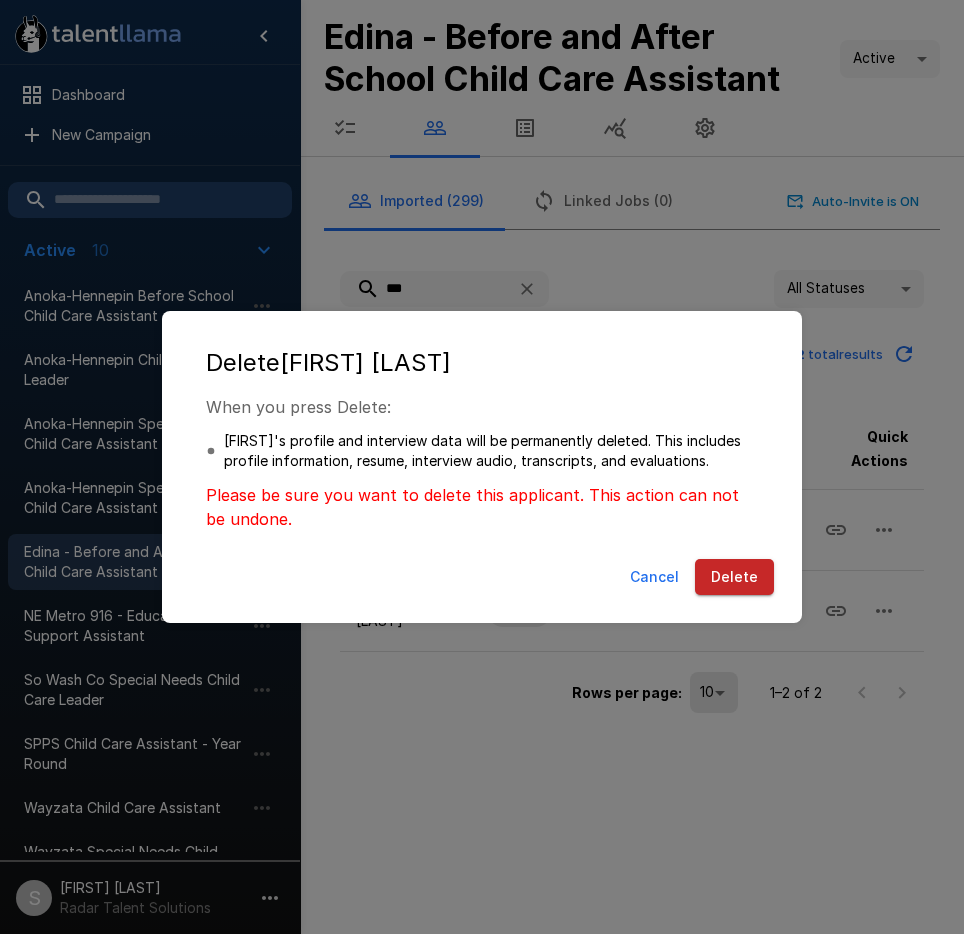 click on "Delete" at bounding box center (734, 577) 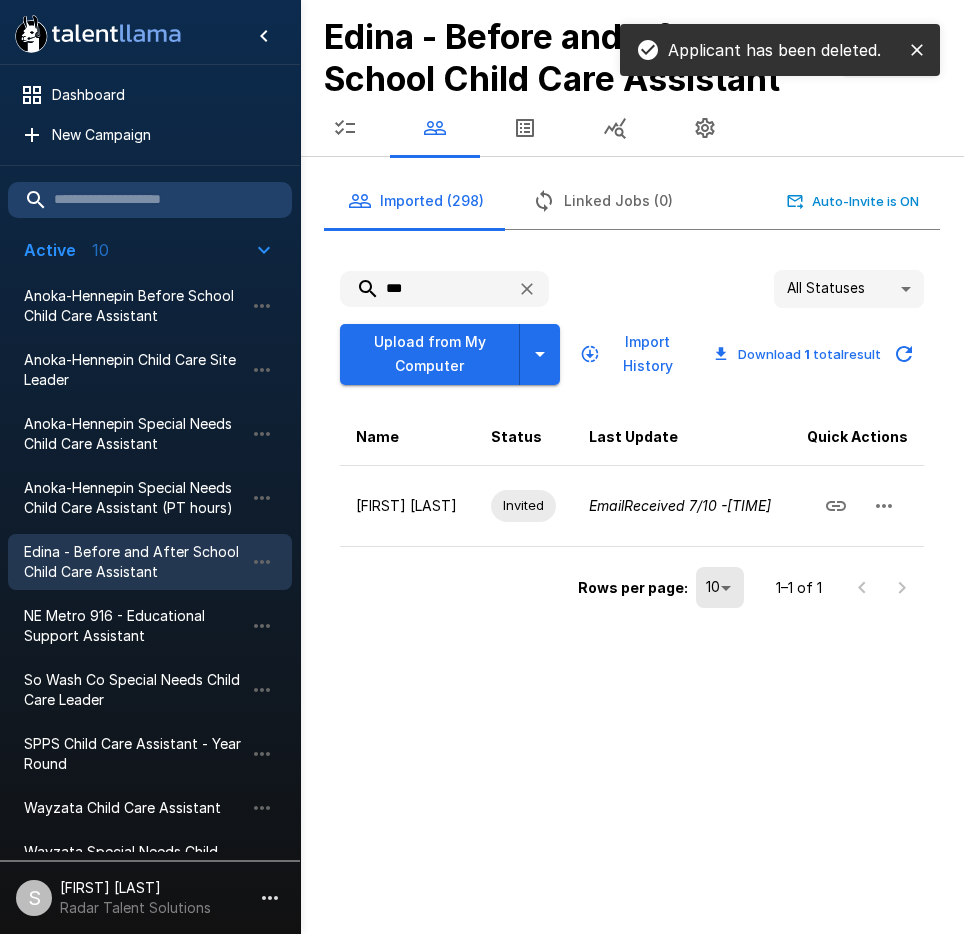 drag, startPoint x: 411, startPoint y: 285, endPoint x: 370, endPoint y: 285, distance: 41 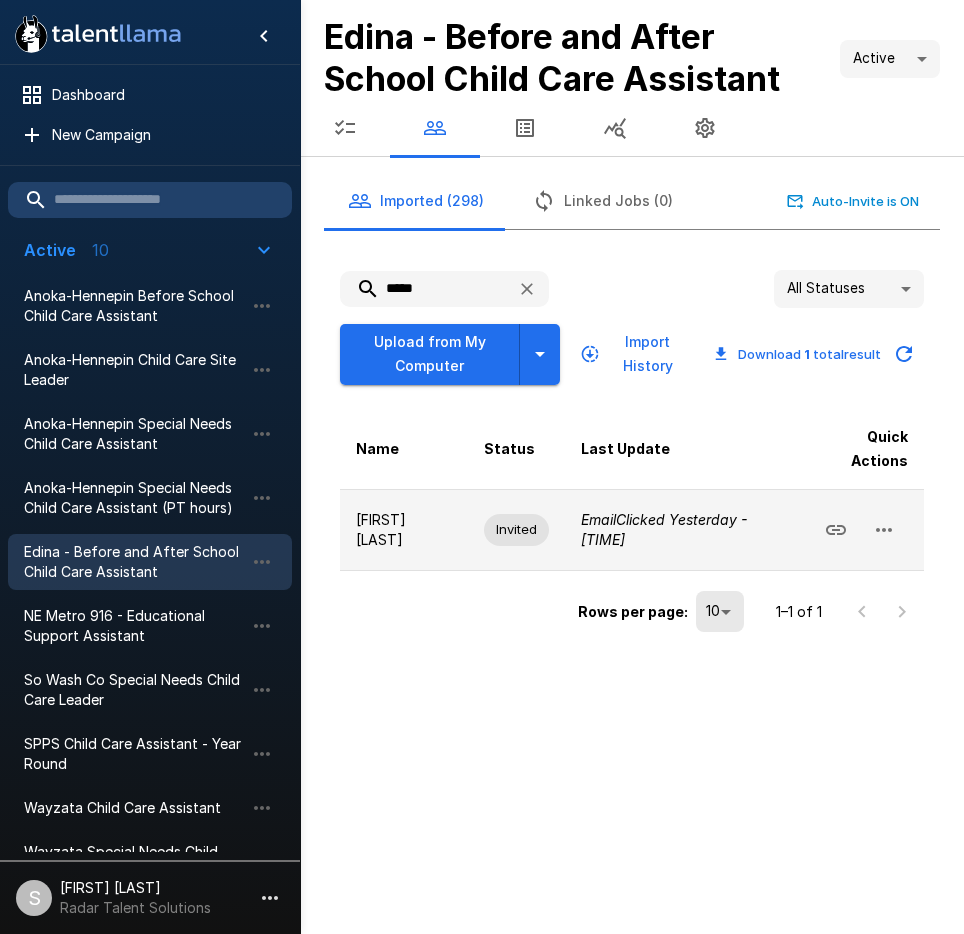 click 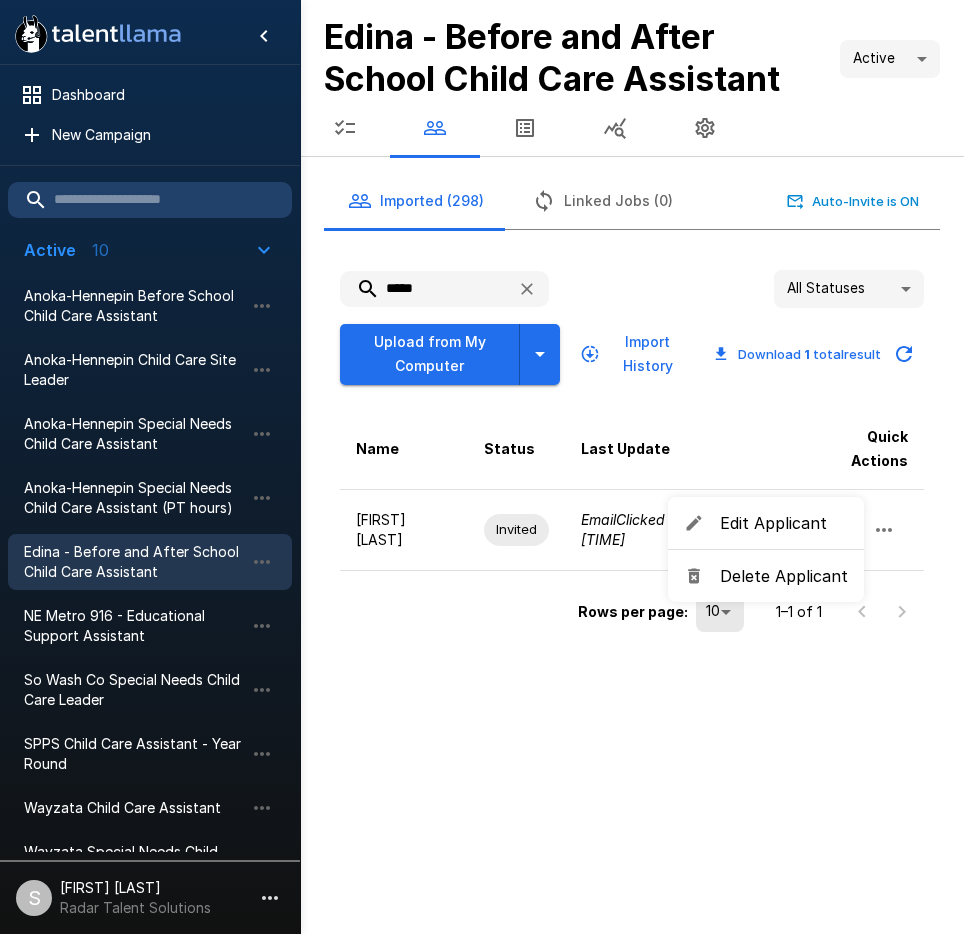 click on "Delete Applicant" at bounding box center [784, 576] 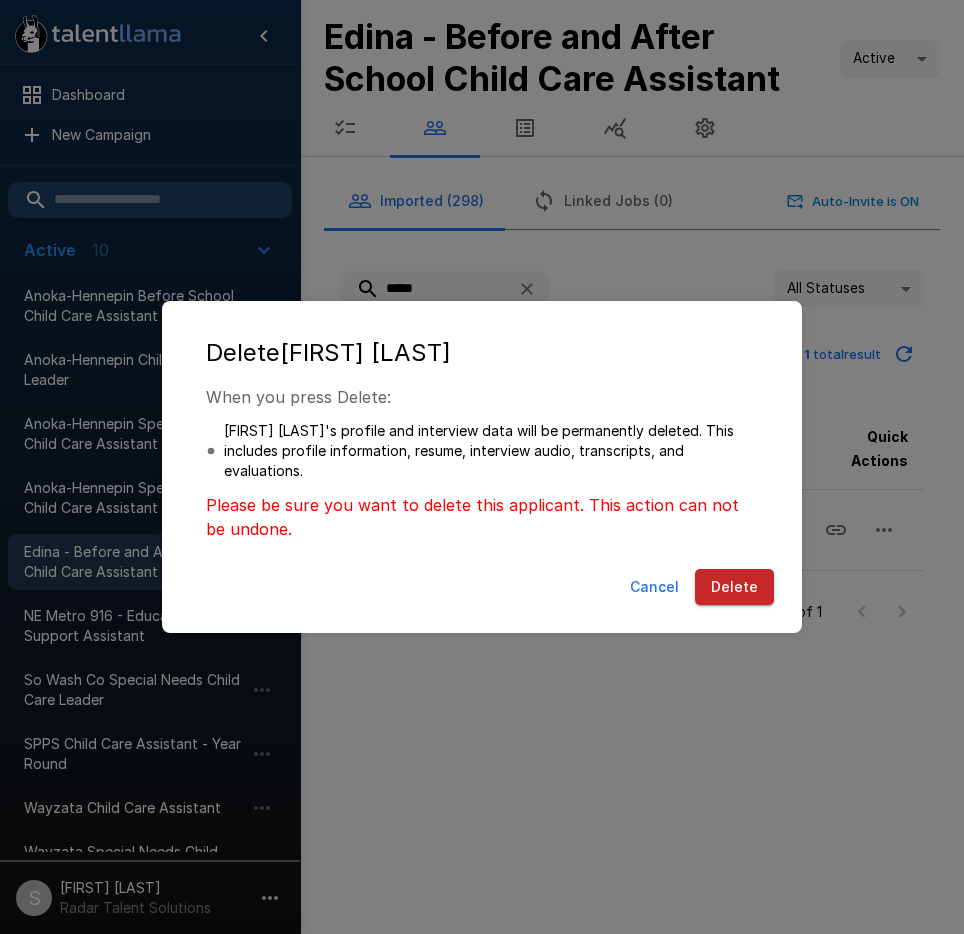 click on "Delete" at bounding box center [734, 587] 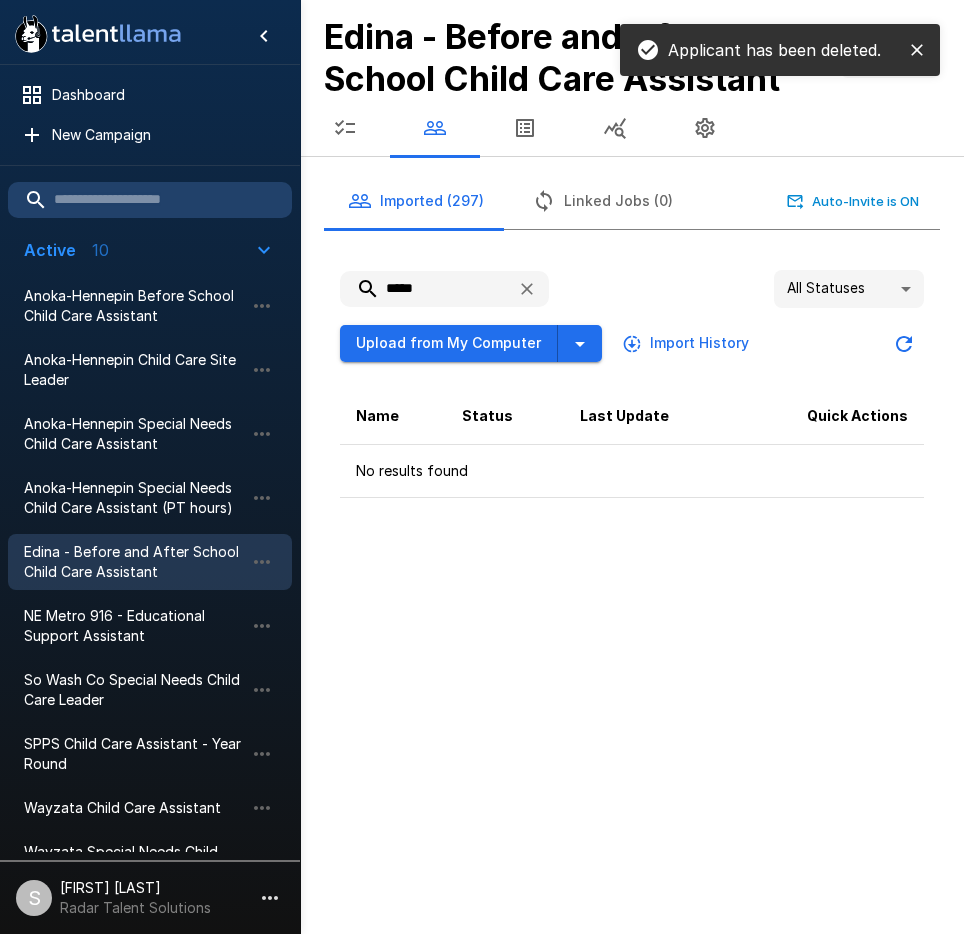 drag, startPoint x: 416, startPoint y: 291, endPoint x: 384, endPoint y: 291, distance: 32 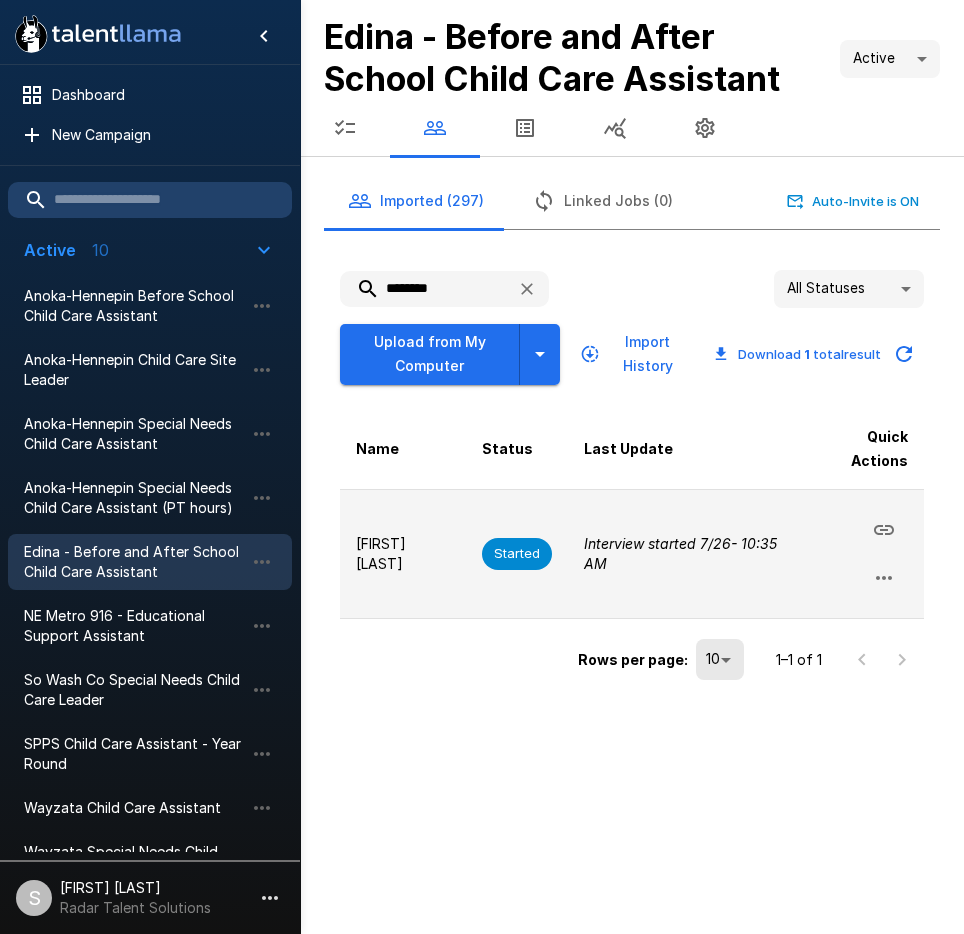 click 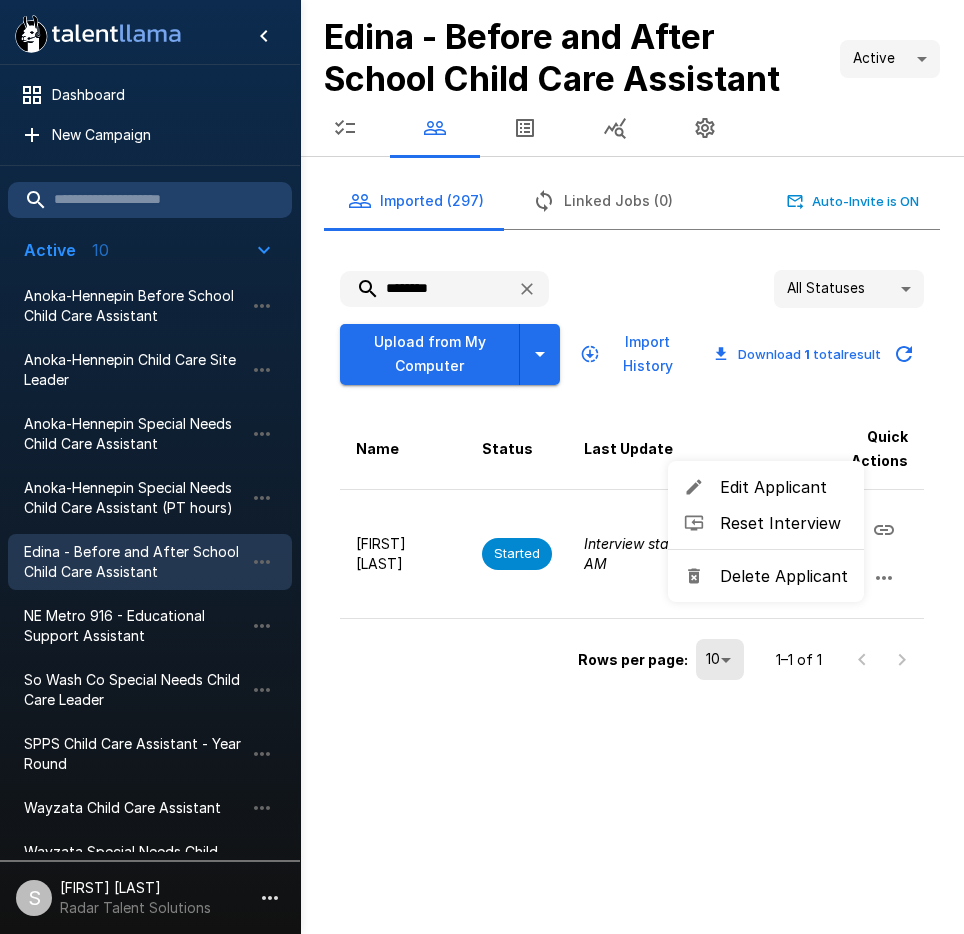 click on "Delete Applicant" at bounding box center [784, 576] 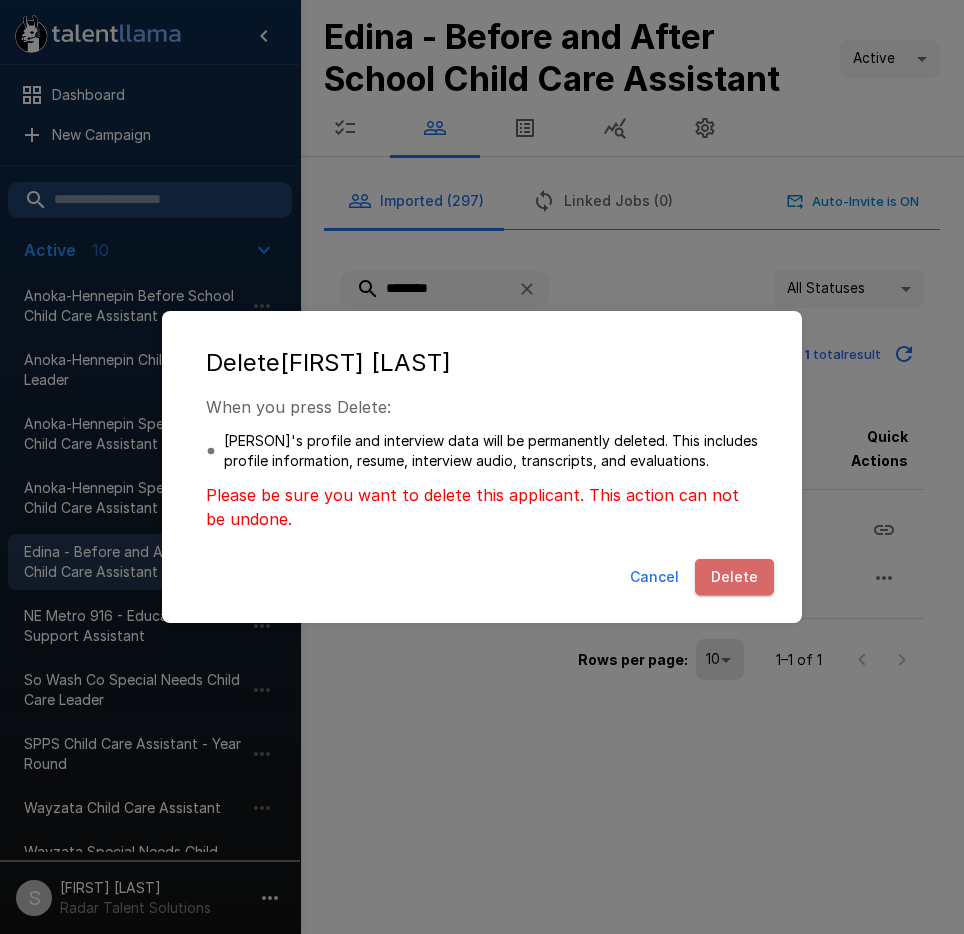 click on "Delete" at bounding box center [734, 577] 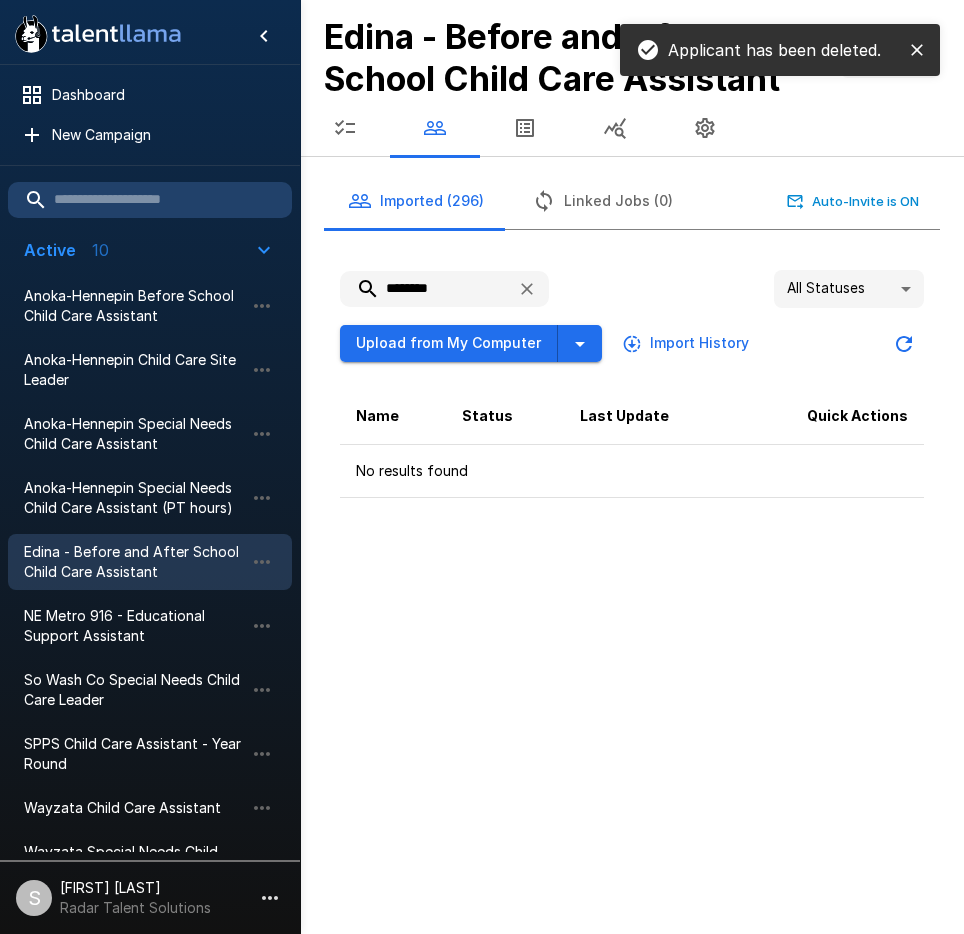 drag, startPoint x: 396, startPoint y: 284, endPoint x: 385, endPoint y: 283, distance: 11.045361 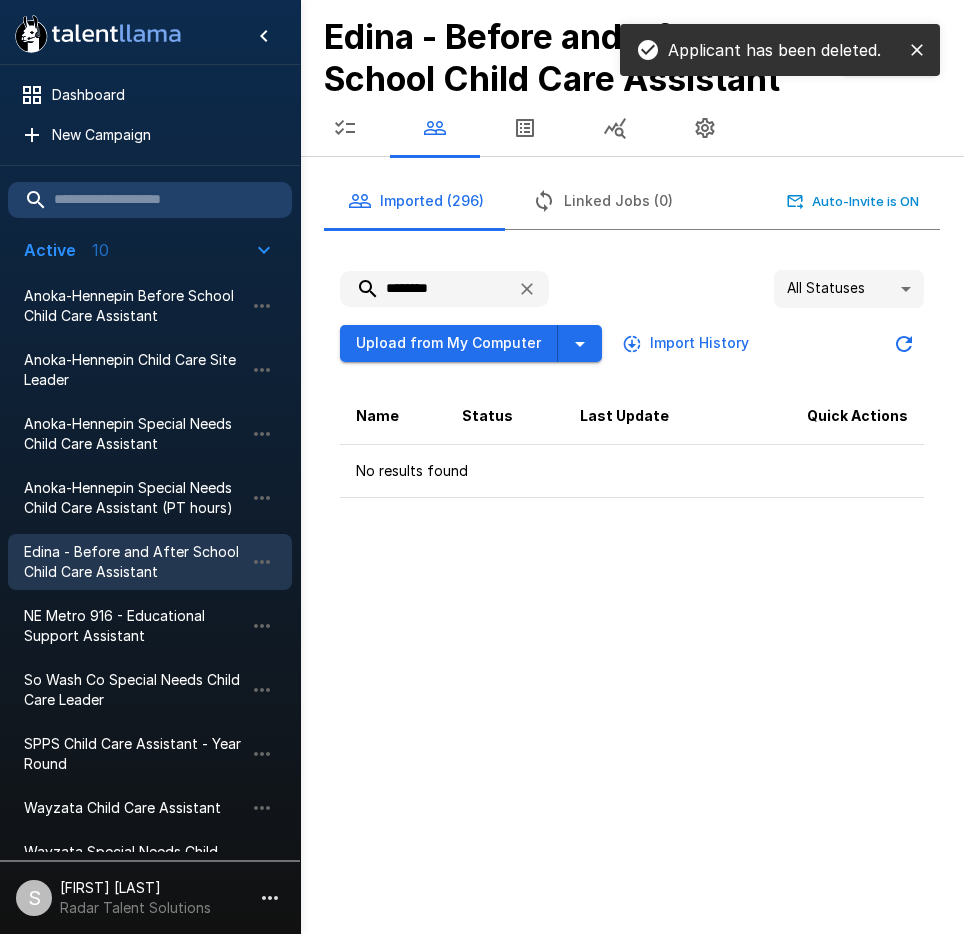 click on "********" at bounding box center [420, 289] 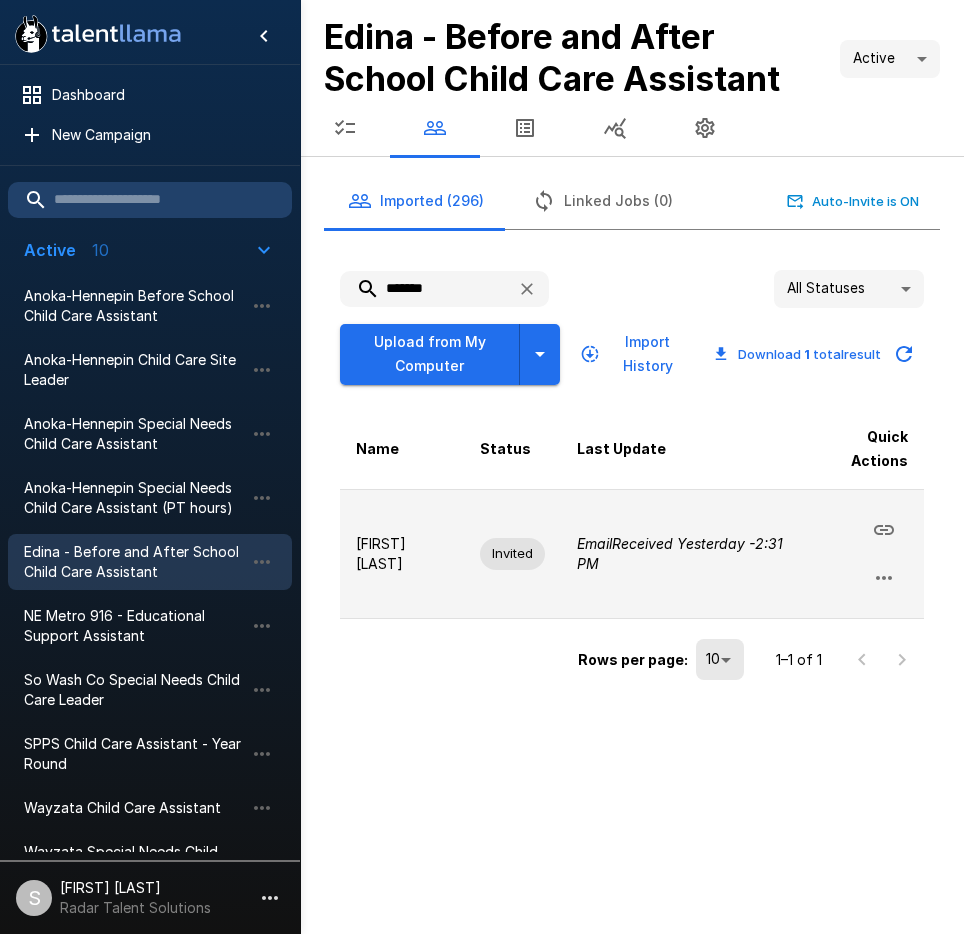 click 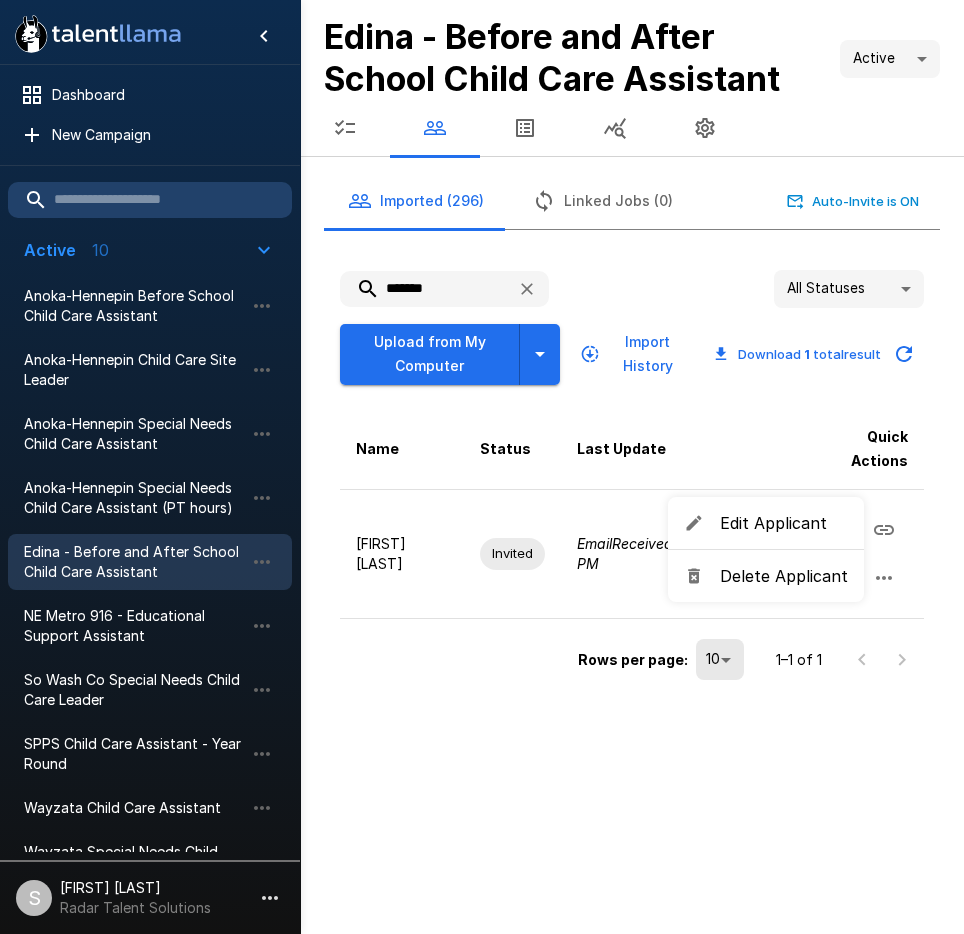 click on "Delete Applicant" at bounding box center [784, 576] 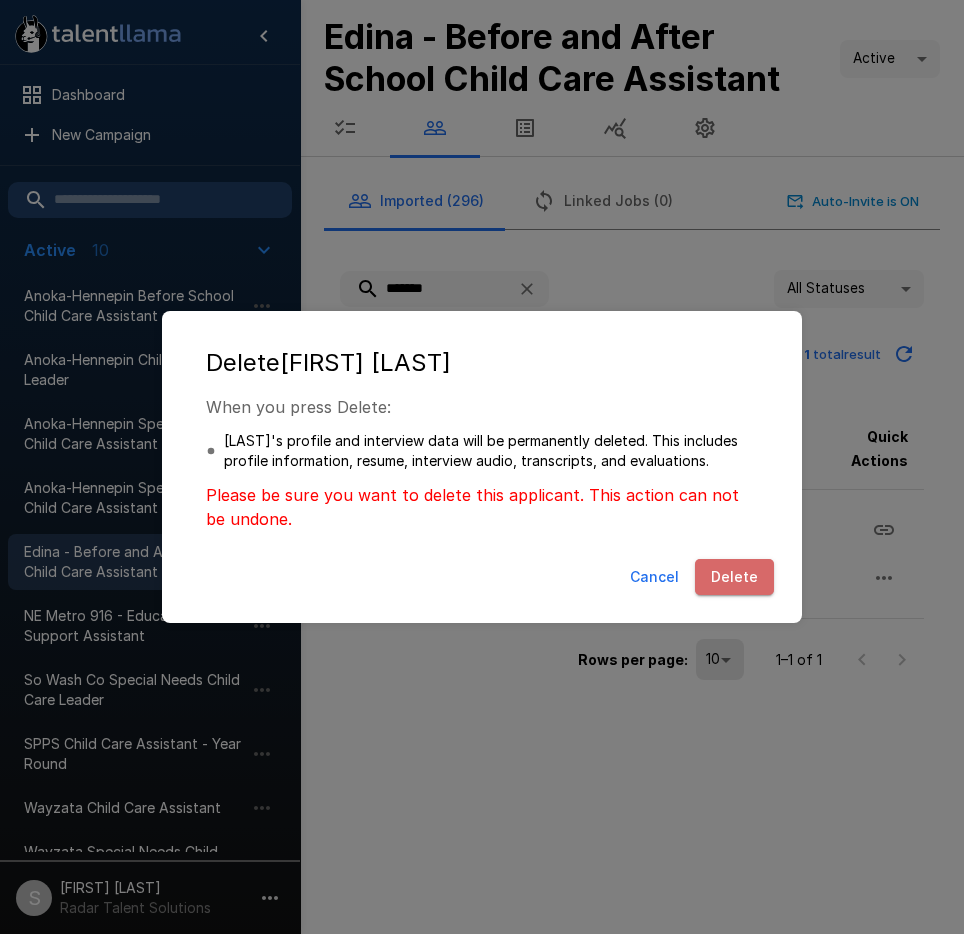 click on "Delete" at bounding box center (734, 577) 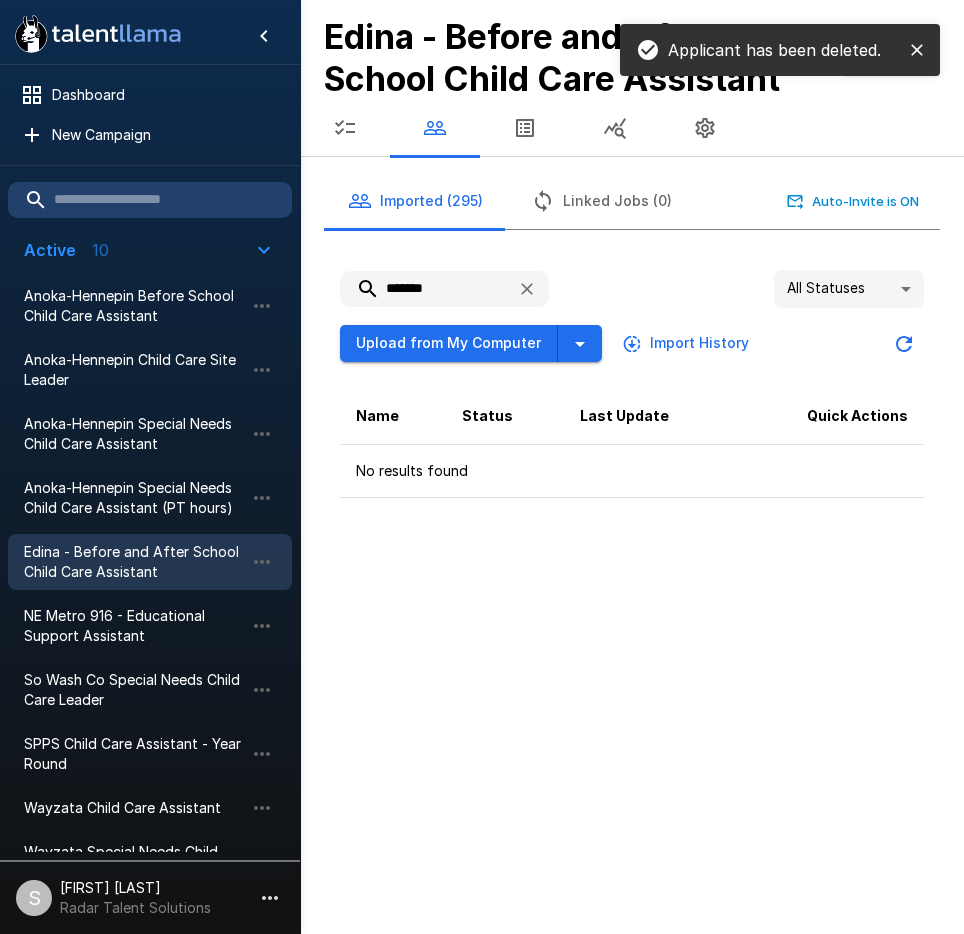 click on "*******" at bounding box center [420, 289] 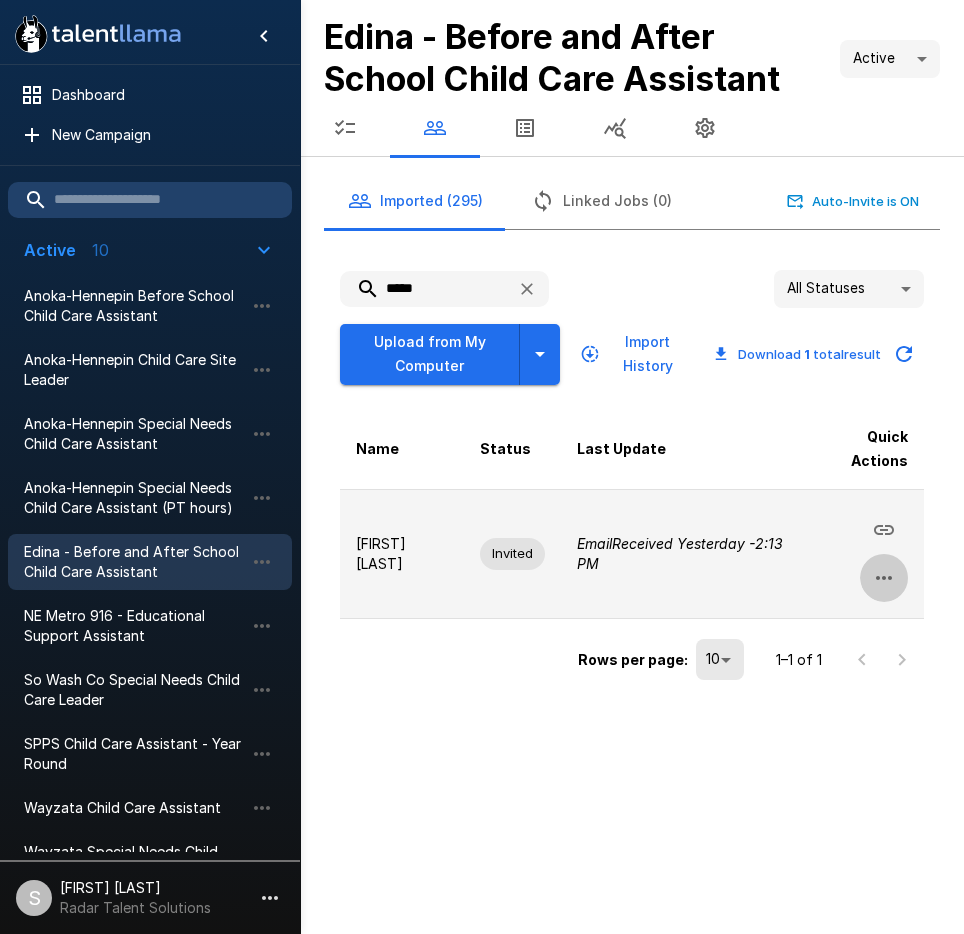 click 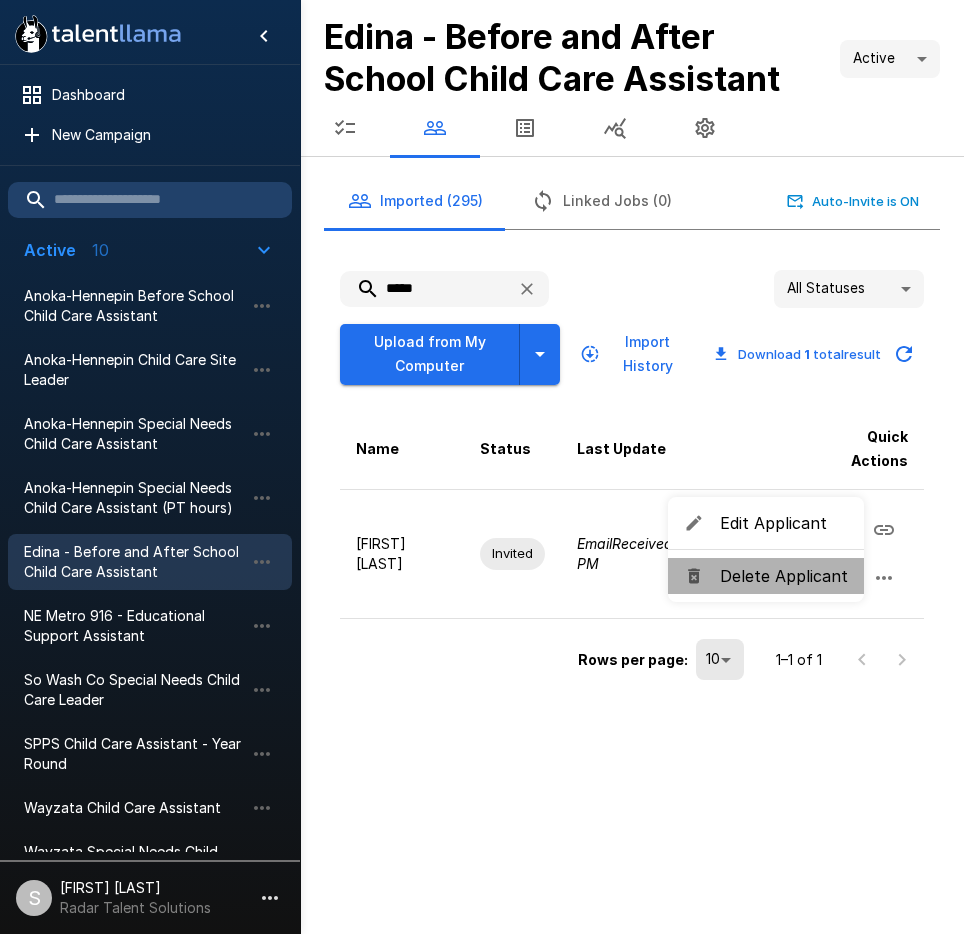 click on "Delete Applicant" at bounding box center (784, 576) 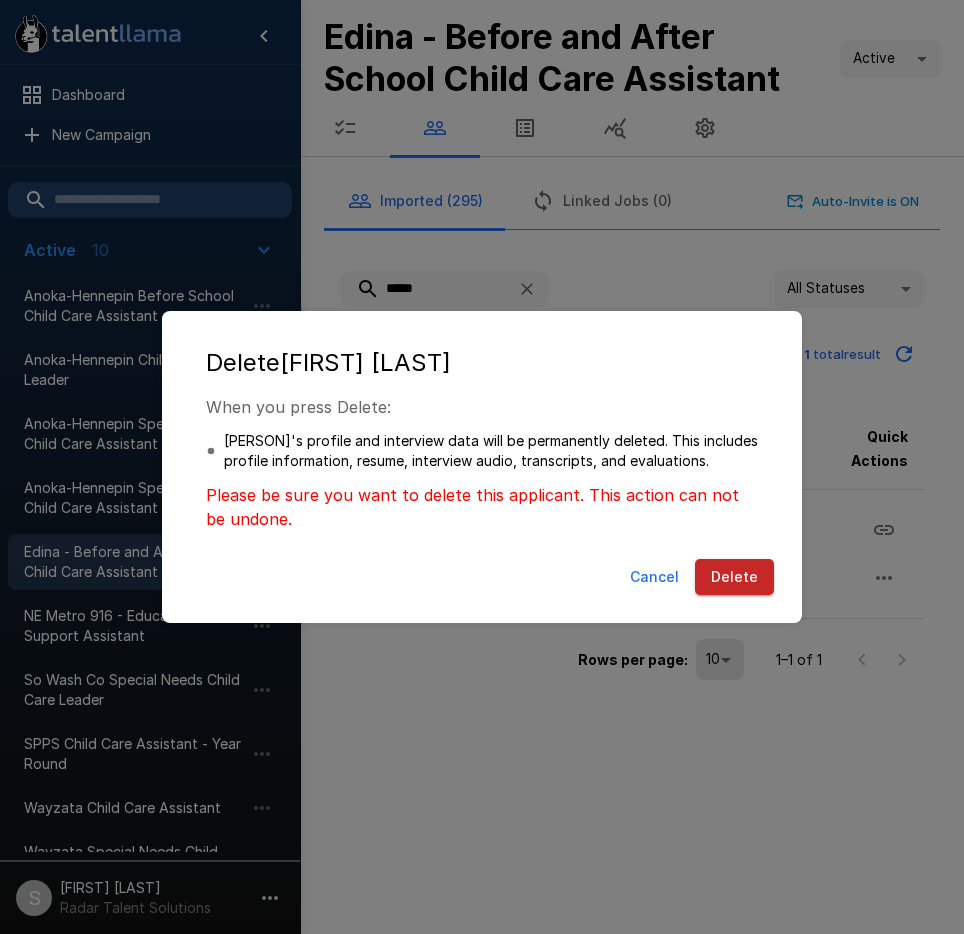 click on "Delete" at bounding box center [734, 577] 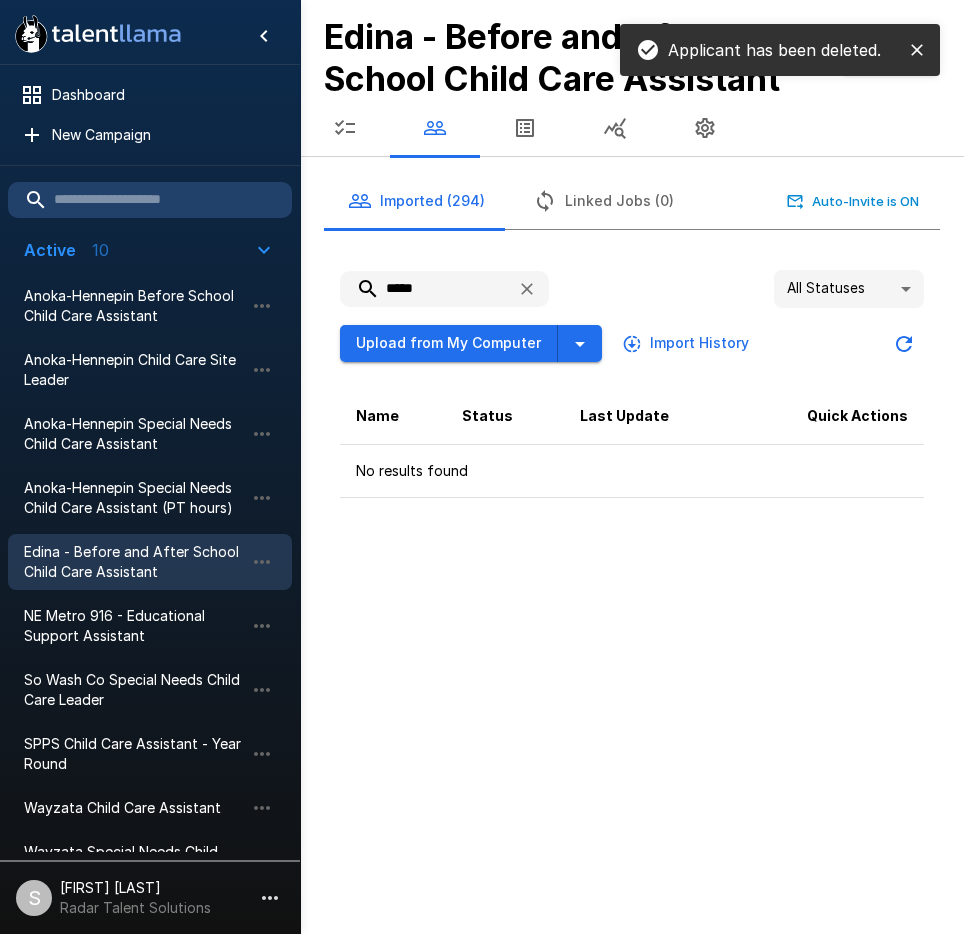 drag, startPoint x: 381, startPoint y: 277, endPoint x: 356, endPoint y: 278, distance: 25.019993 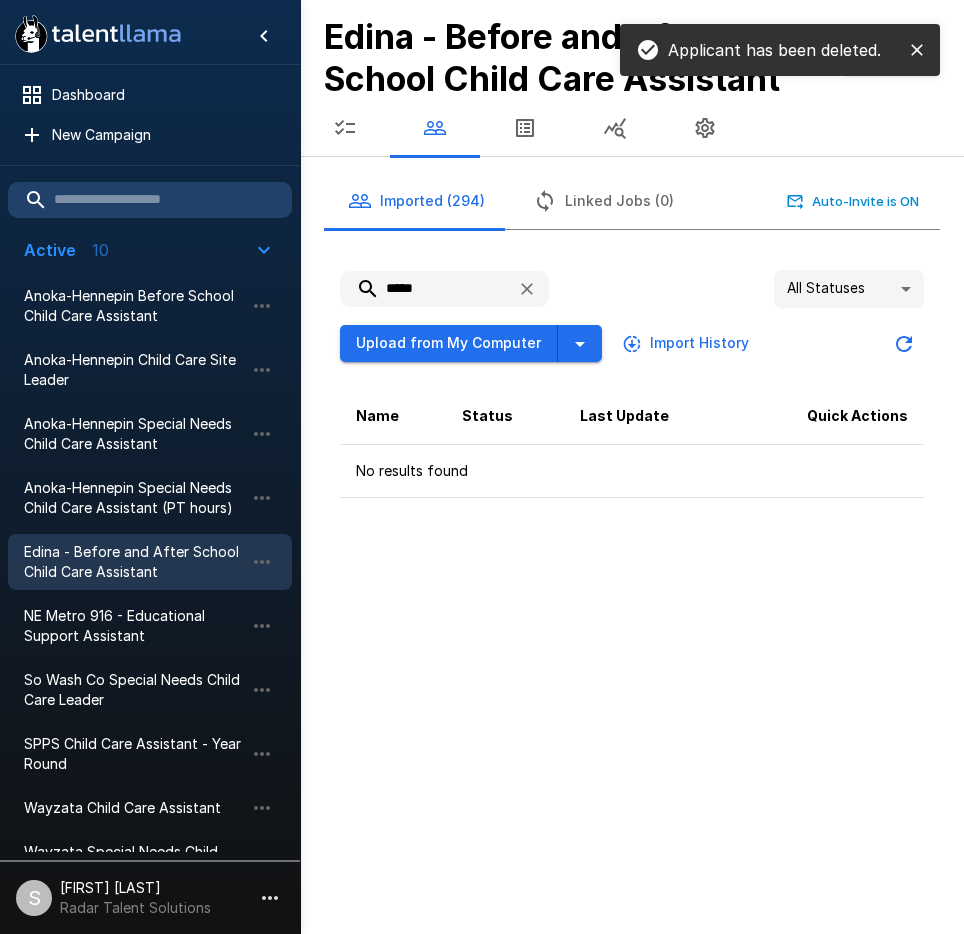click on "*****" at bounding box center [420, 289] 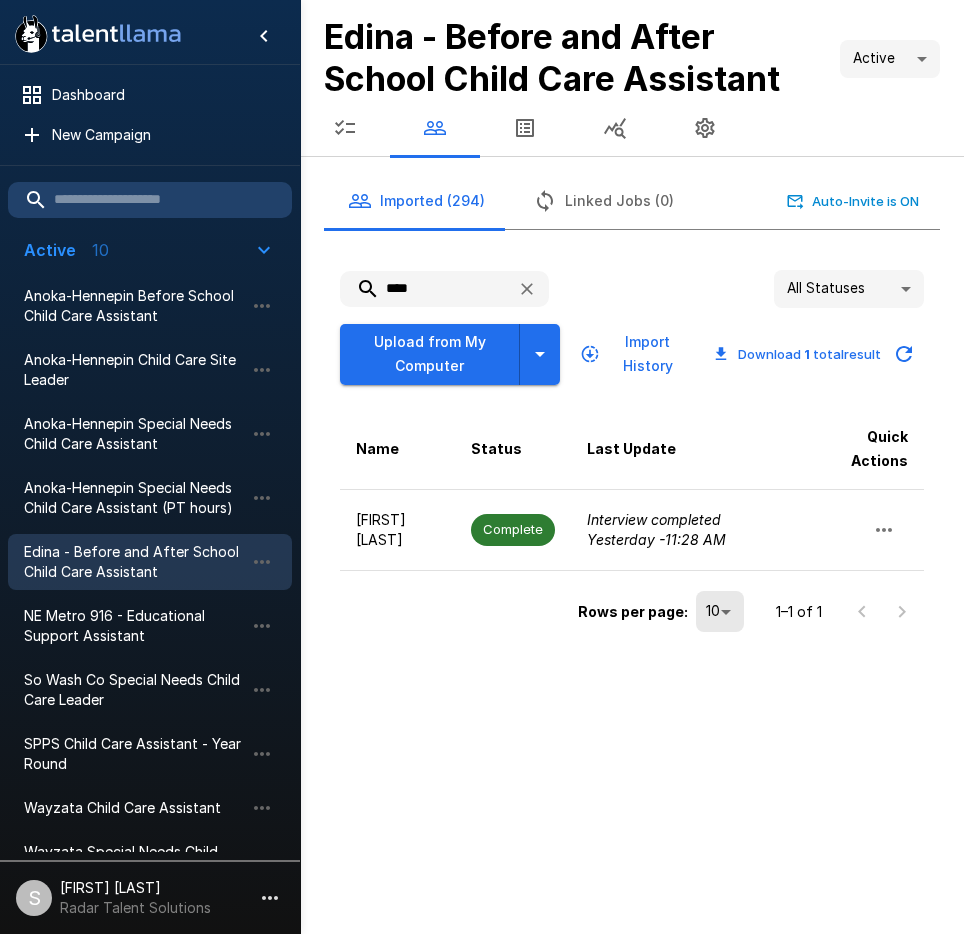 drag, startPoint x: 436, startPoint y: 286, endPoint x: 365, endPoint y: 283, distance: 71.063354 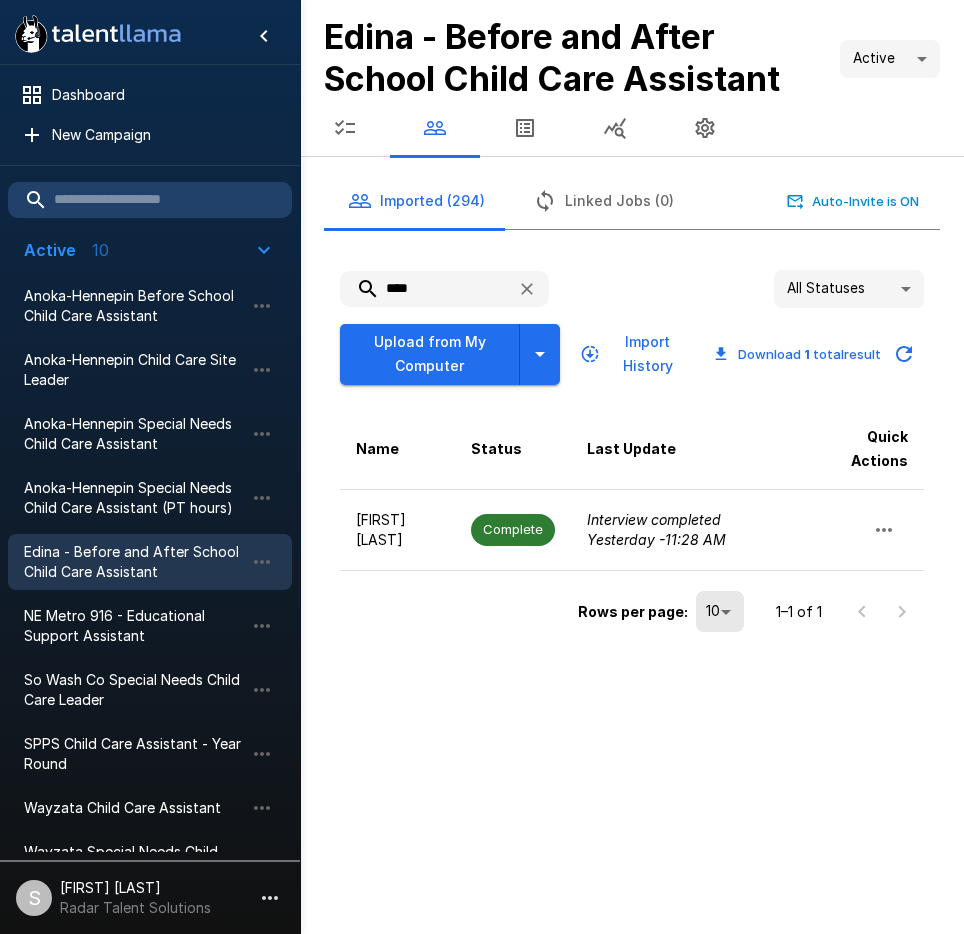 click on "****" at bounding box center (420, 289) 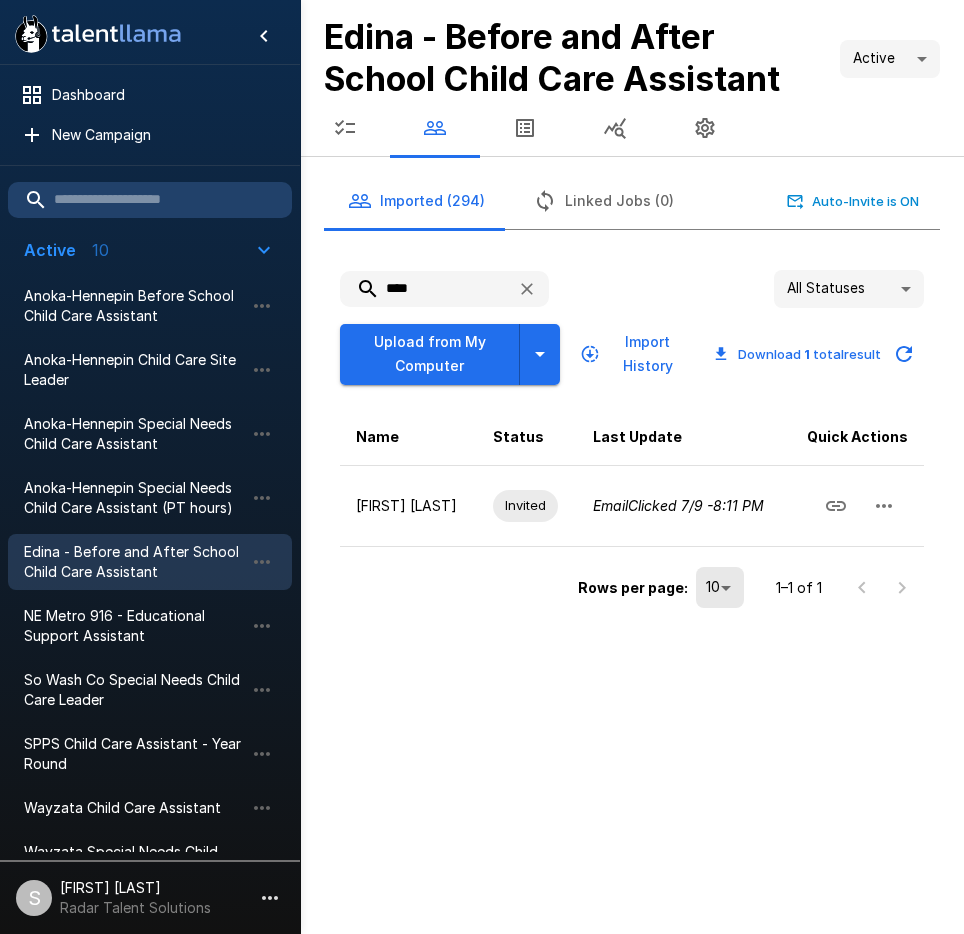 drag, startPoint x: 433, startPoint y: 292, endPoint x: 390, endPoint y: 291, distance: 43.011627 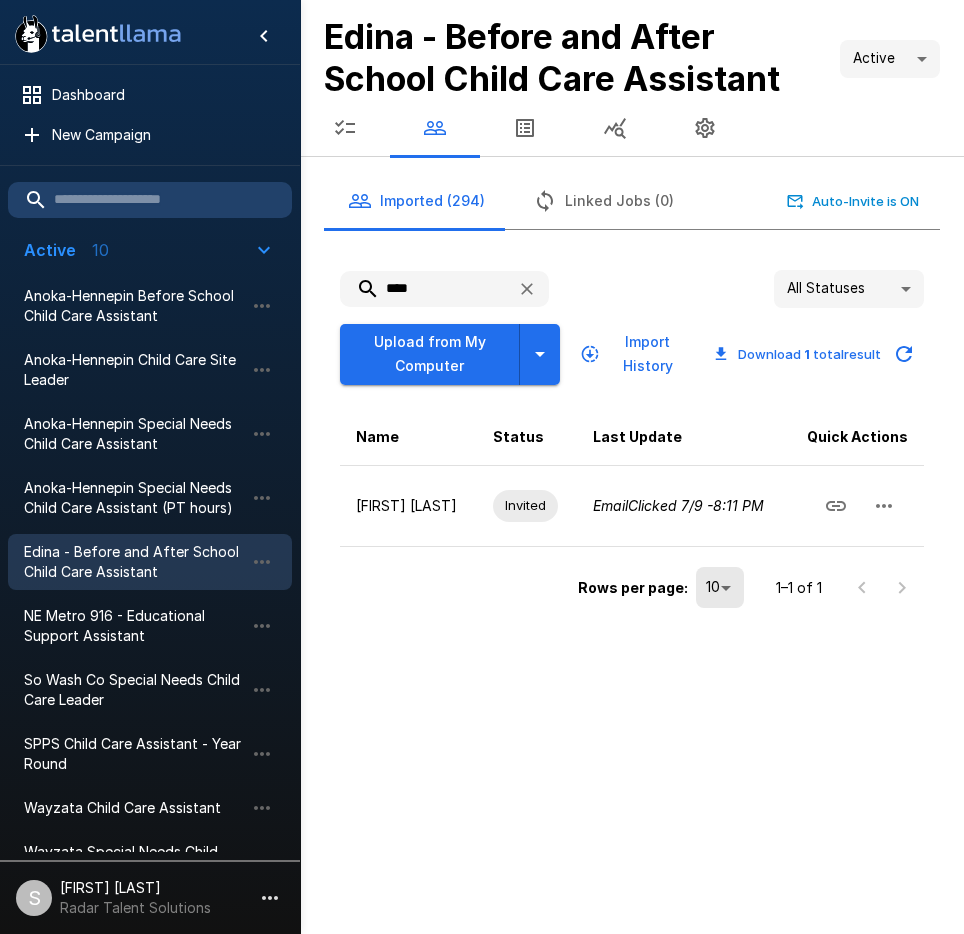click on "****" at bounding box center (420, 289) 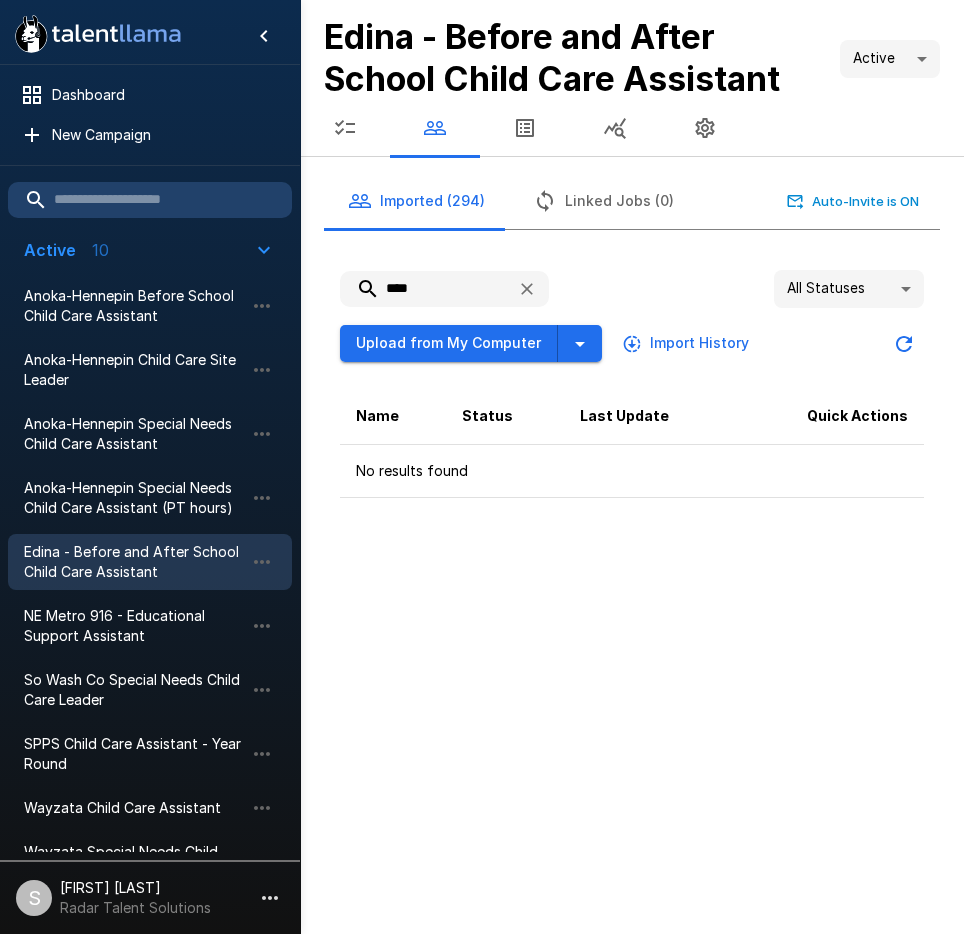 type on "****" 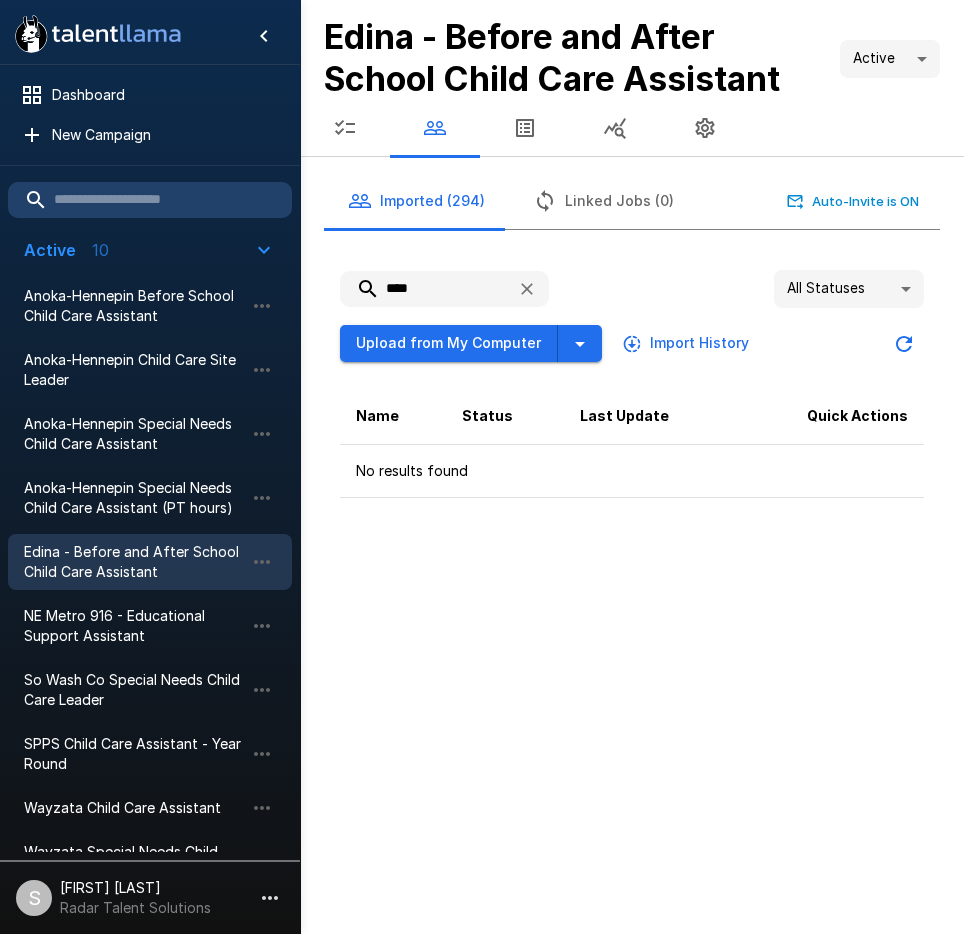click 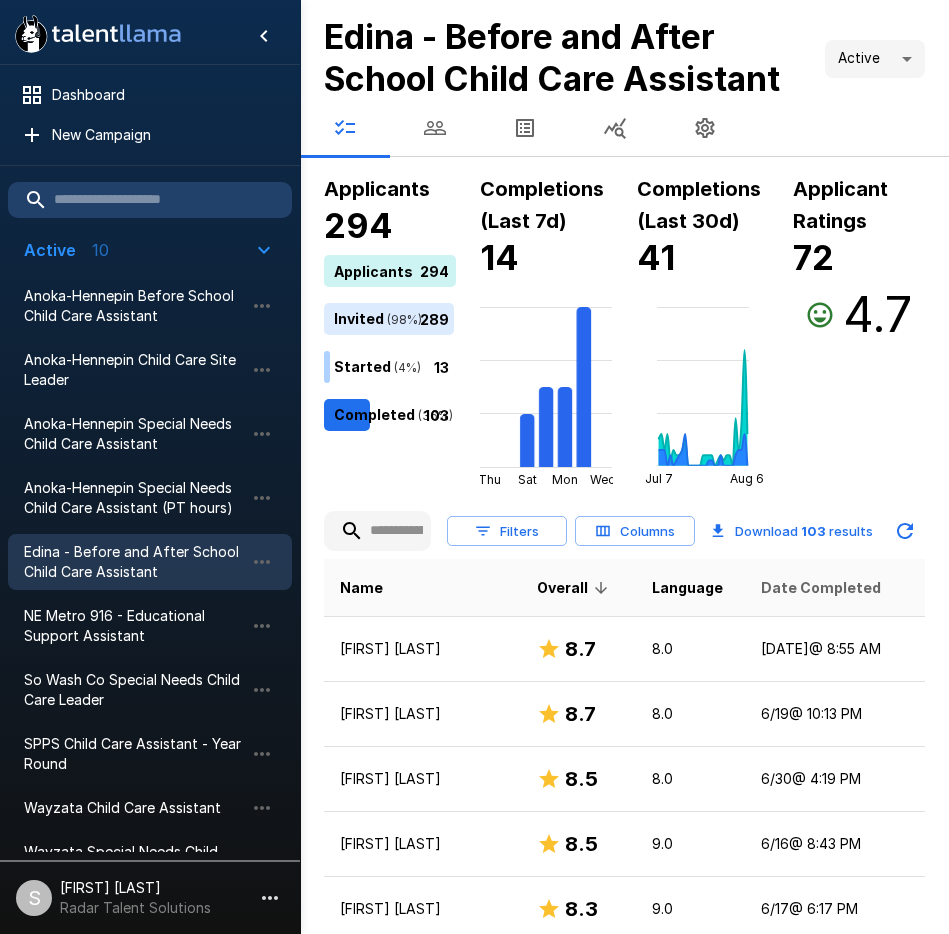 click on "Date Completed" at bounding box center (821, 588) 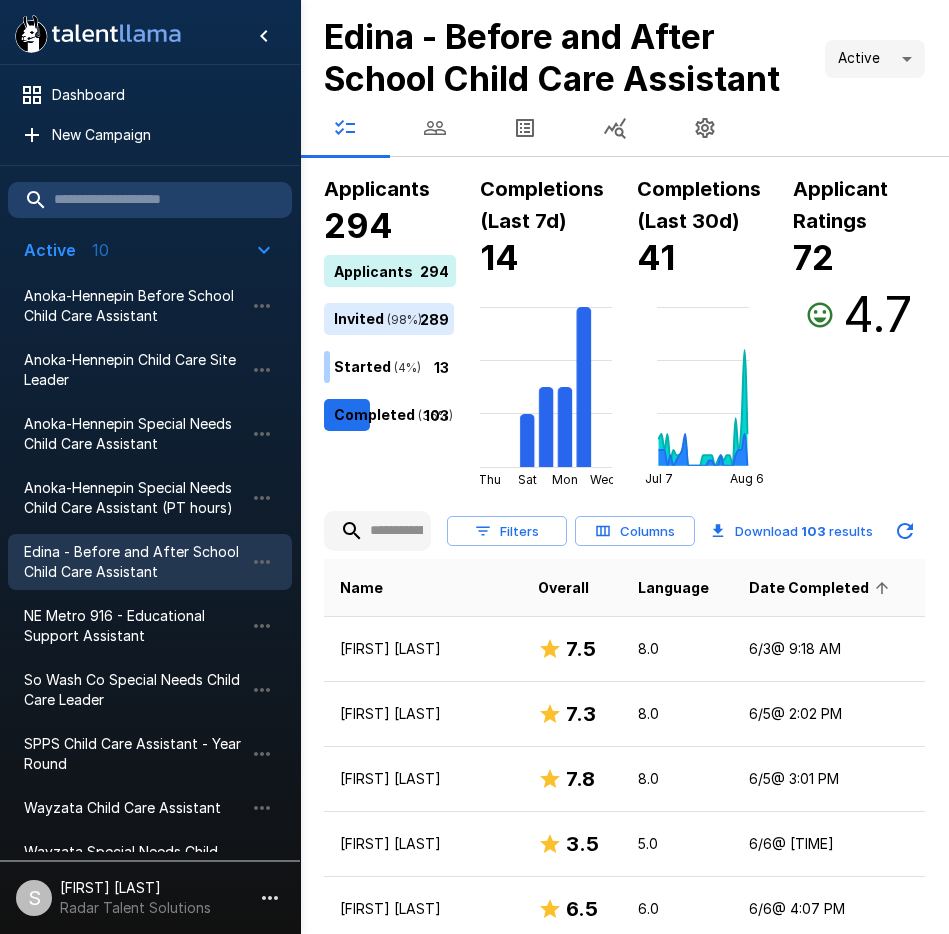 click on "Date Completed" at bounding box center (822, 588) 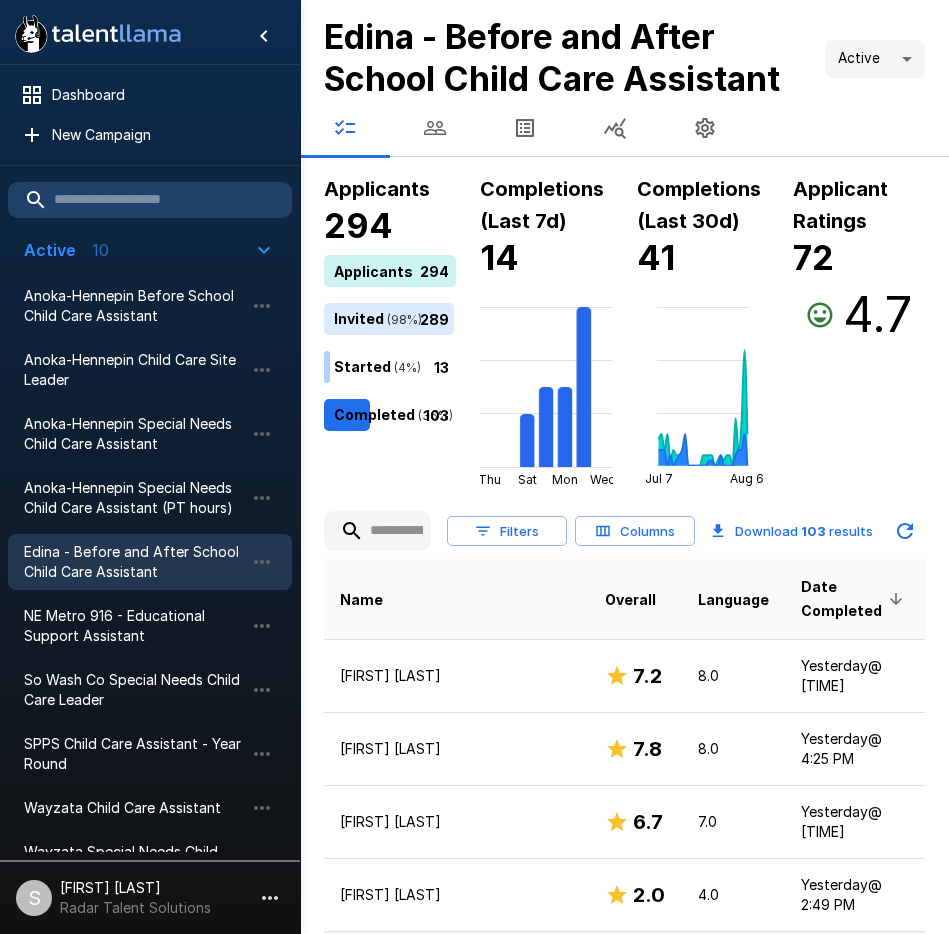 click on "[FIRST] [LAST]" at bounding box center (456, 968) 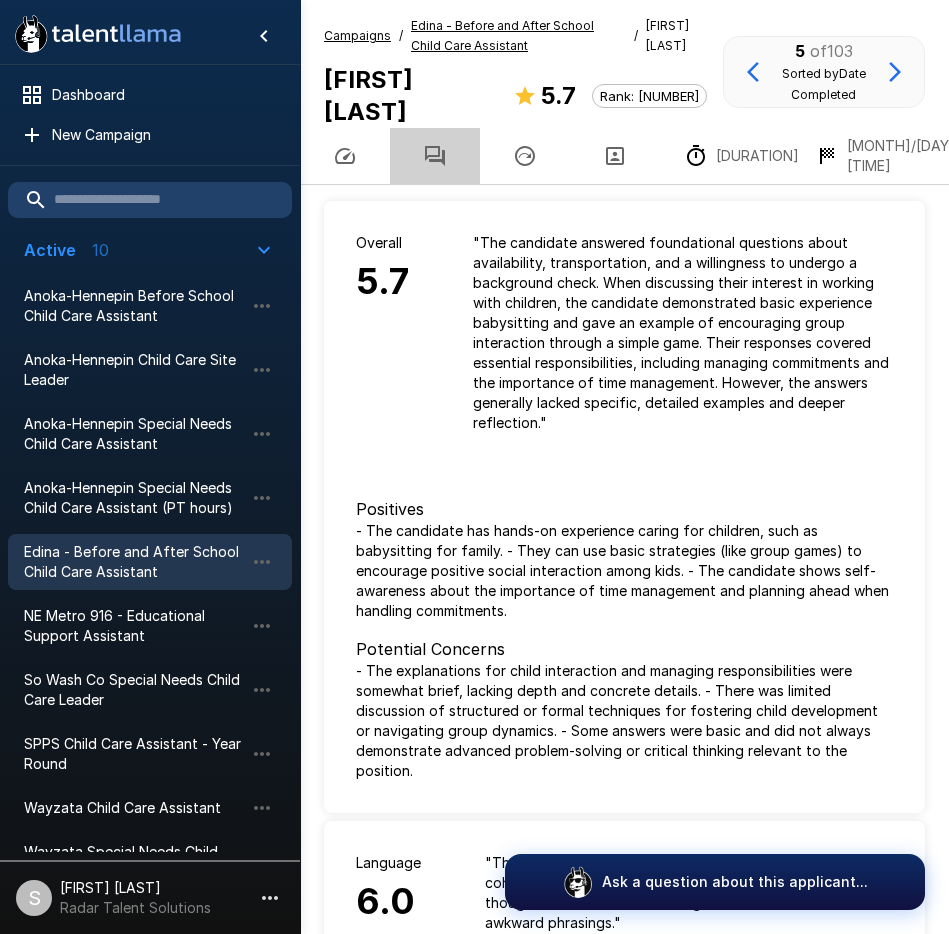 click at bounding box center [435, 156] 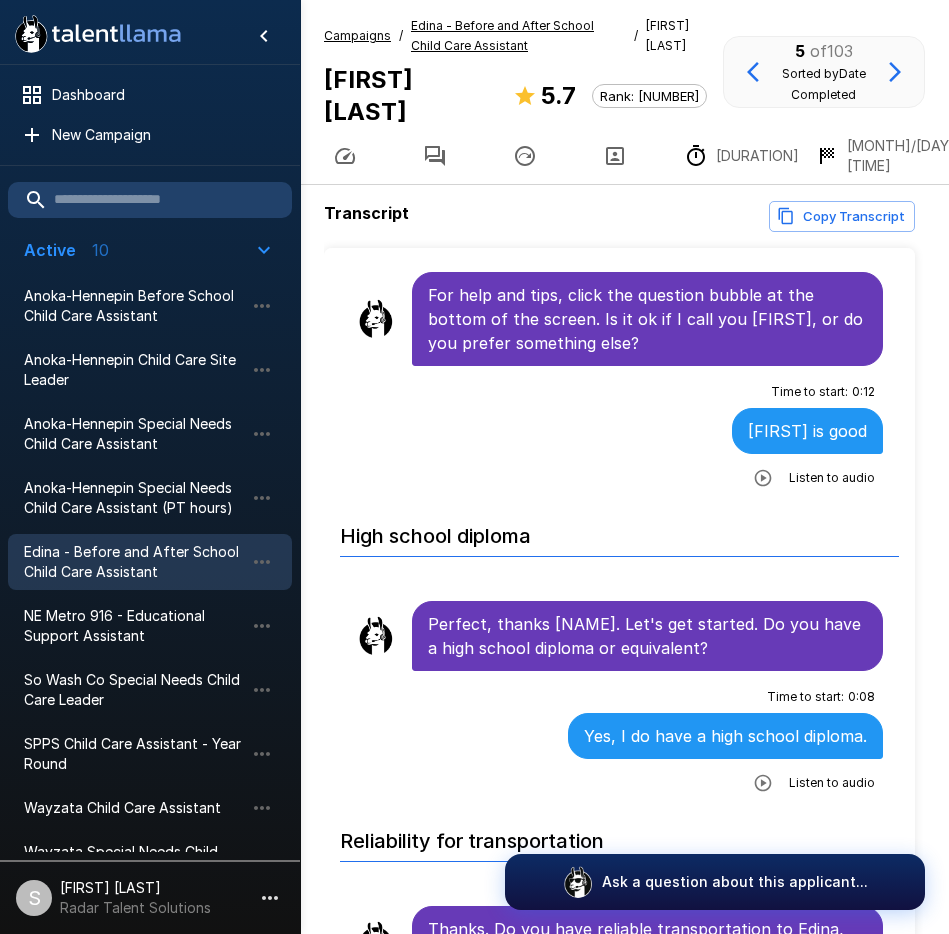 scroll, scrollTop: 200, scrollLeft: 0, axis: vertical 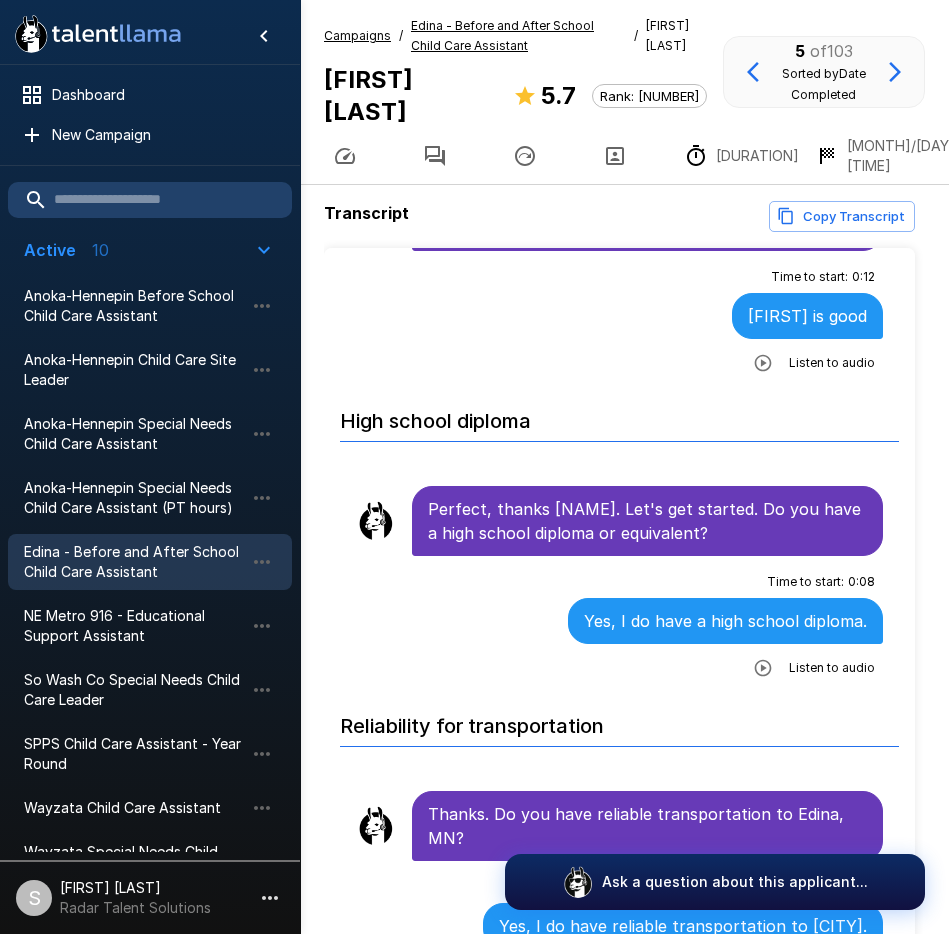 click 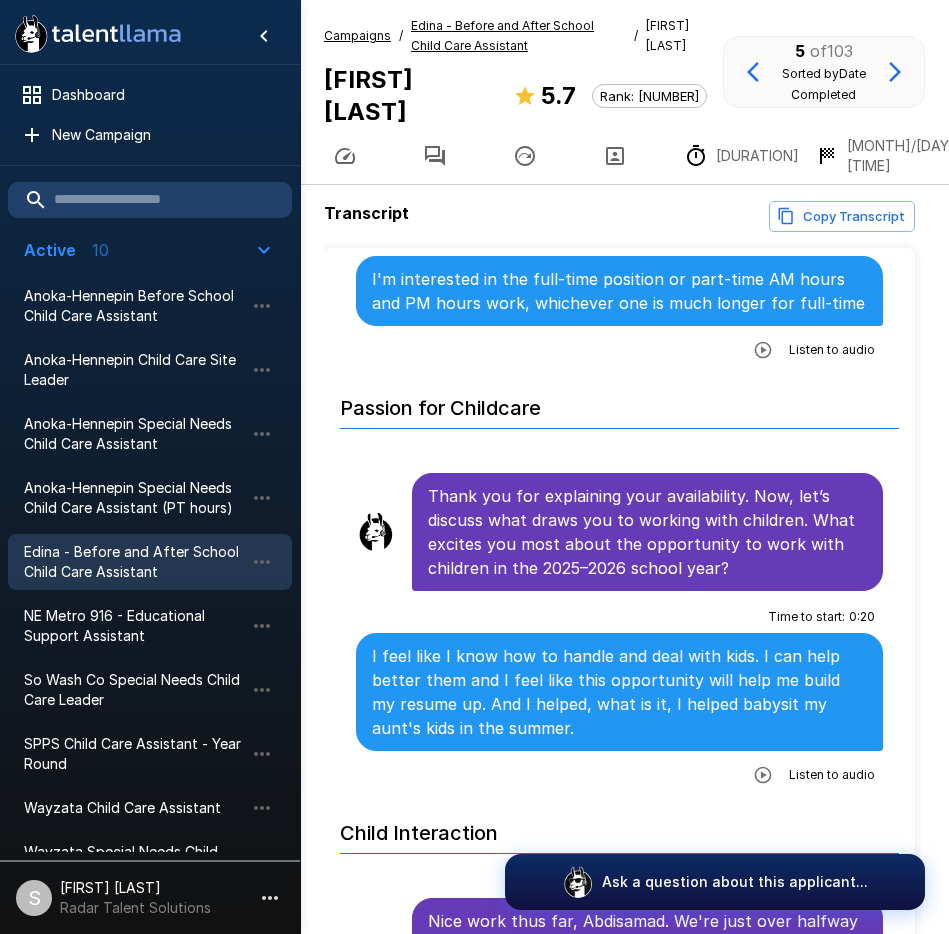 scroll, scrollTop: 1300, scrollLeft: 0, axis: vertical 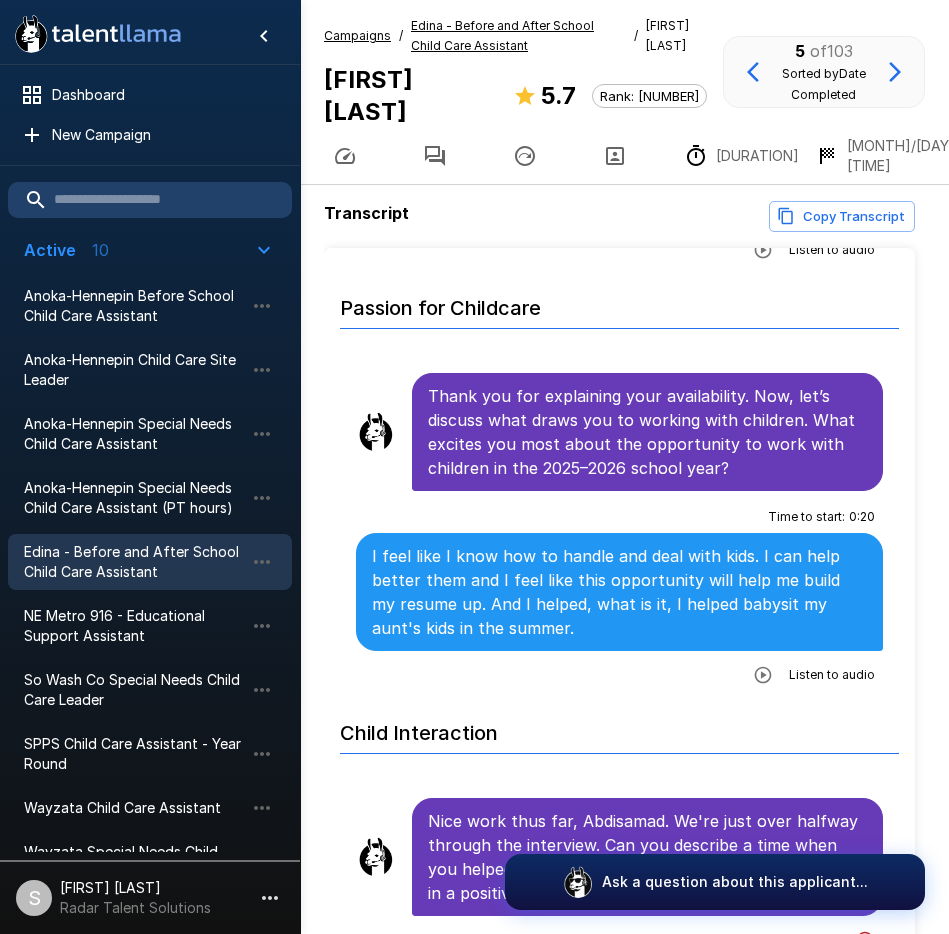 click 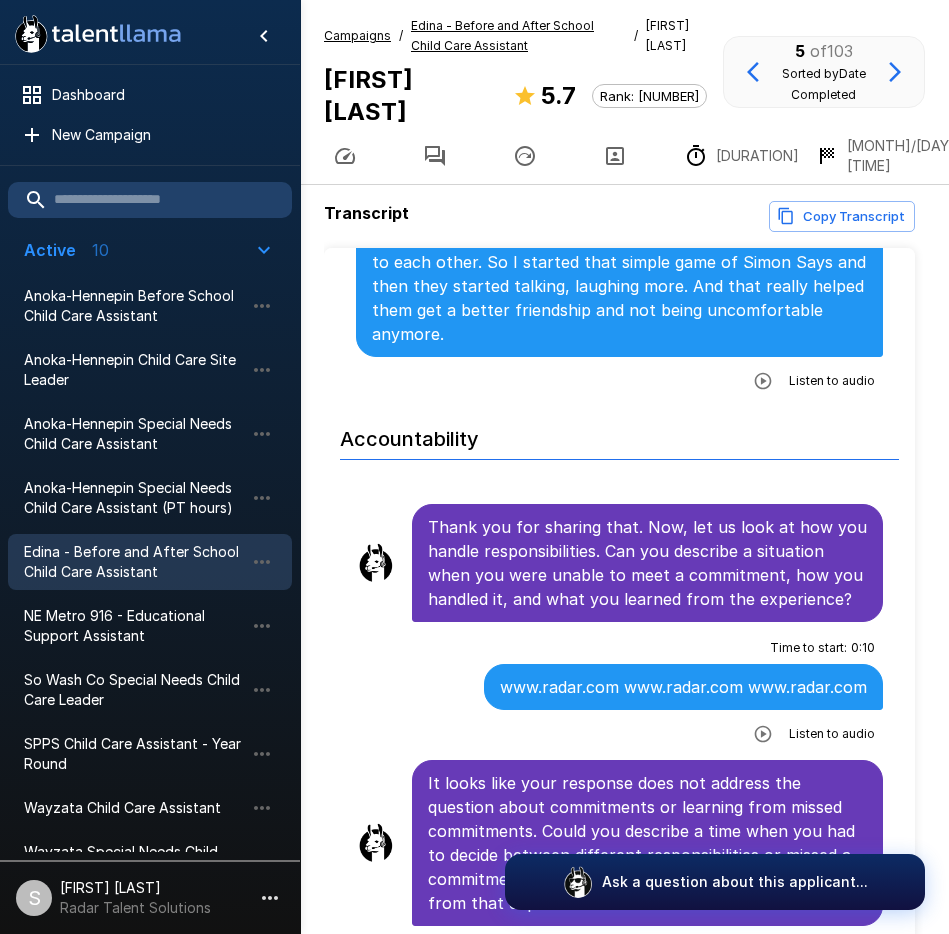scroll, scrollTop: 2100, scrollLeft: 0, axis: vertical 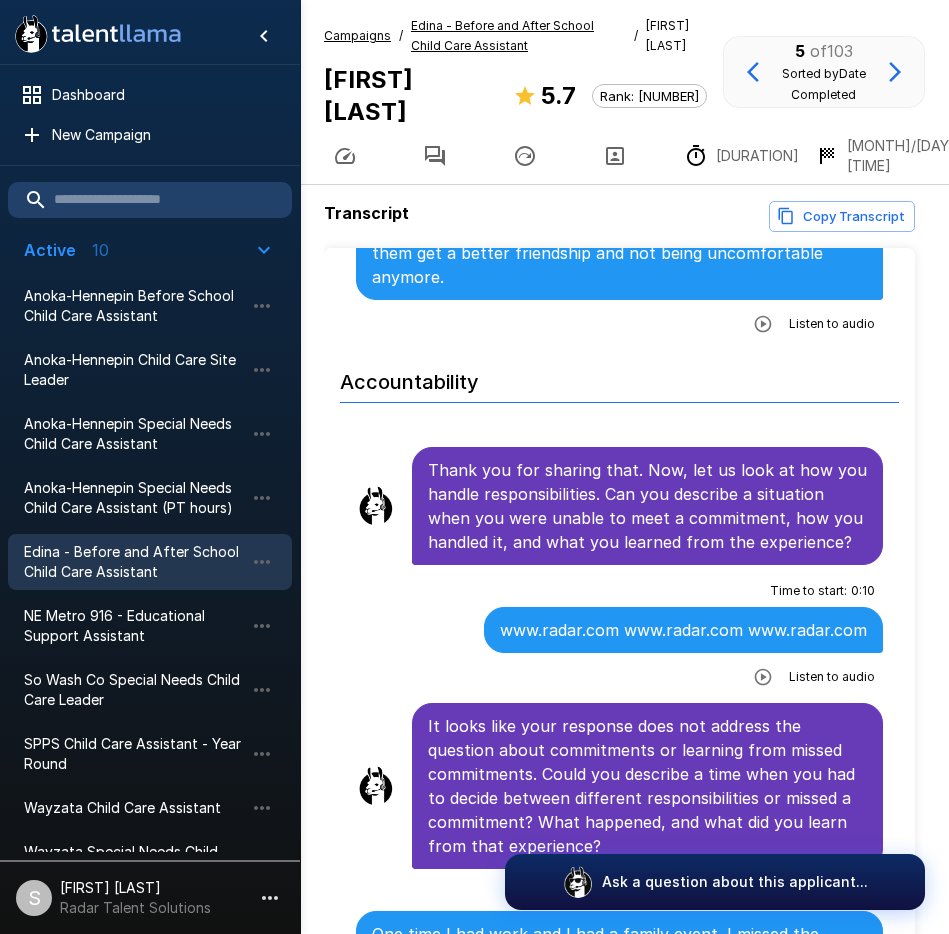 click at bounding box center (763, 677) 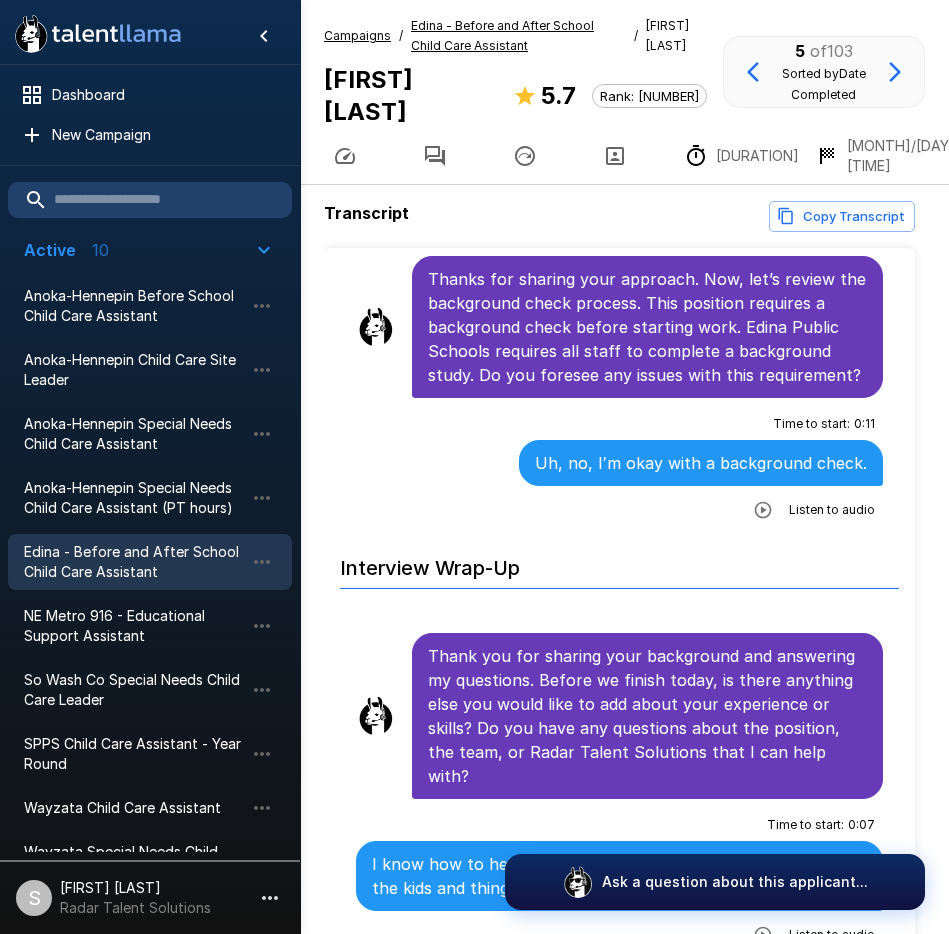 scroll, scrollTop: 3380, scrollLeft: 0, axis: vertical 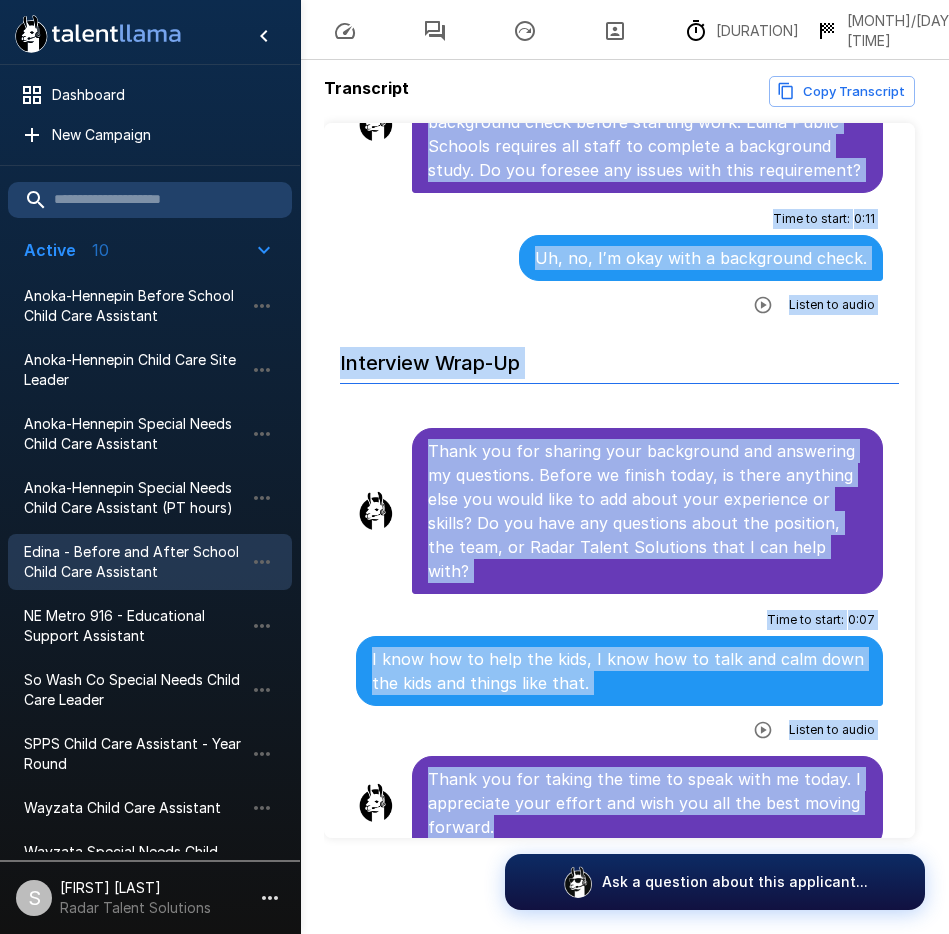 drag, startPoint x: 428, startPoint y: 379, endPoint x: 741, endPoint y: 815, distance: 536.71686 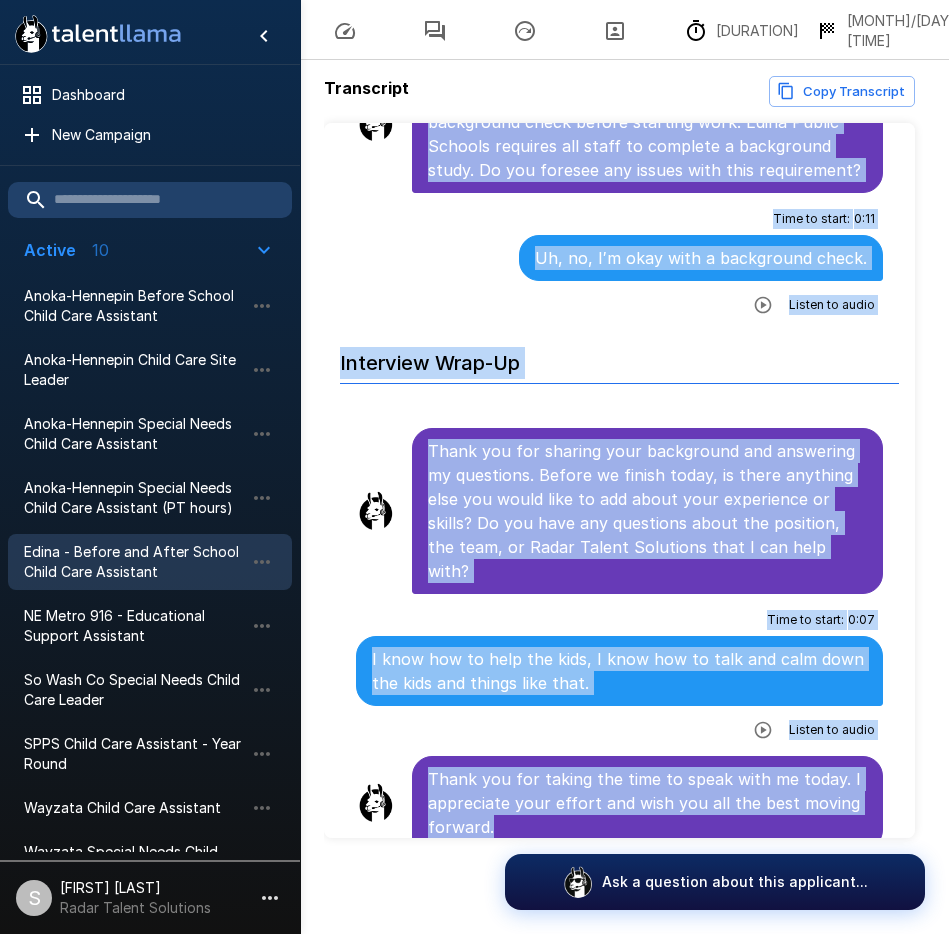 click on "Introduction For help and tips, click the question bubble at the bottom of the screen. Is it ok if I call you [NAME], or do you prefer something else? Time to start : 0 : 12 [NAME] is good 1 x High school diploma Perfect, thanks [NAME]. Let's get started. Do you have a high school diploma or equivalent? Time to start : 0 : 08 Yes, I do have a high school diploma. Listen to audio Reliability for transportation Thanks. Do you have reliable transportation to Edina, MN? Time to start : 0 : 06 Yes, I do have reliable transportation to Edina. Listen to audio Shift Times Good to know. Now, let us go over the details about shift times. Are you interested in Full time or Part time hours? Please specify availability - AM hours, PM hours or both Time to start : 0 : 10 I'm interested in the full-time position or part-time AM hours and PM hours work, whichever one is much longer for full-time Listen to audio Passion for Childcare Time to start : 0 : 20 1 x Child Interaction Time to start : 7 : 53 : 0 : 10" at bounding box center [619, -1198] 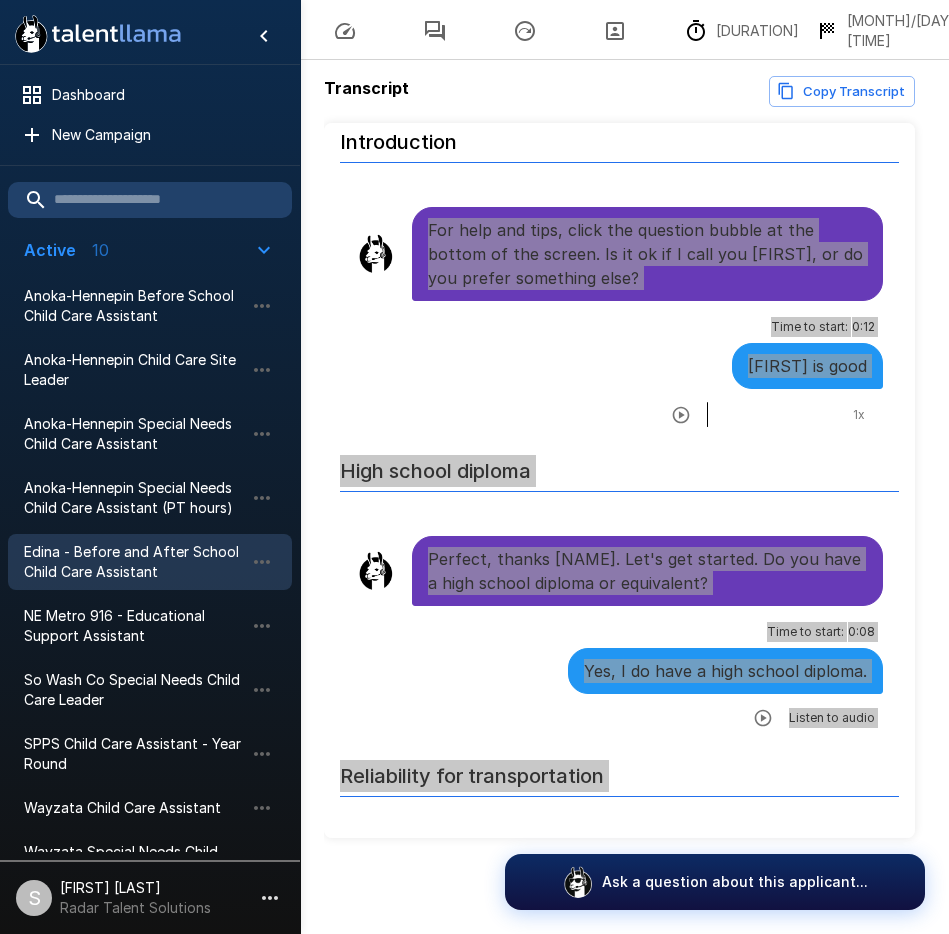 scroll, scrollTop: 0, scrollLeft: 0, axis: both 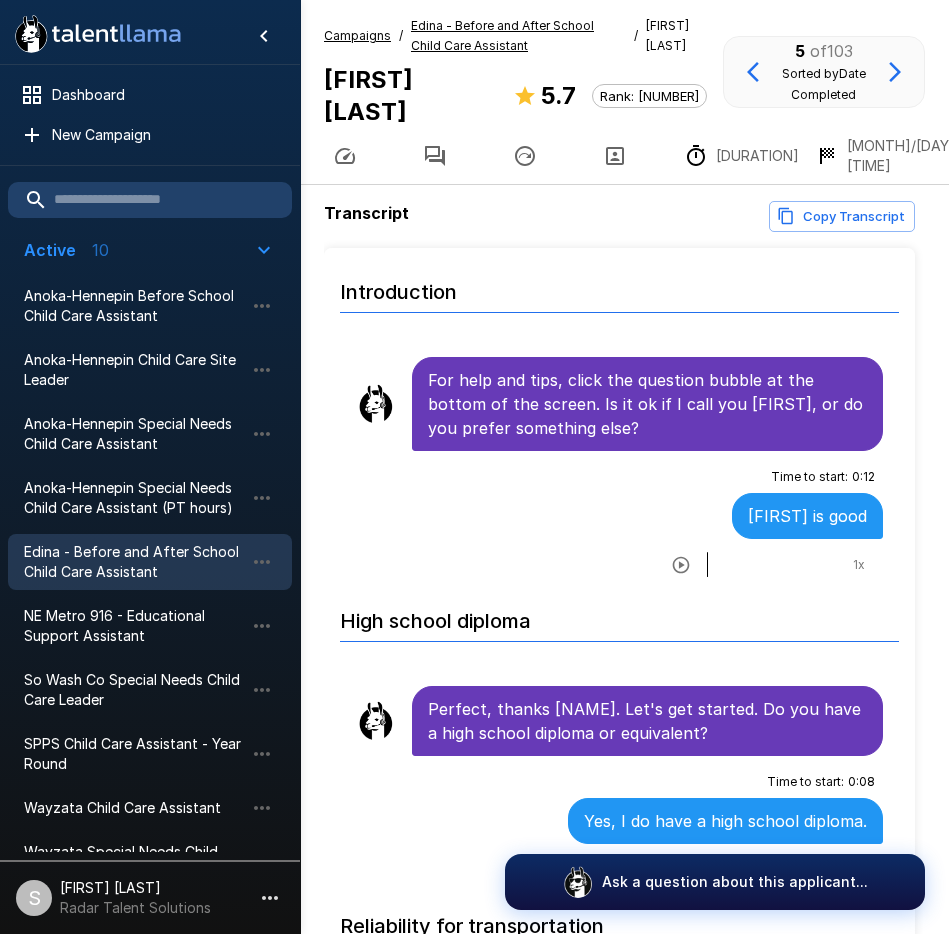click on "Edina - Before and After School Child Care Assistant" at bounding box center [502, 35] 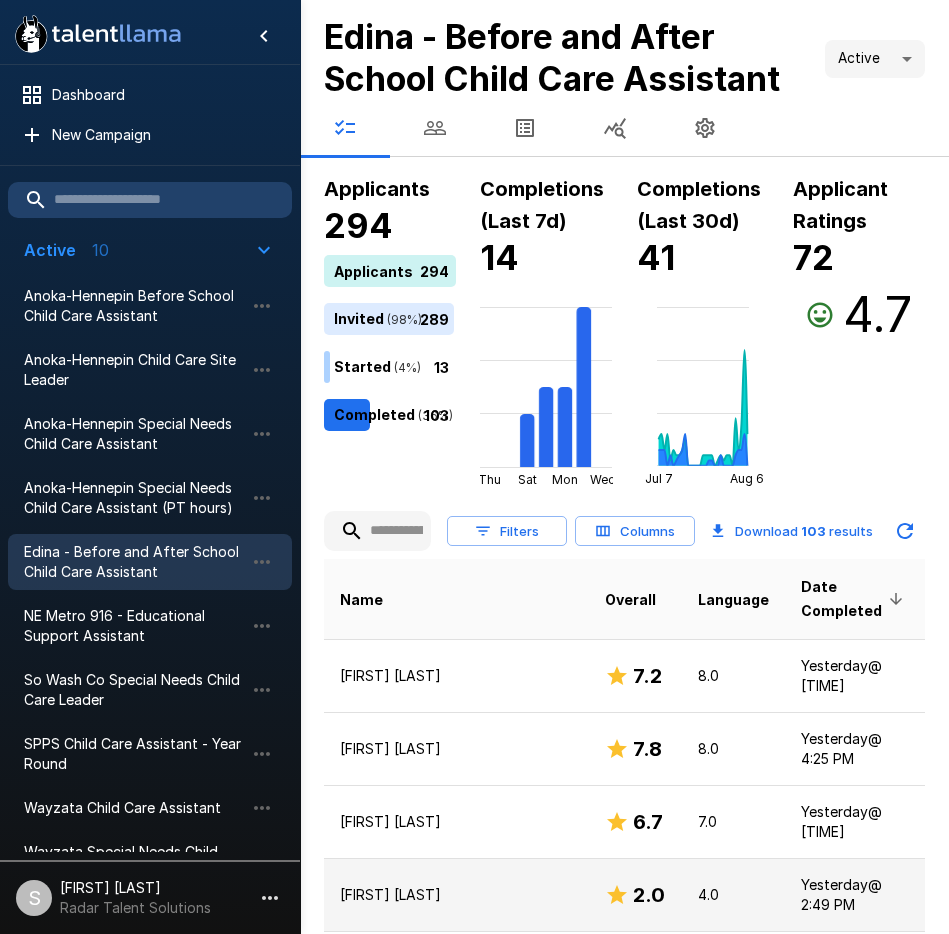 click on "[FIRST] [LAST]" at bounding box center (456, 895) 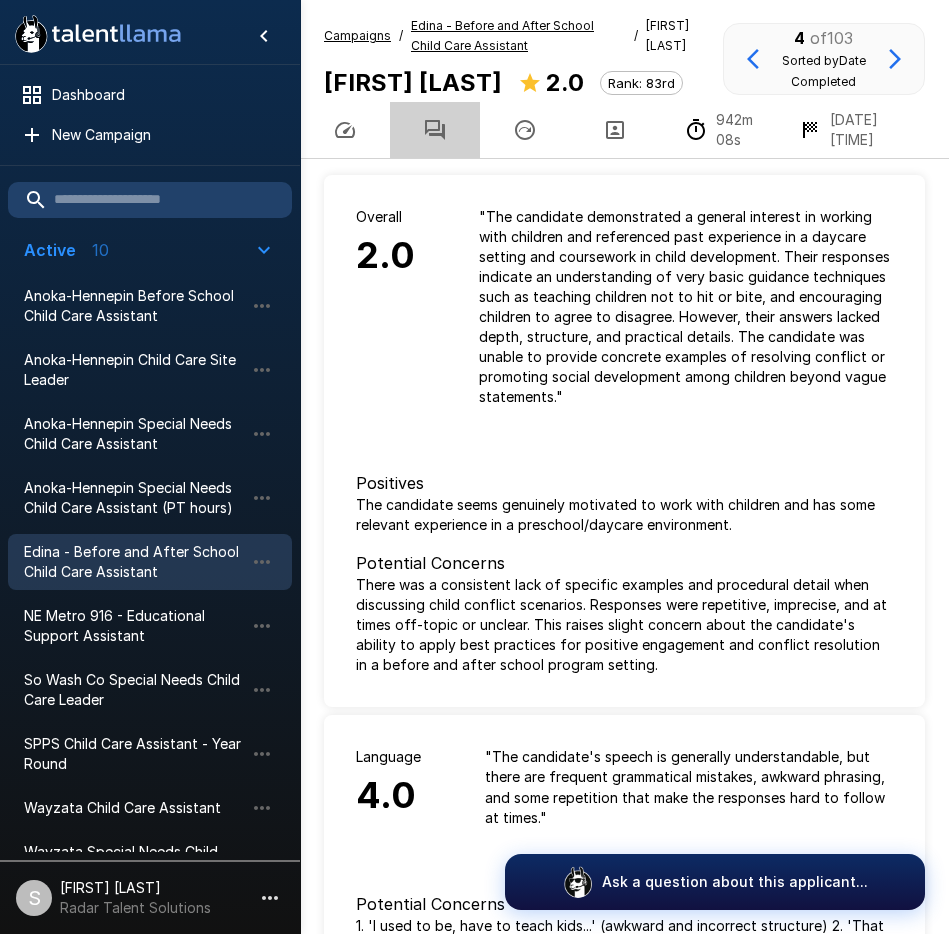click 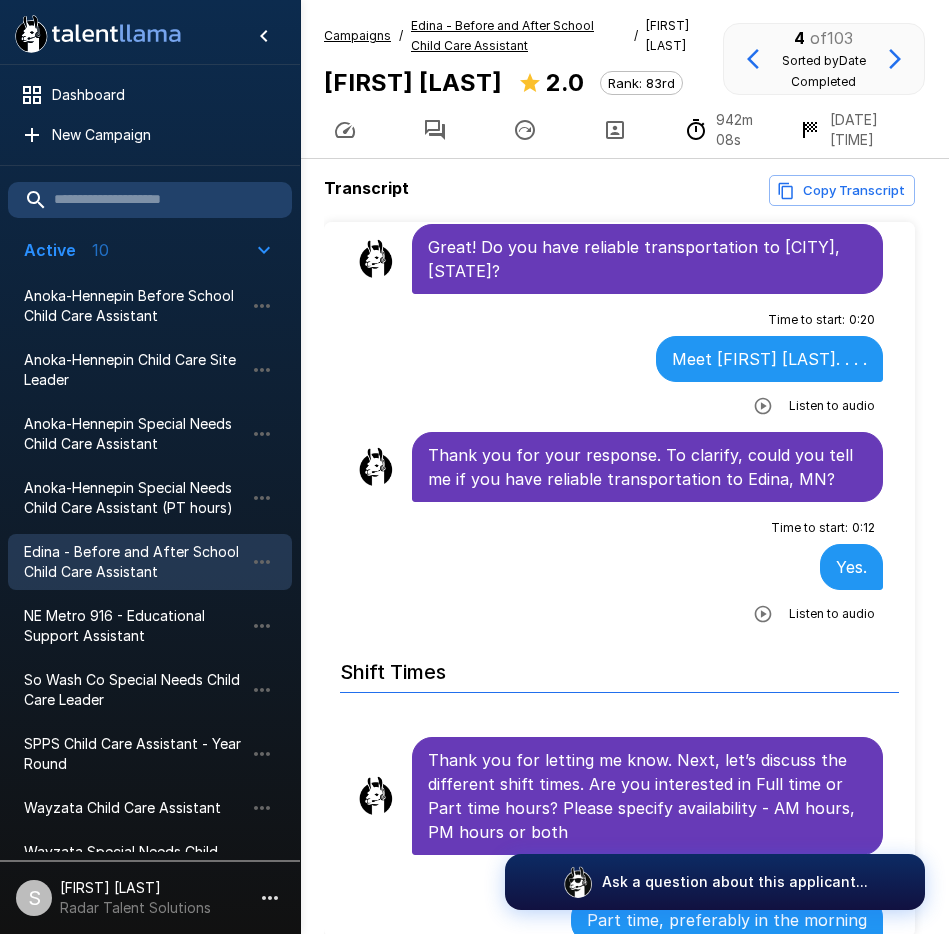 scroll, scrollTop: 800, scrollLeft: 0, axis: vertical 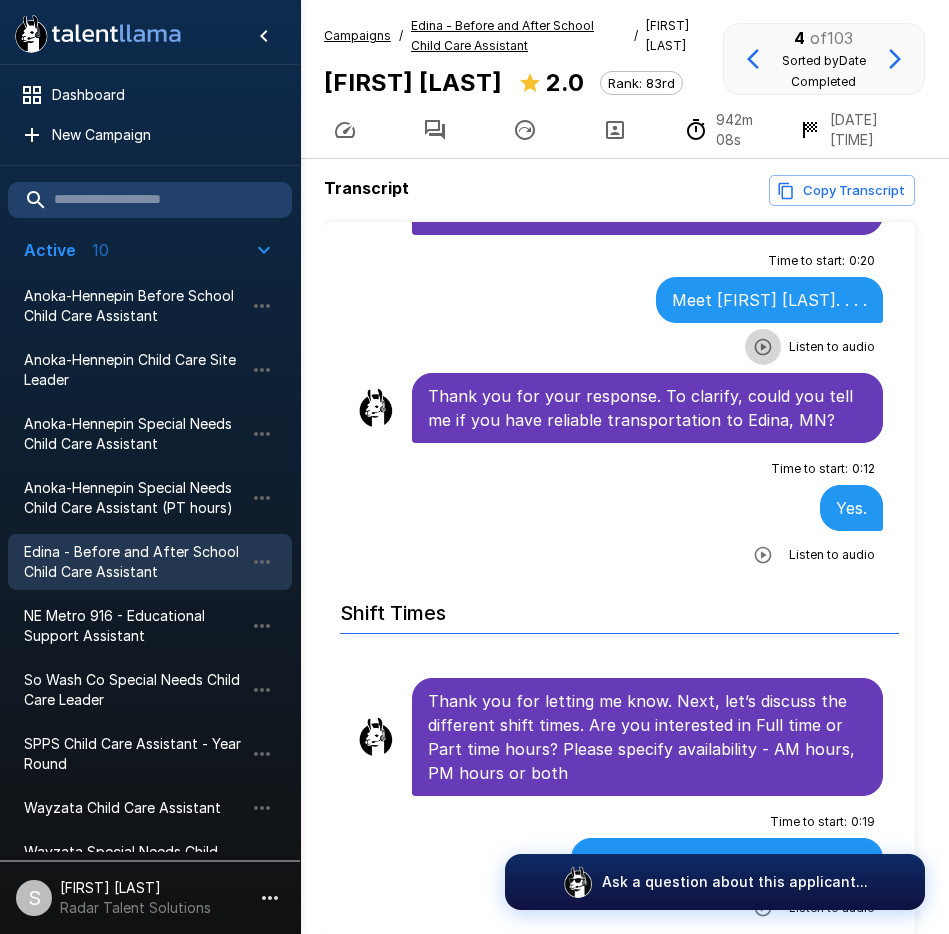 click 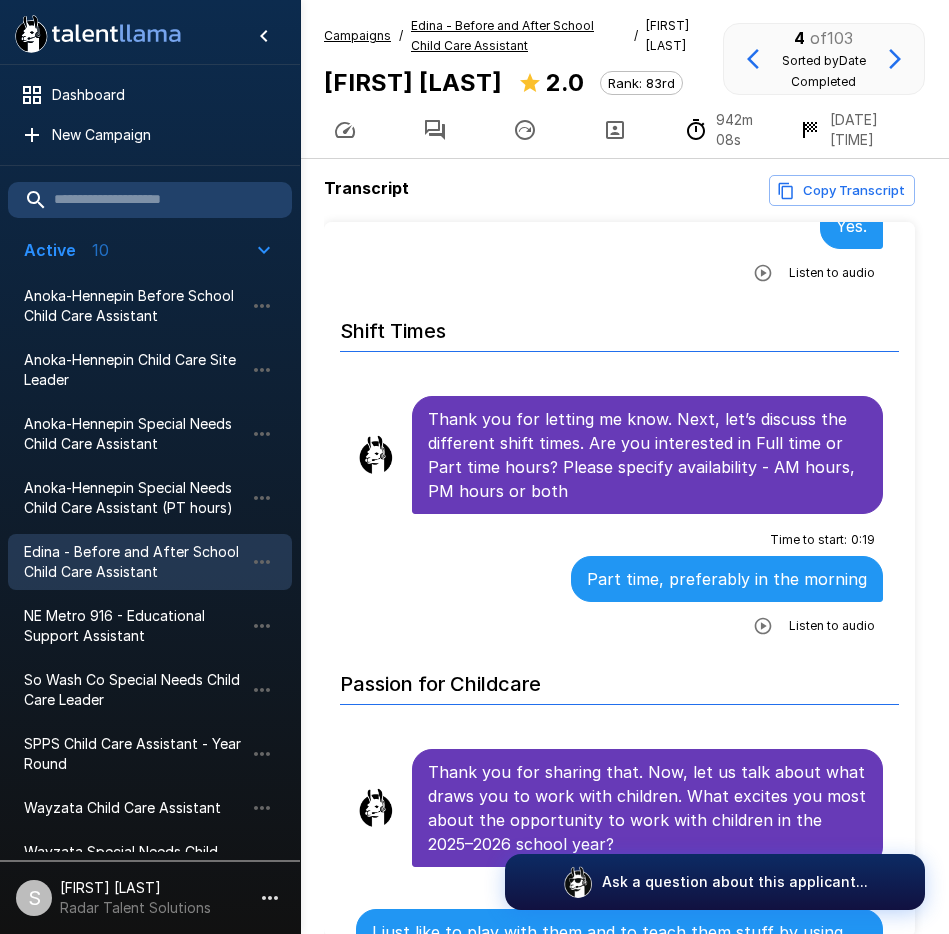 scroll, scrollTop: 1100, scrollLeft: 0, axis: vertical 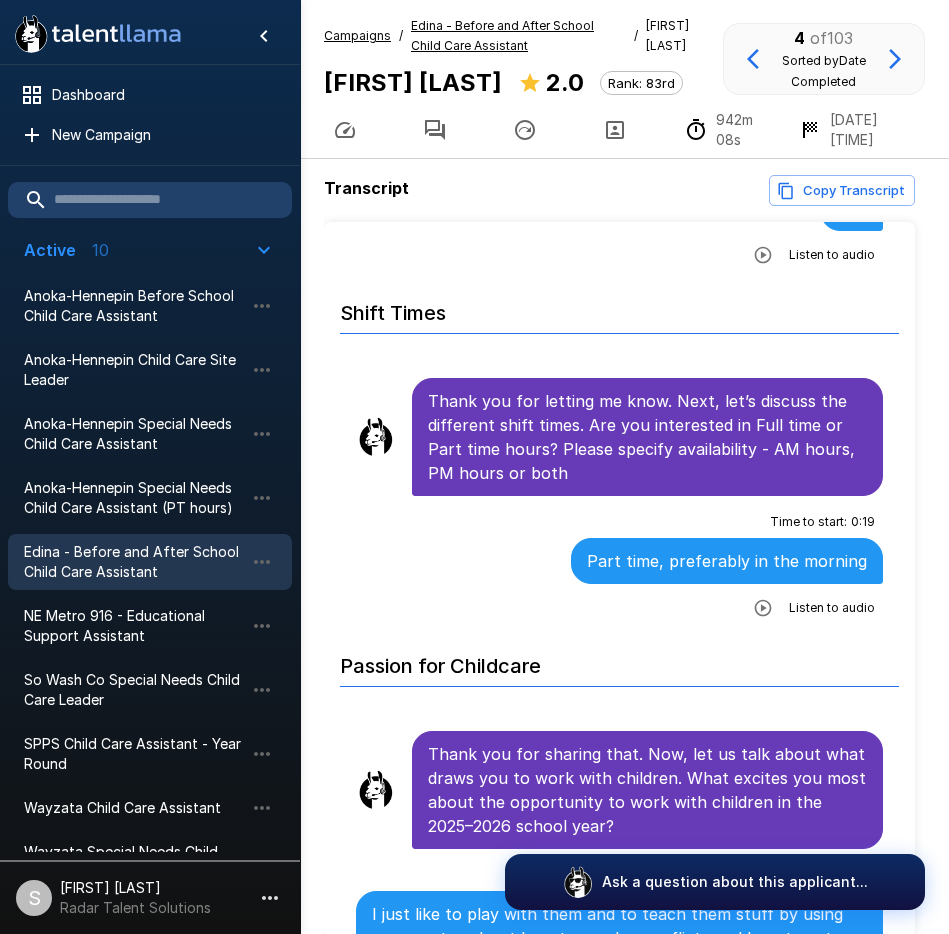 click 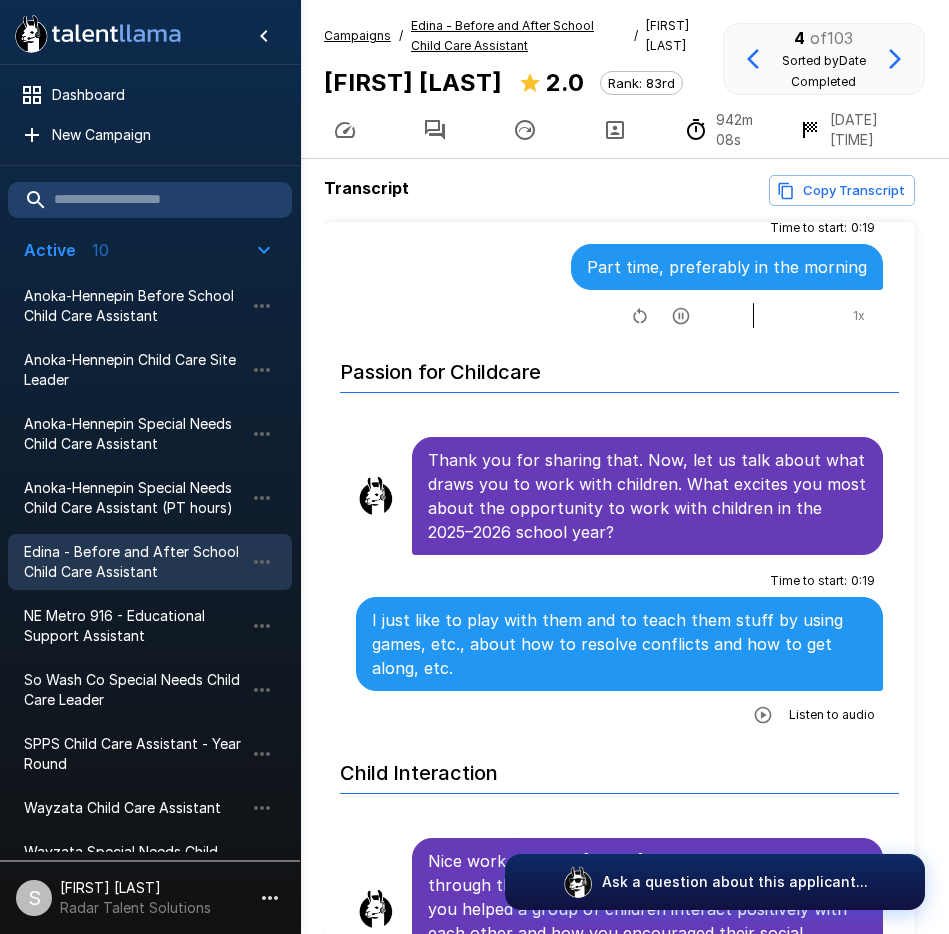 scroll, scrollTop: 1500, scrollLeft: 0, axis: vertical 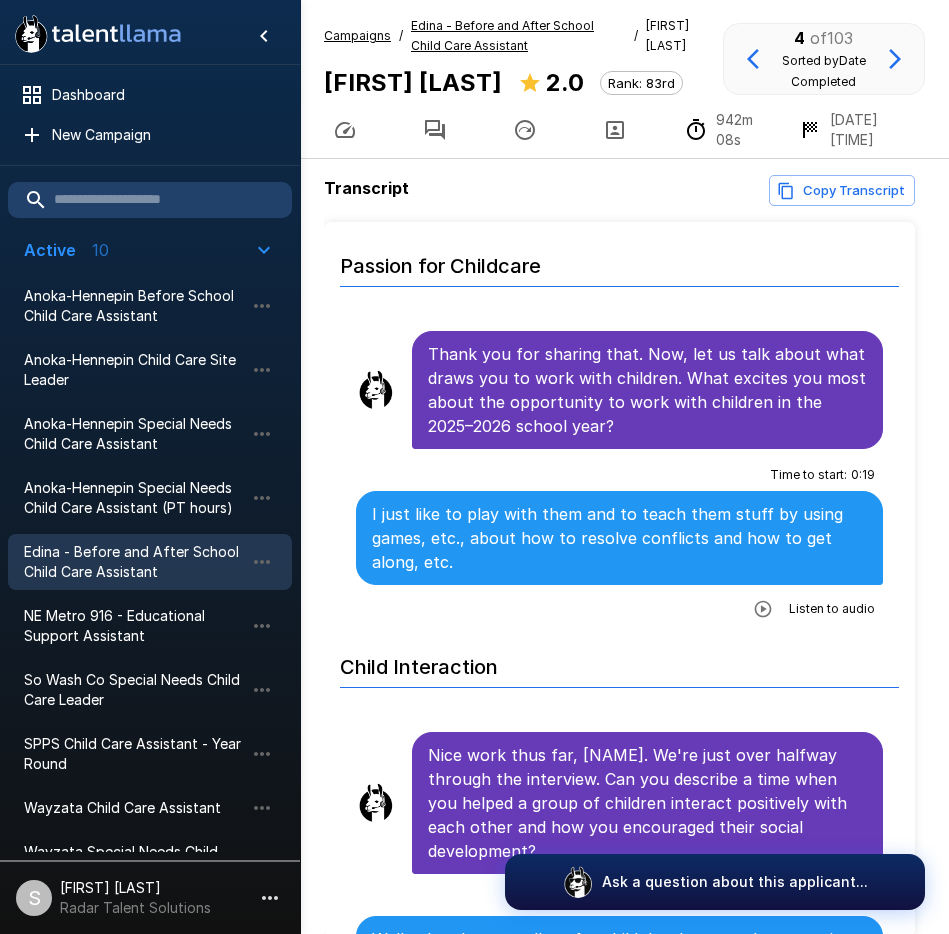 click 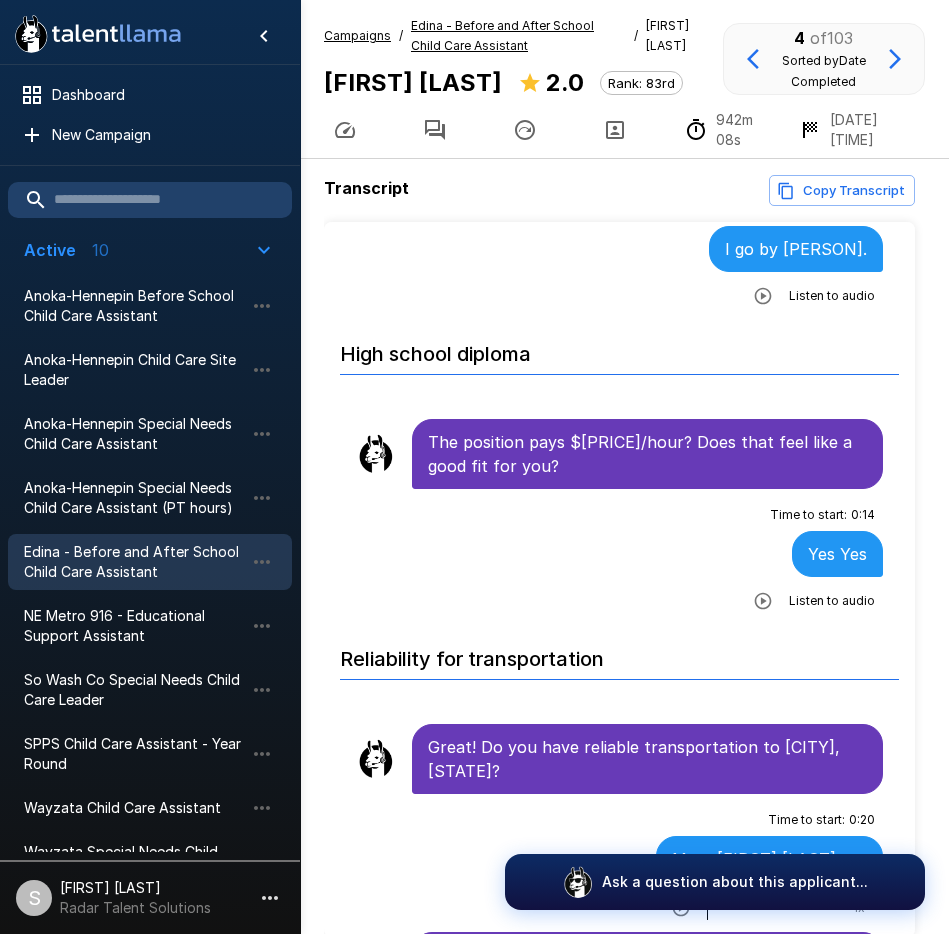 scroll, scrollTop: 0, scrollLeft: 0, axis: both 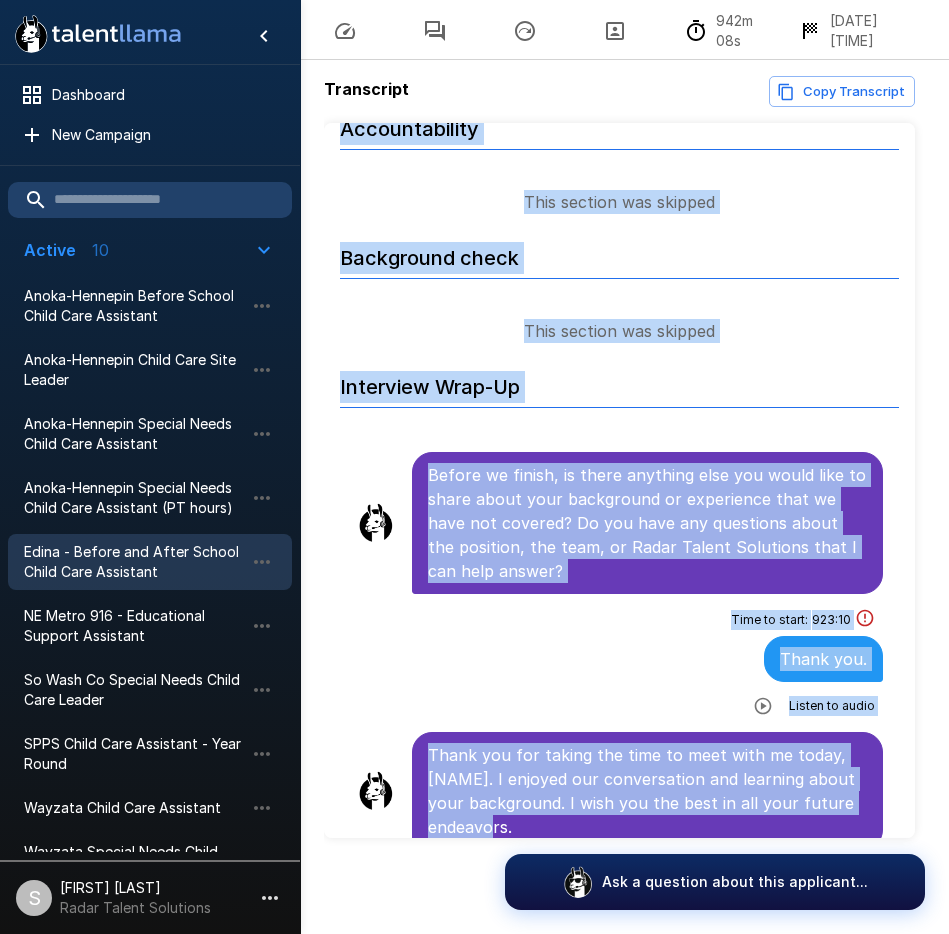 drag, startPoint x: 429, startPoint y: 377, endPoint x: 759, endPoint y: 803, distance: 538.8655 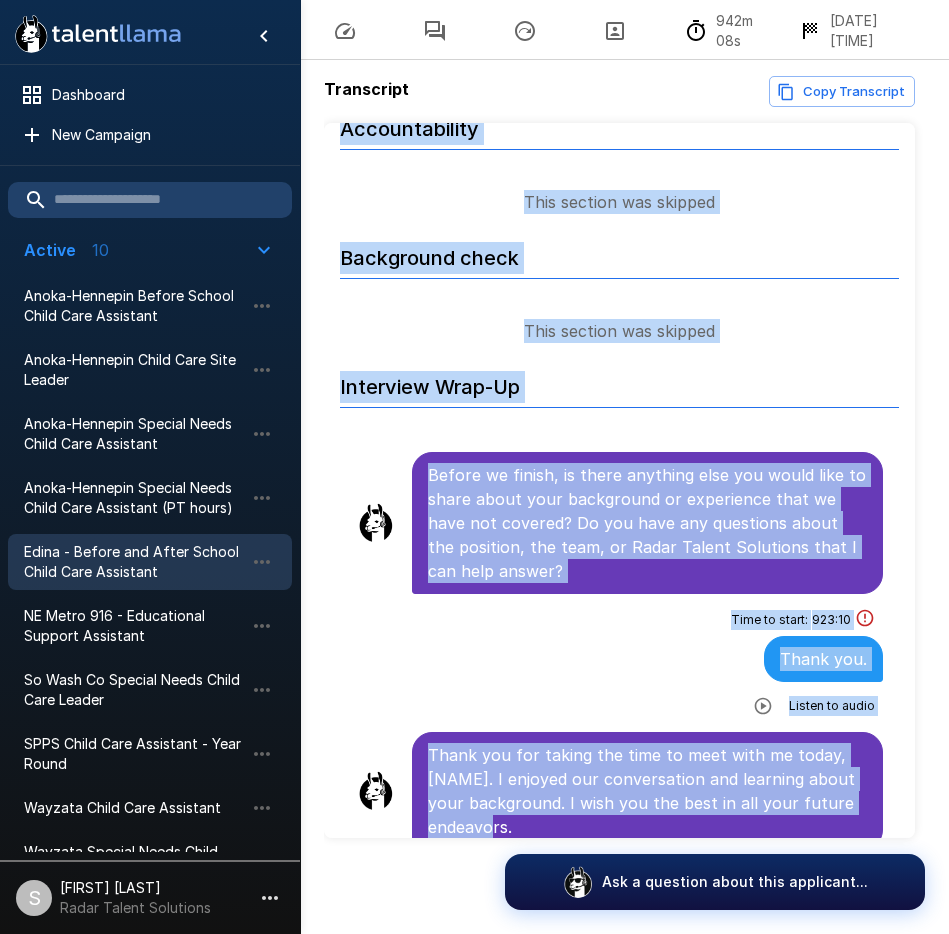 click on "Introduction For help and tips, click the question bubble at the bottom of the screen. Do you prefer to go by [NAME] or something else? Time to start : 0 : 13 I go by [NAME]. Listen to audio High school diploma Perfect, thanks [NAME]. Let's get started. Do you have a high school diploma or equivalent? Time to start : 0 : 14 Yes Yes Listen to audio Reliability for transportation Great! Do you have reliable transportation to Edina, MN? Time to start : 0 : 20 Meet [NAME]. . . . 1 x Thank you for your response. To clarify, could you tell me if you have reliable transportation to Edina, MN? Time to start : 0 : 12 Yes. Listen to audio Shift Times Thank you for letting me know. Next, let’s discuss the different shift times. Are you interested in Full time or Part time hours? Please specify availability - AM hours, PM hours or both Time to start : 0 : 19 Part time, preferably in the morning 1 x Passion for Childcare Time to start : 0 : 19 1 x Child Interaction Time to start : 0 : 31 Listen to audio : 0 :" at bounding box center [619, -1854] 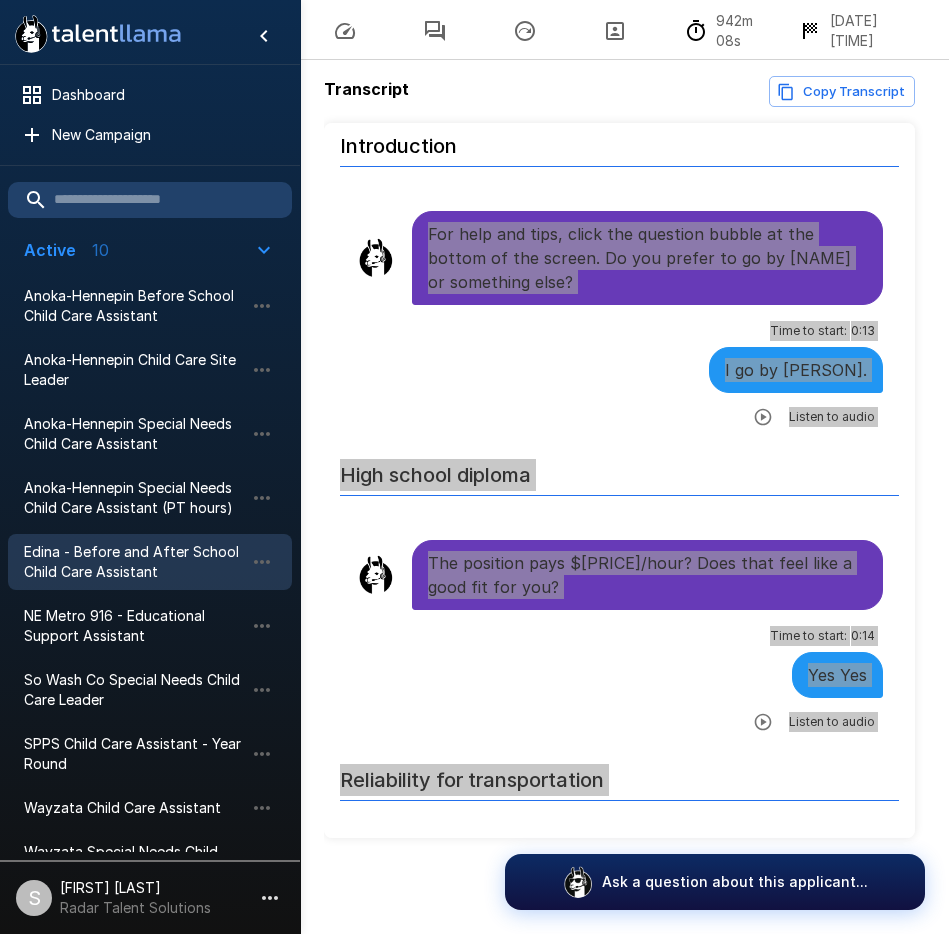 scroll, scrollTop: 0, scrollLeft: 0, axis: both 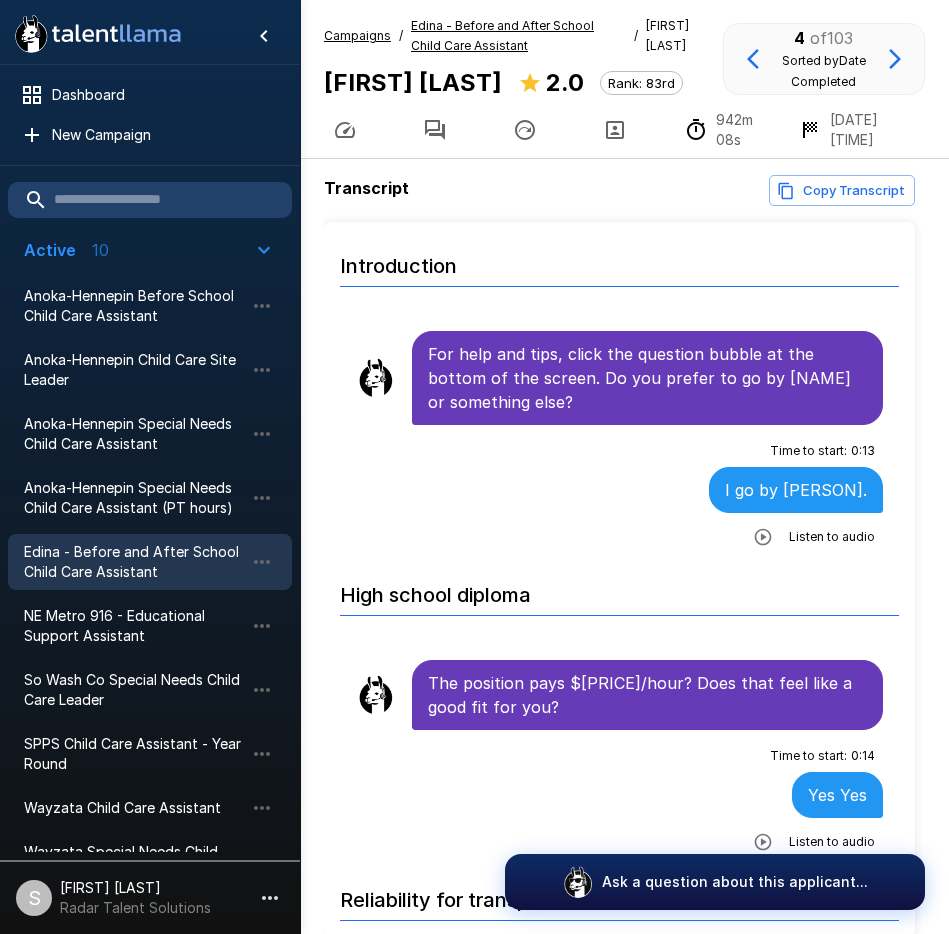click on "Edina - Before and After School Child Care Assistant" at bounding box center (502, 35) 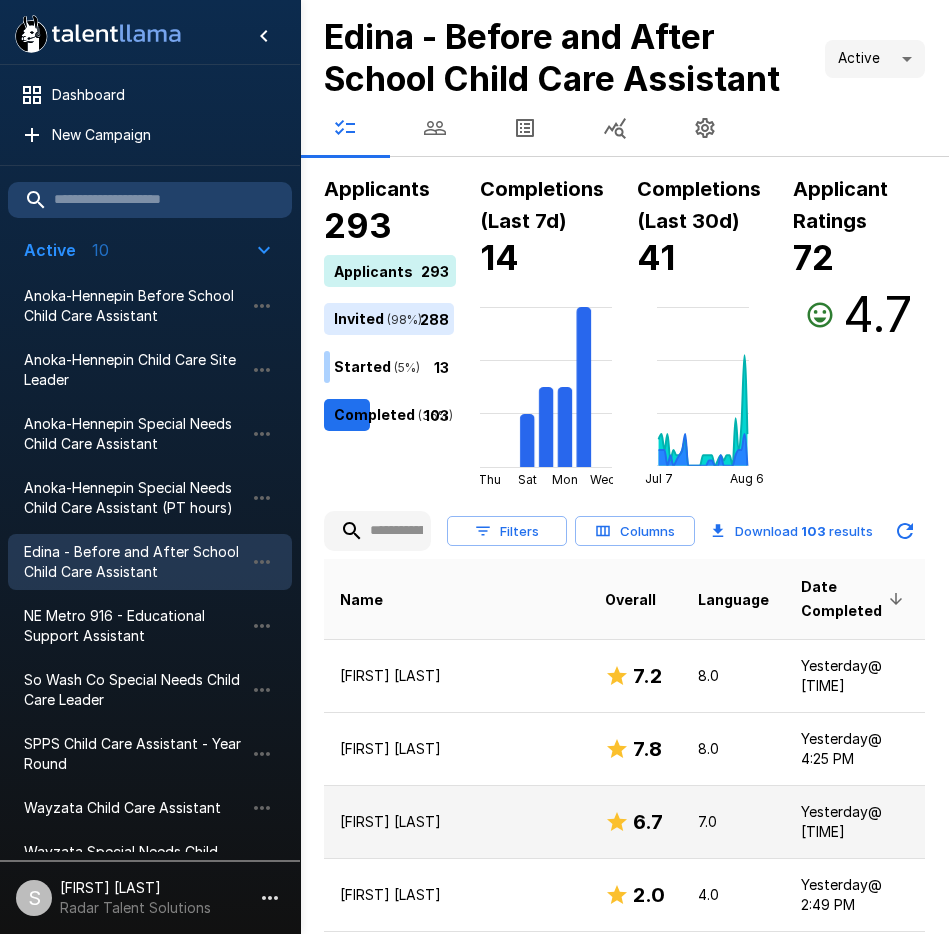 click on "[FIRST] [LAST]" at bounding box center (456, 822) 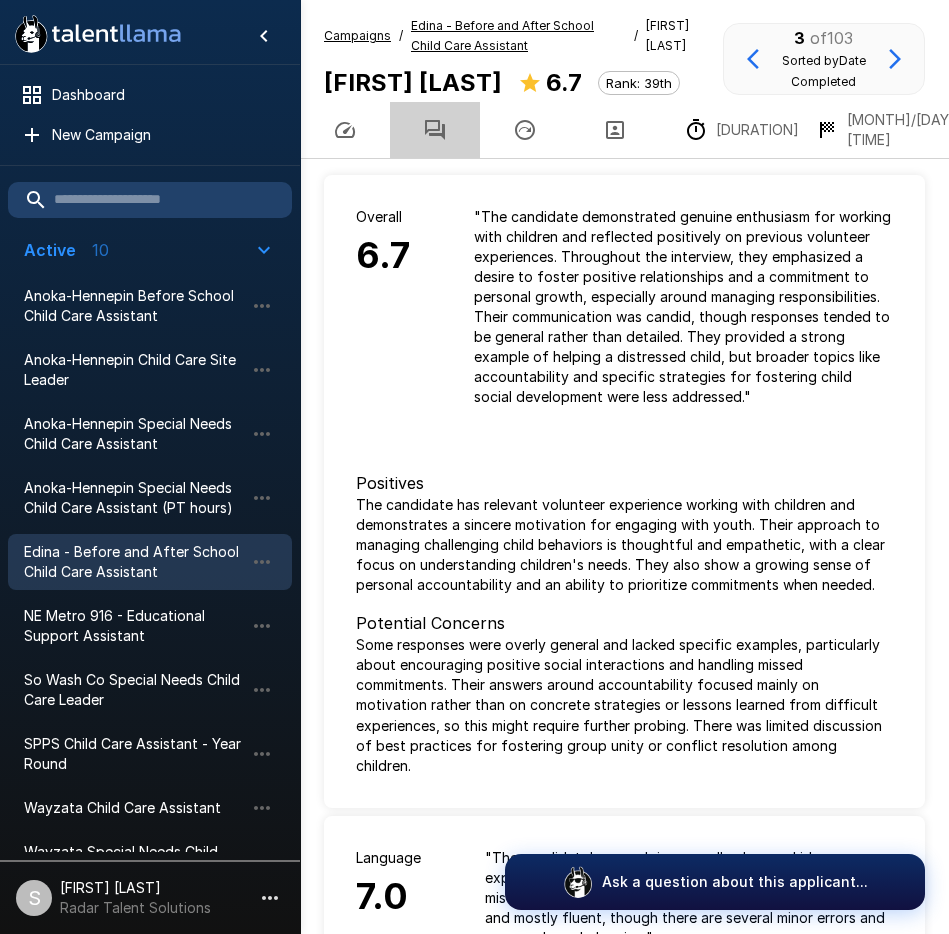 click 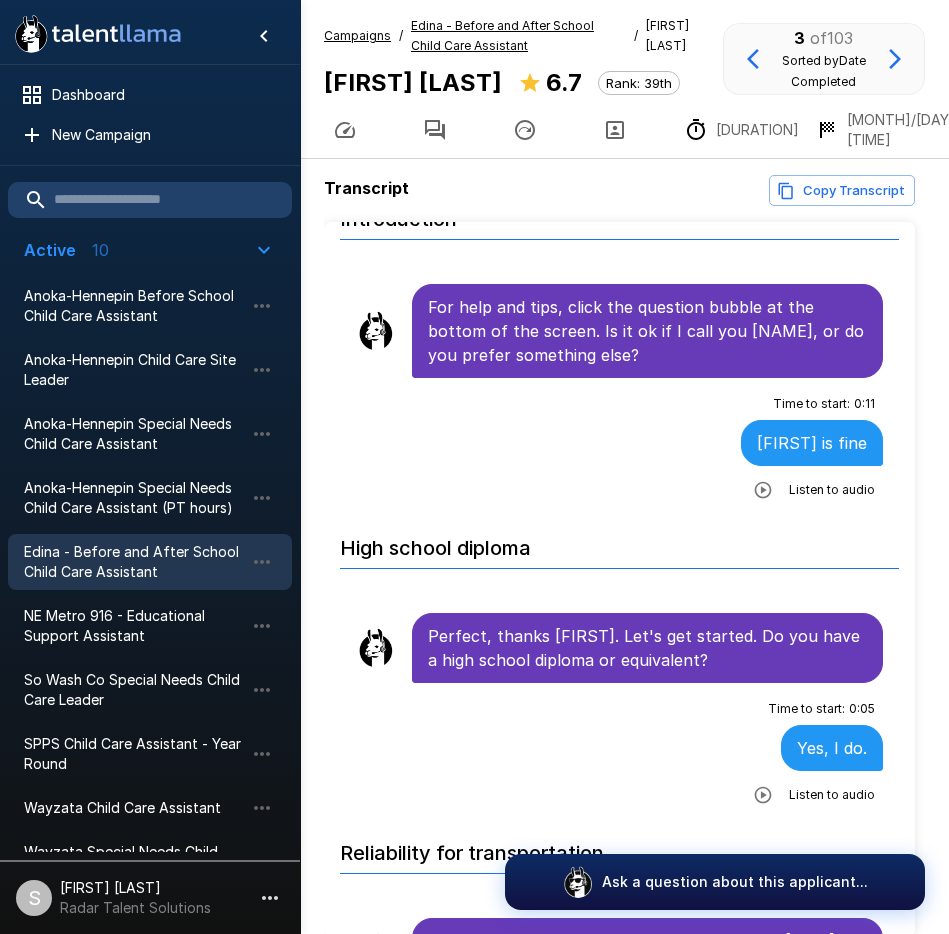 scroll, scrollTop: 0, scrollLeft: 0, axis: both 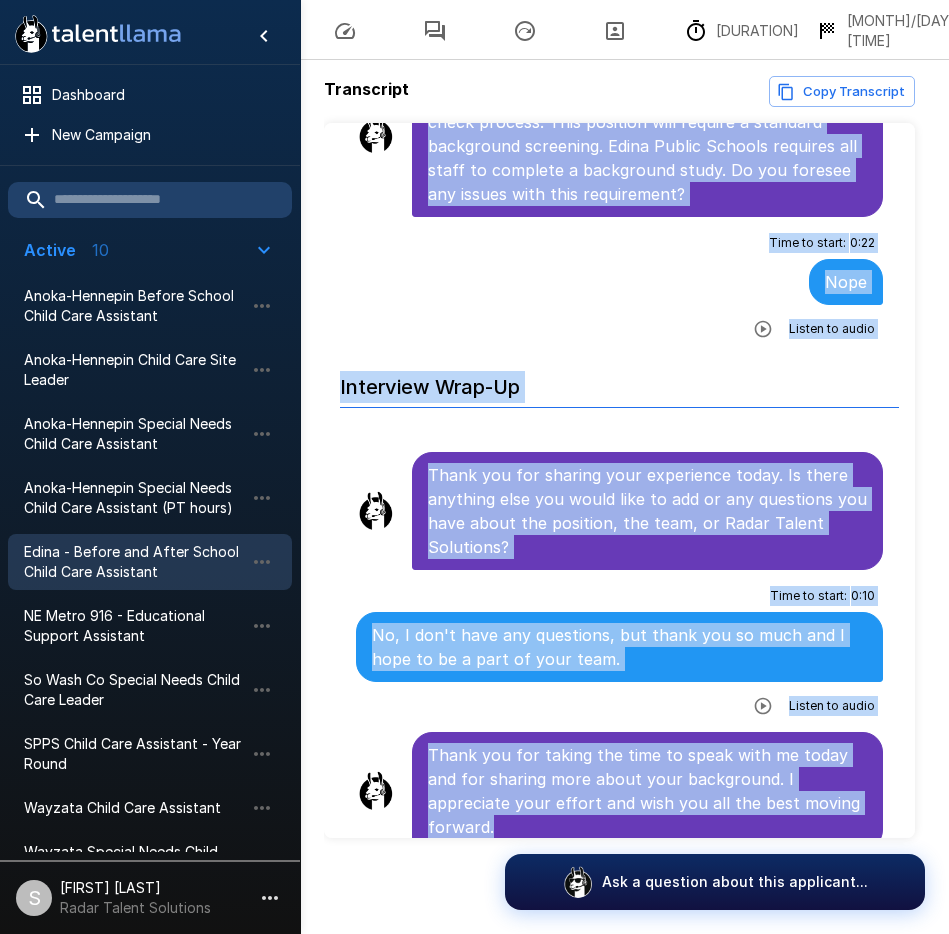 drag, startPoint x: 430, startPoint y: 380, endPoint x: 782, endPoint y: 810, distance: 555.70135 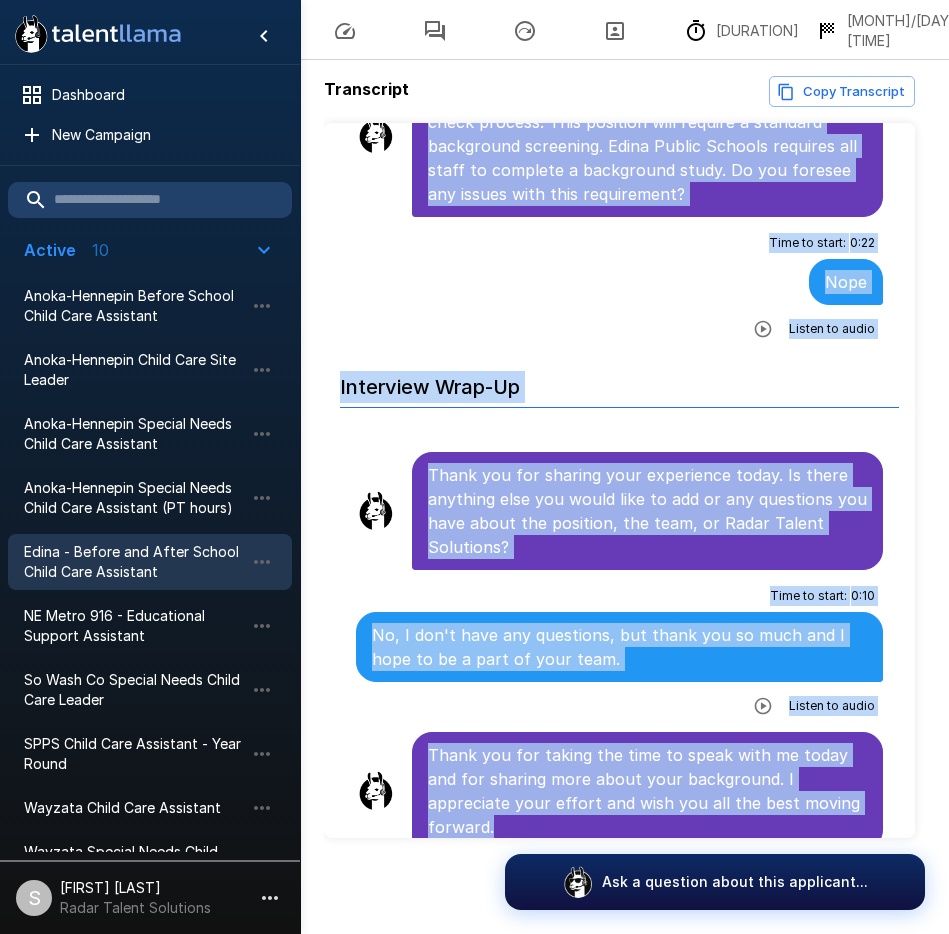 click on "Introduction For help and tips, click the question bubble at the bottom of the screen. Is it ok if I call you Saena, or do you prefer something else? Time to start : 0 : 11 Saena is fine Listen to audio High school diploma Perfect, thanks Saena. Let's get started. Do you have a high school diploma or equivalent? Time to start : 0 : 05 Yes, I do. Listen to audio Reliability for transportation Great. Do you have reliable transportation to [CITY]? Time to start : 0 : 07 Yes, I do. Listen to audio Shift Times Thank you for letting me know. Now let us discuss shift times. Are you interested in Full time or Part time hours? Please specify availability - AM hours, PM hours or both Time to start : 0 : 15 I'm looking for a part-time job. My availability will probably be after 2 30 p.m. on Tuesdays, Thursdays. Thursday I'm free the whole day. So Tuesday after 2 30 p.m. Thursday full availability. Friday after 2 and Saturday Sunday all day I'm available. Listen to audio Passion for Childcare Time to start : 0" at bounding box center [619, -2642] 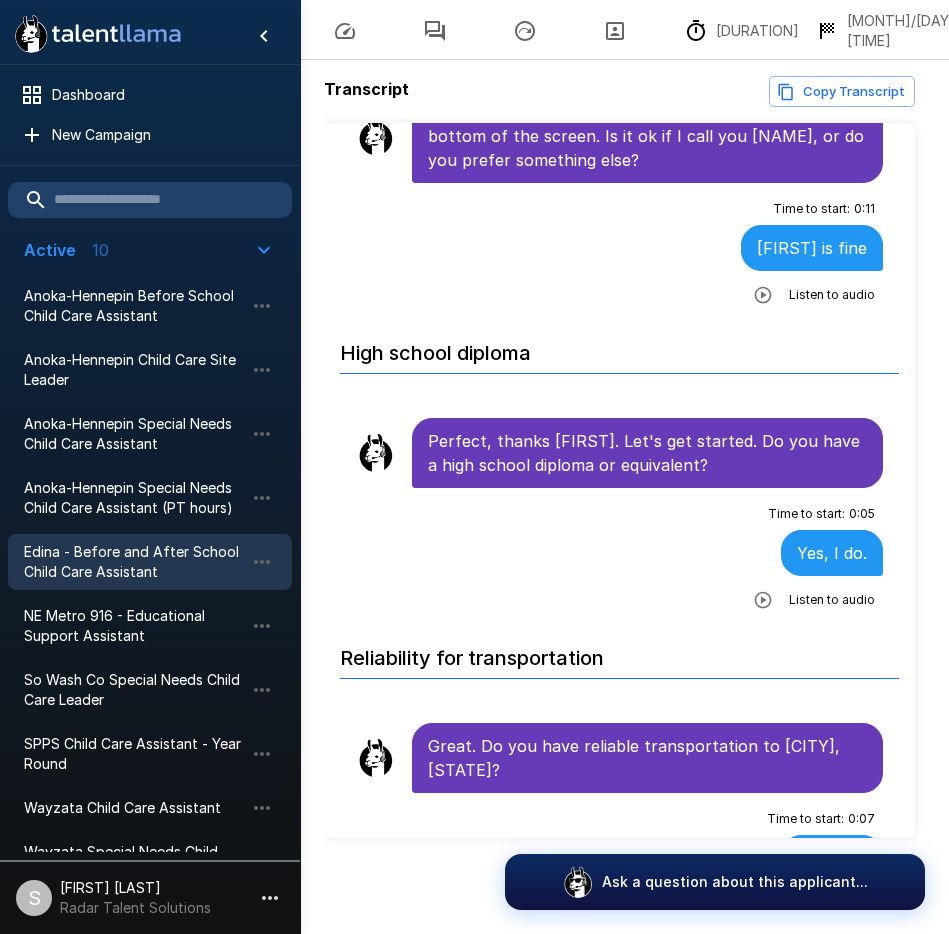 scroll, scrollTop: 0, scrollLeft: 0, axis: both 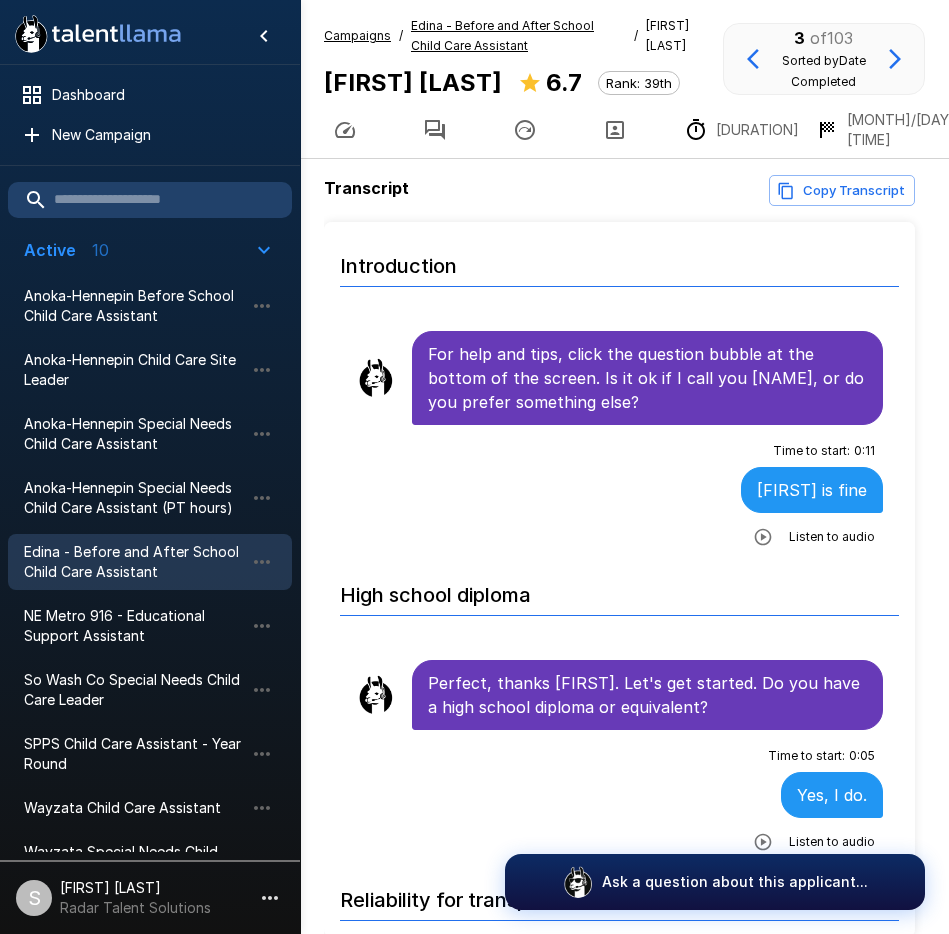 click on "Edina - Before and After School Child Care Assistant" at bounding box center [502, 35] 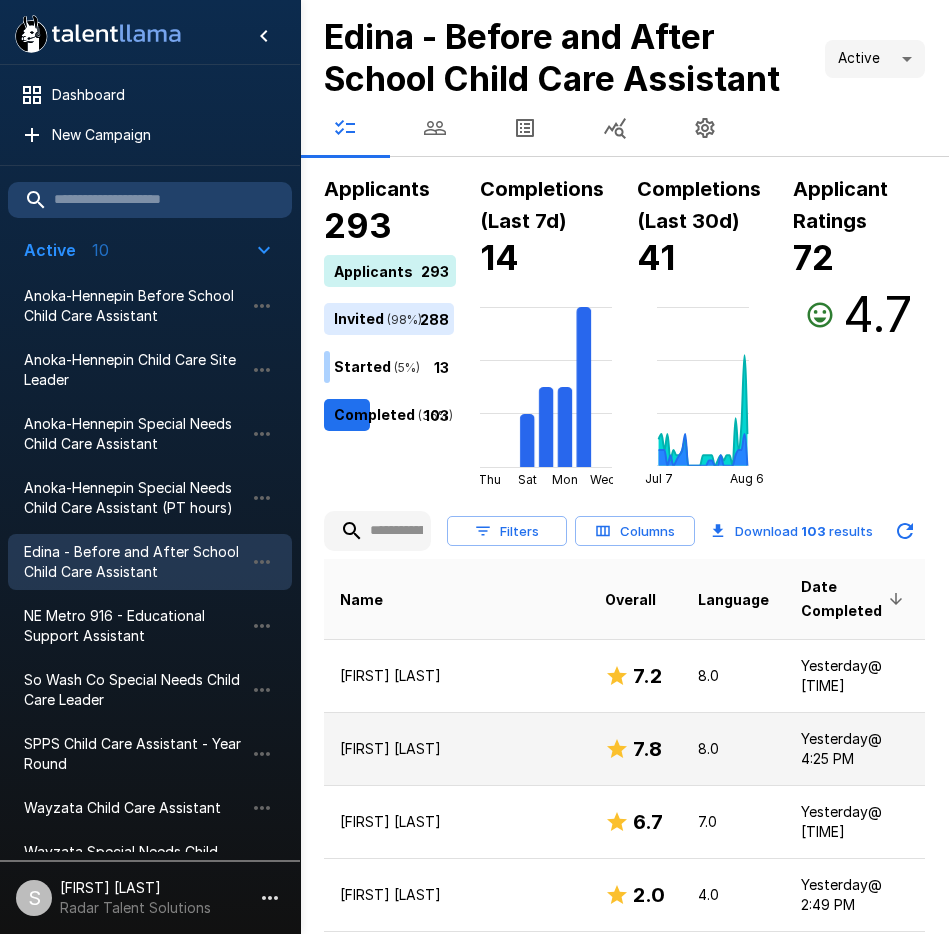 click on "[DATE] @ [TIME]" at bounding box center [855, 748] 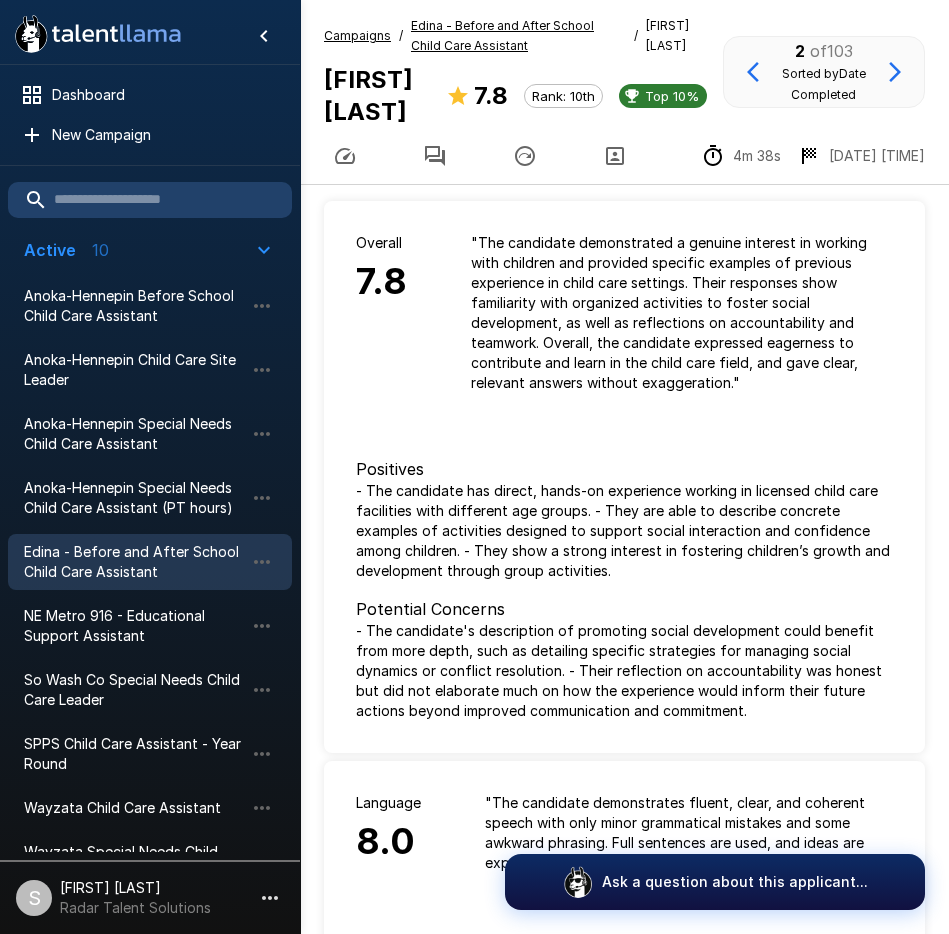 click 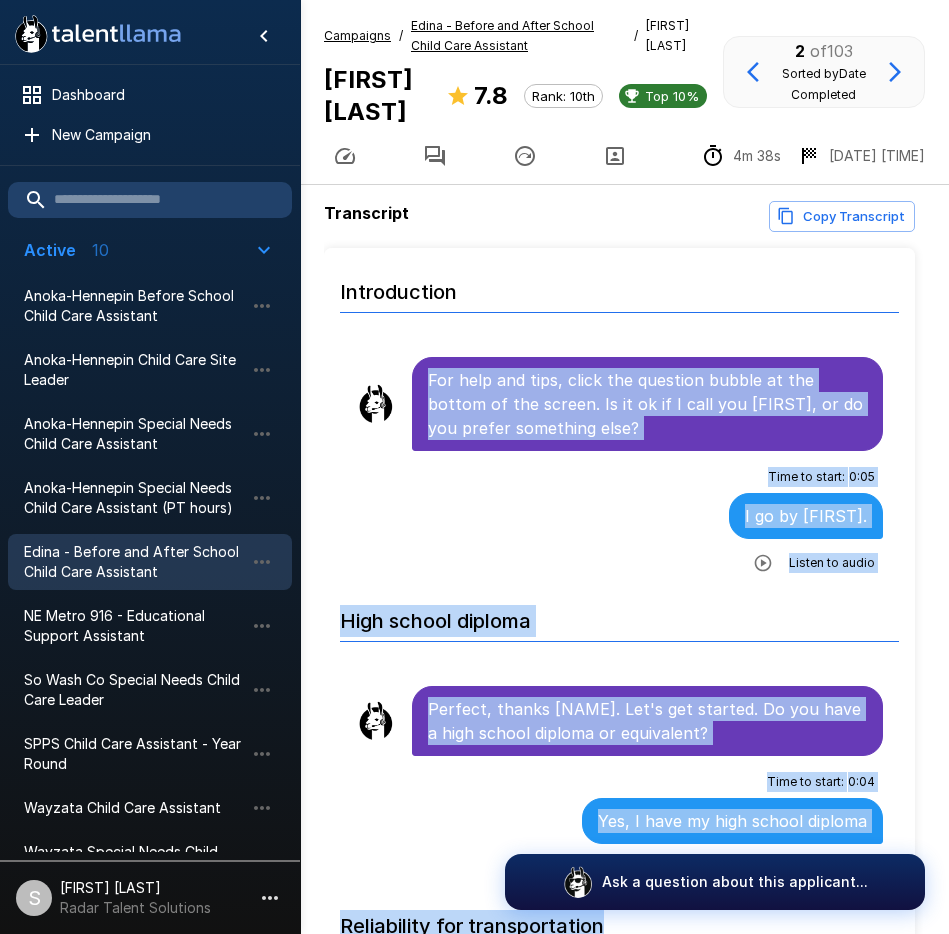 scroll, scrollTop: 29, scrollLeft: 0, axis: vertical 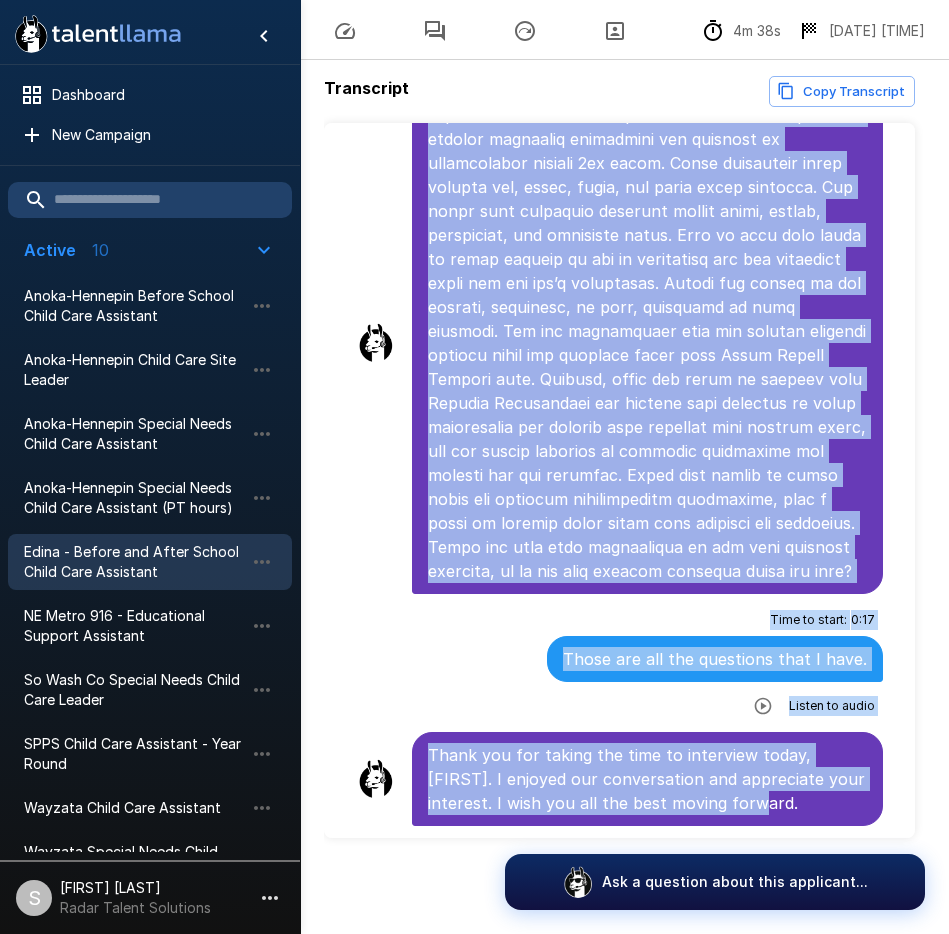drag, startPoint x: 430, startPoint y: 377, endPoint x: 919, endPoint y: 923, distance: 732.96454 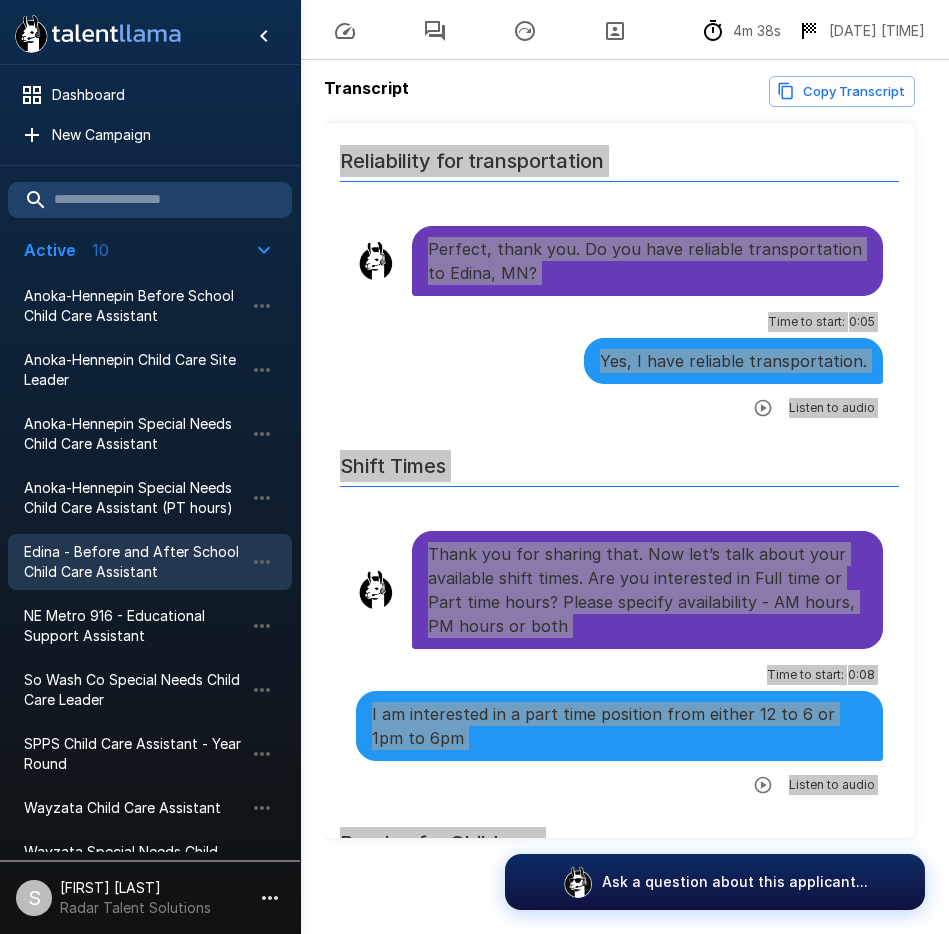 scroll, scrollTop: 0, scrollLeft: 0, axis: both 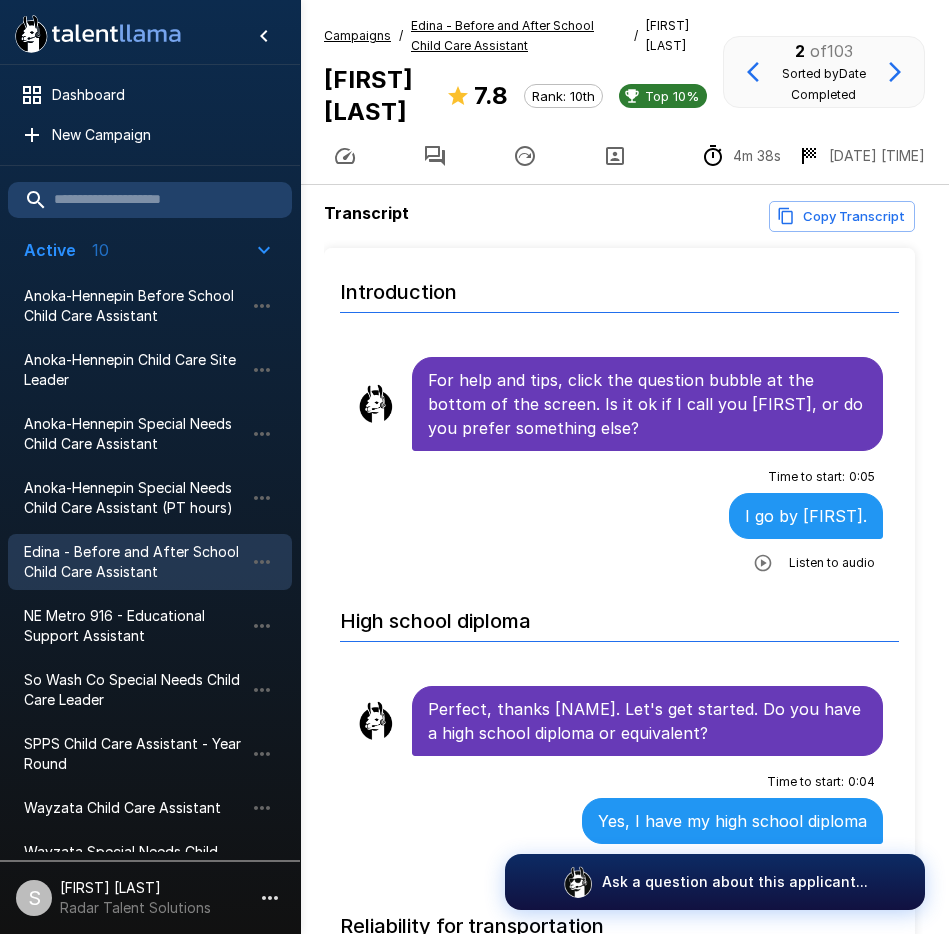 click on "Edina - Before and After School Child Care Assistant" at bounding box center [502, 35] 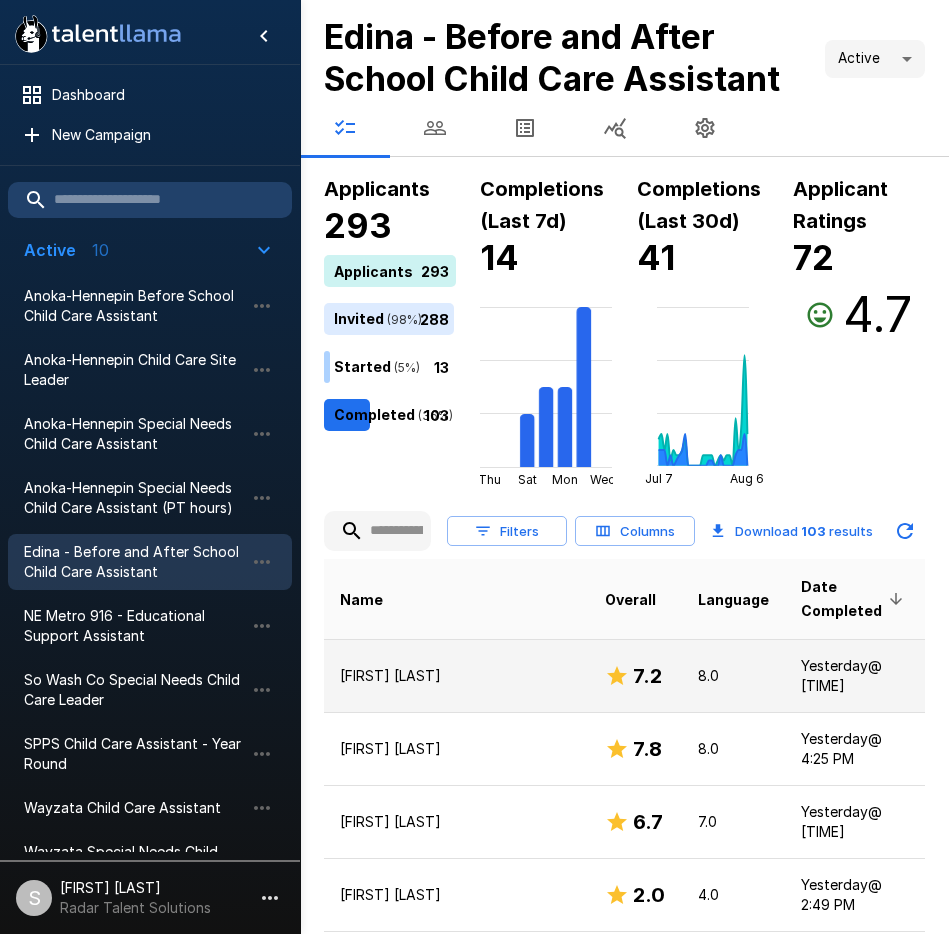 click on "Yesterday @ [TIME]" at bounding box center (855, 675) 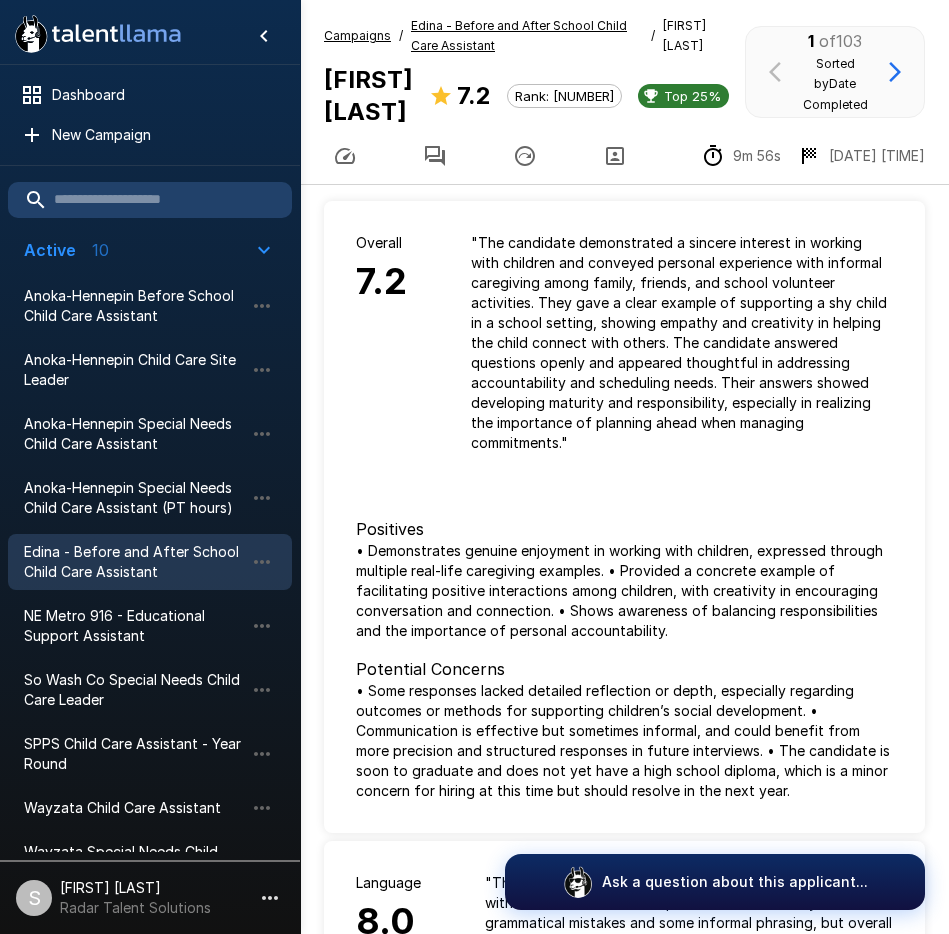 click at bounding box center [435, 156] 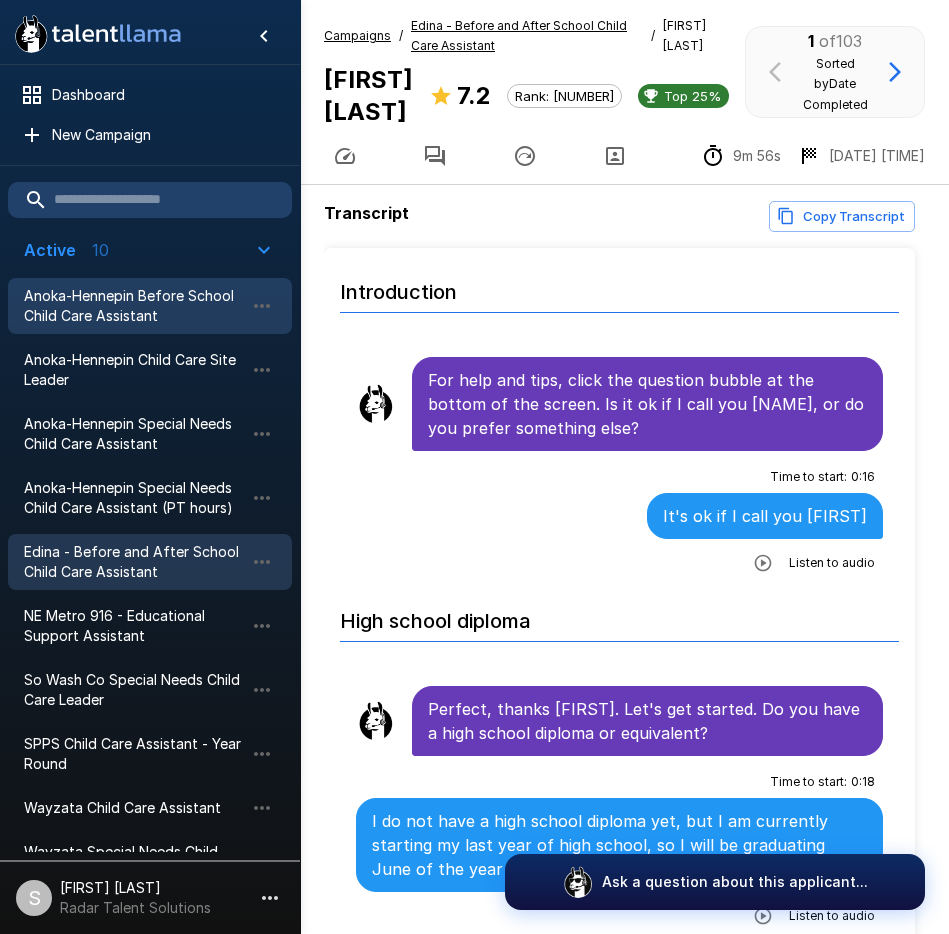 click on "Anoka-Hennepin Before School Child Care Assistant" at bounding box center (134, 306) 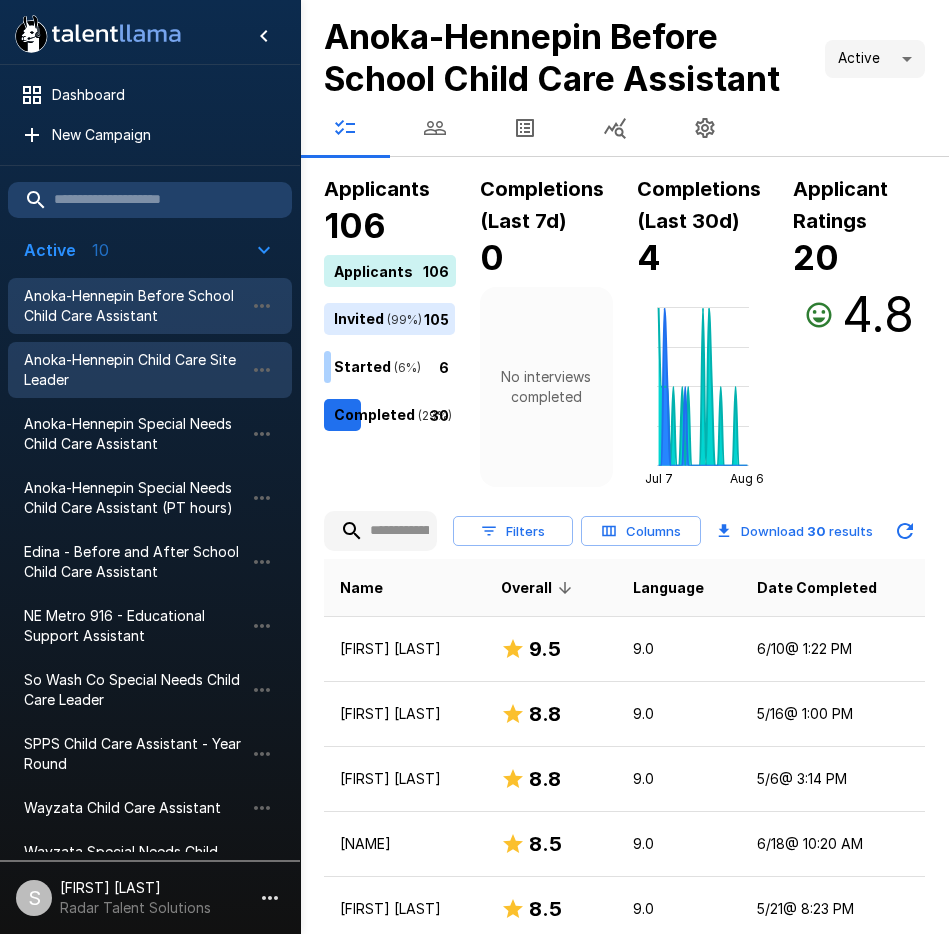 click on "Anoka-Hennepin Child Care Site Leader" at bounding box center (134, 370) 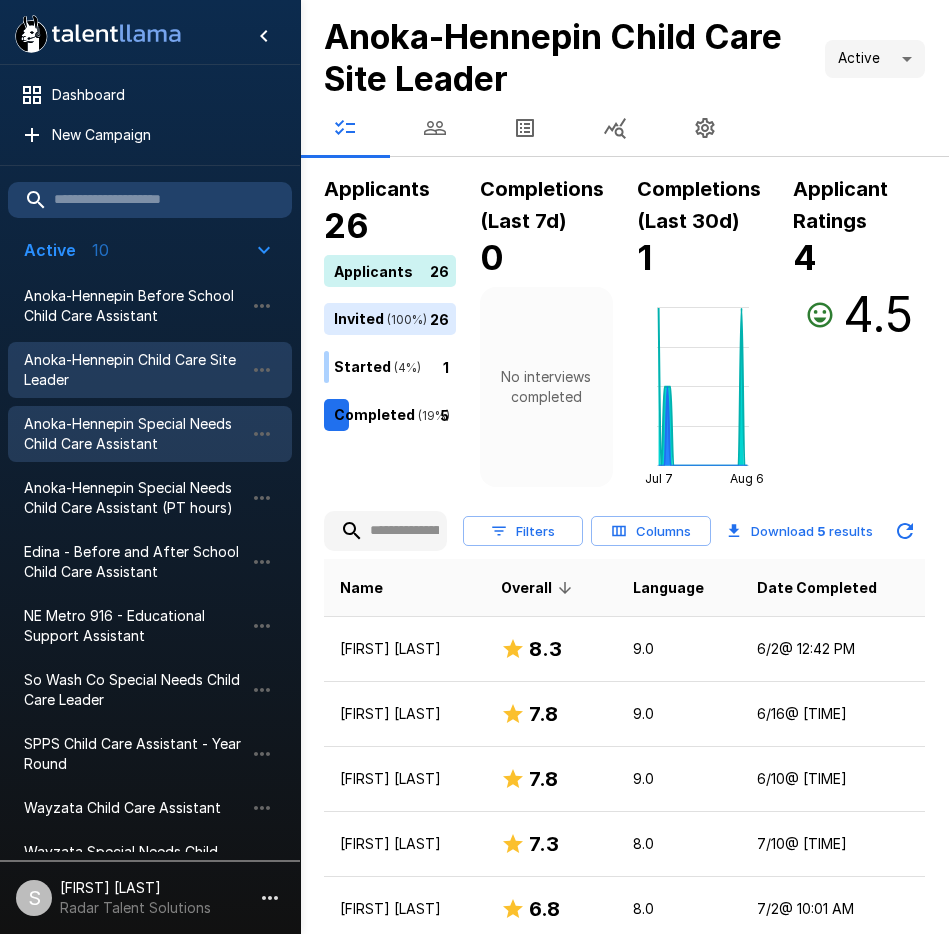 click on "Anoka-Hennepin Special Needs Child Care Assistant" at bounding box center (134, 434) 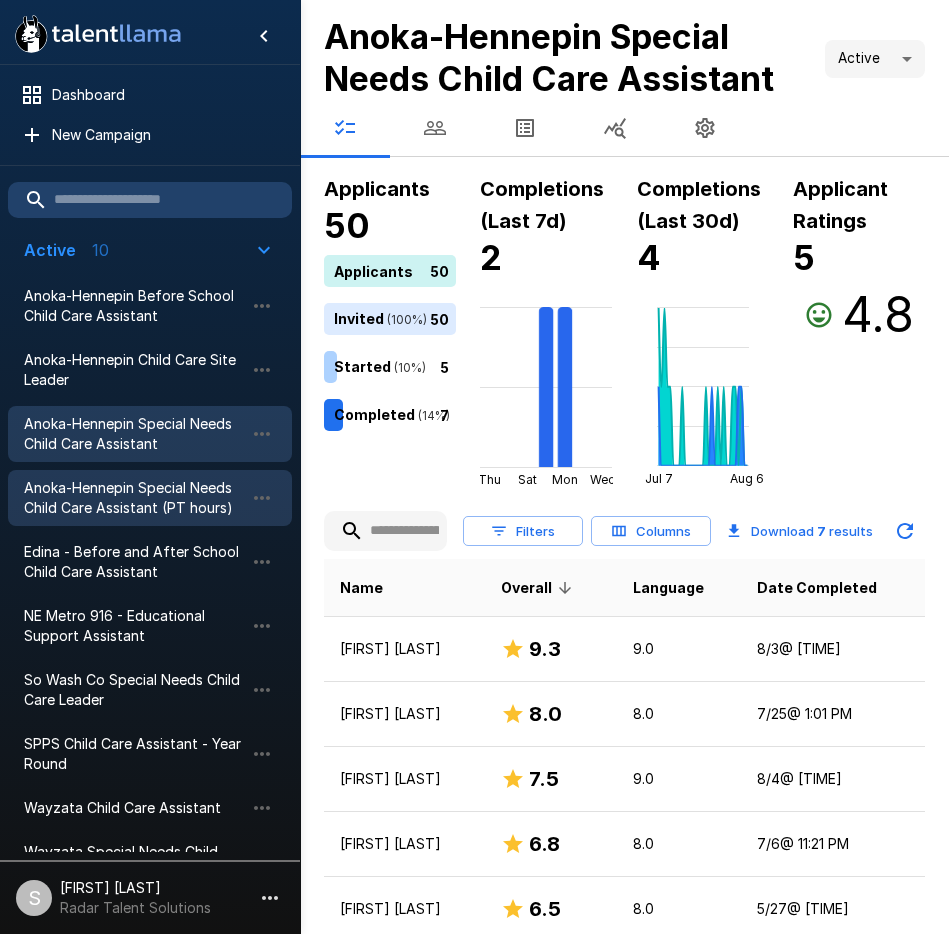 click on "Anoka-Hennepin Special Needs Child Care Assistant (PT hours)" at bounding box center (134, 498) 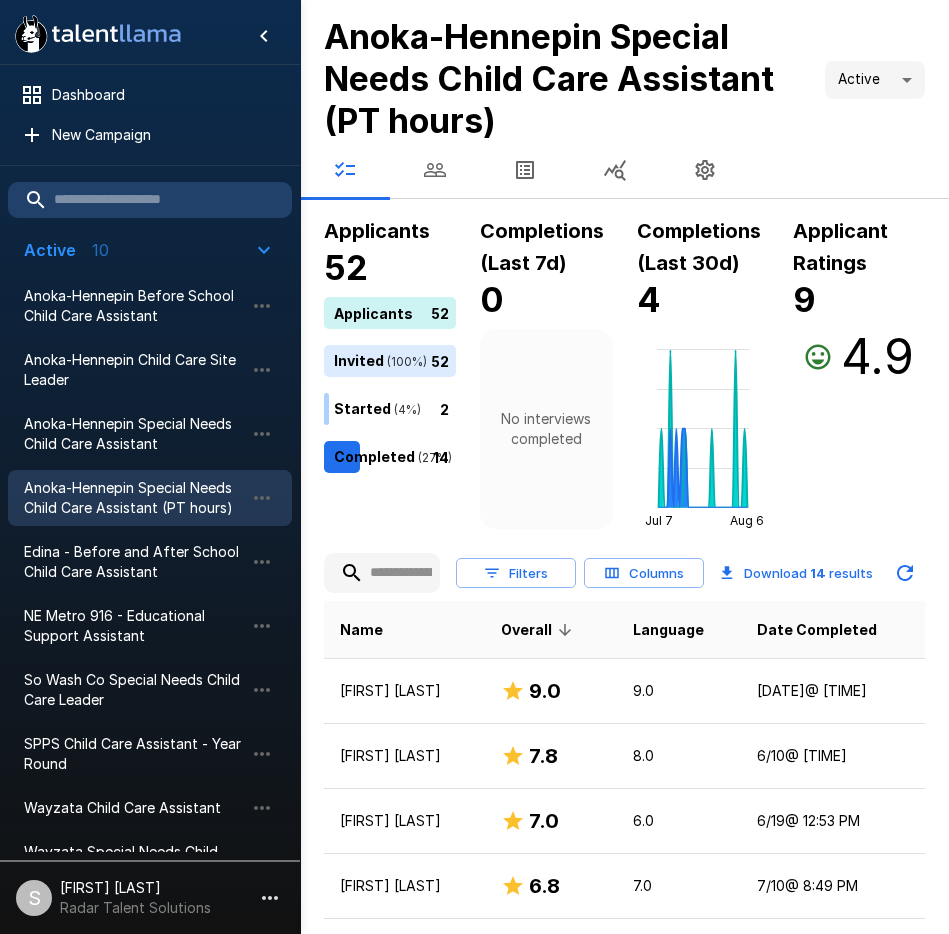 click at bounding box center (435, 170) 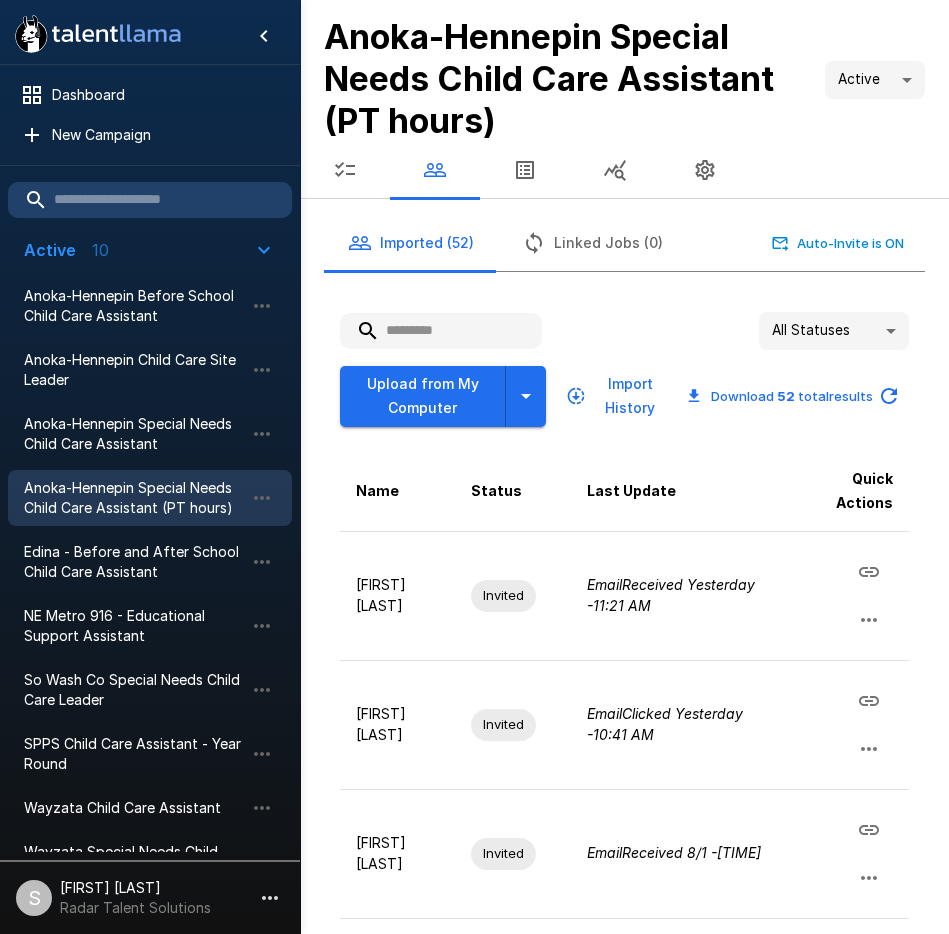 click at bounding box center [441, 331] 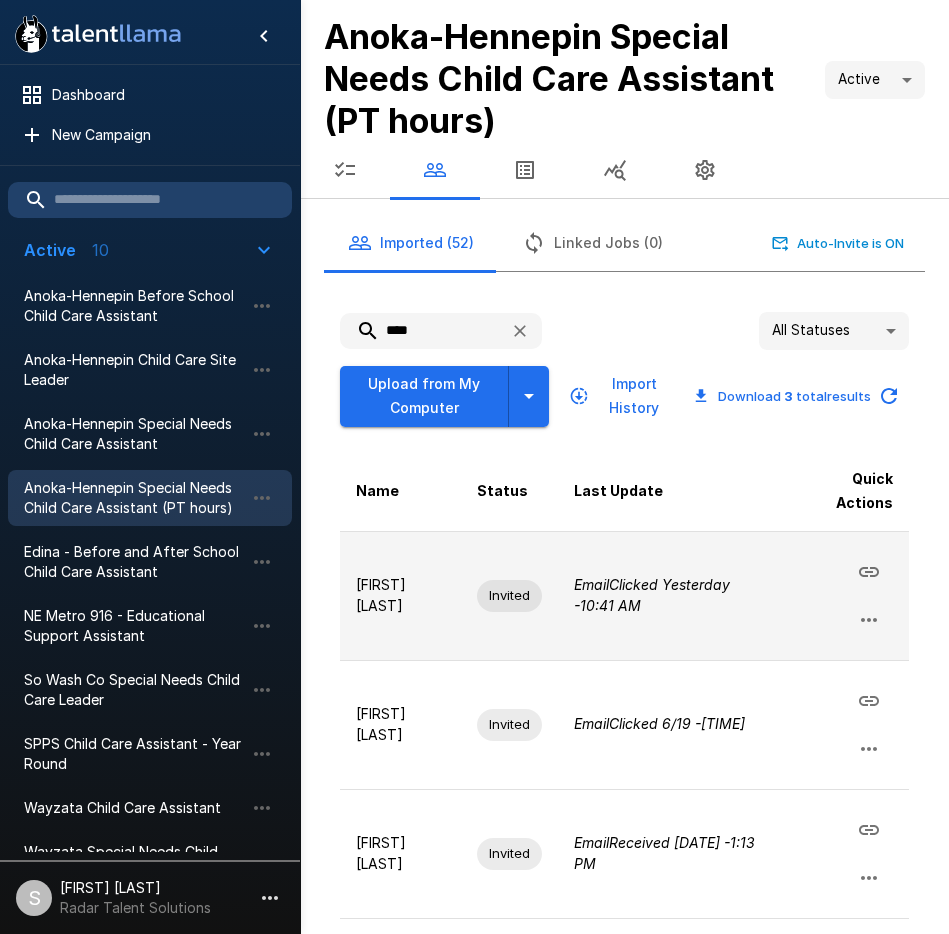 type on "****" 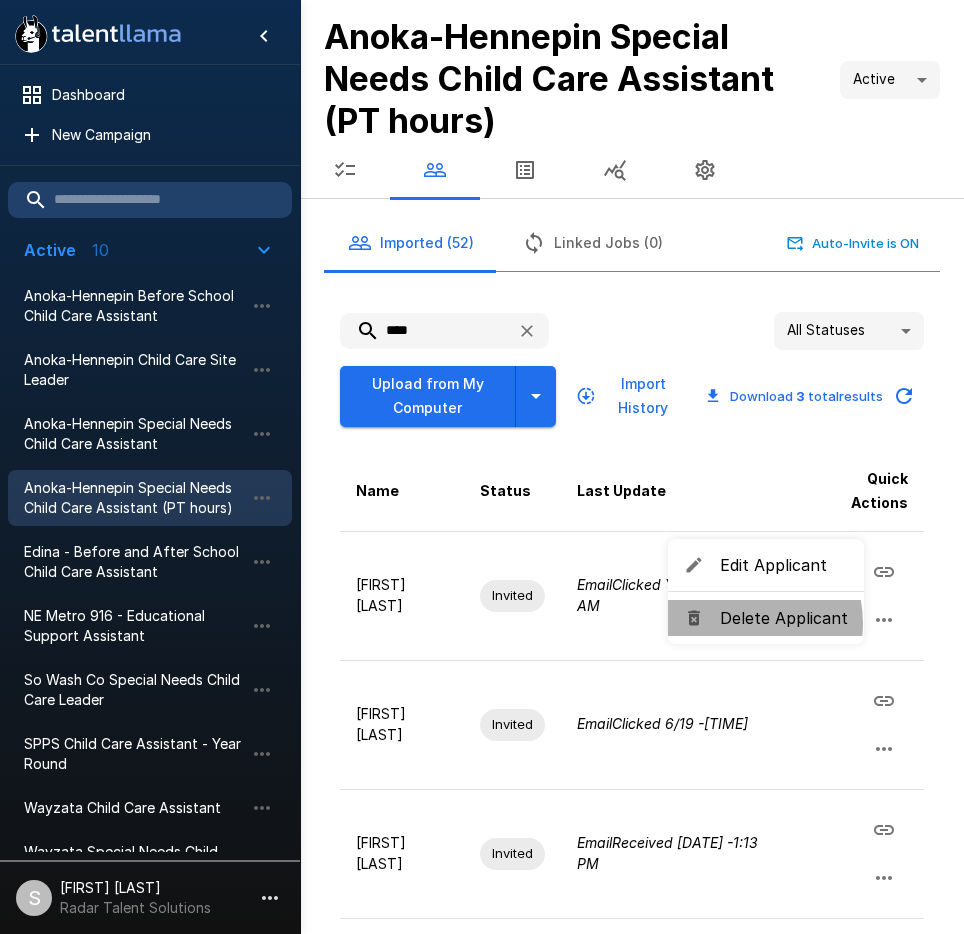 click on "Delete Applicant" at bounding box center [784, 618] 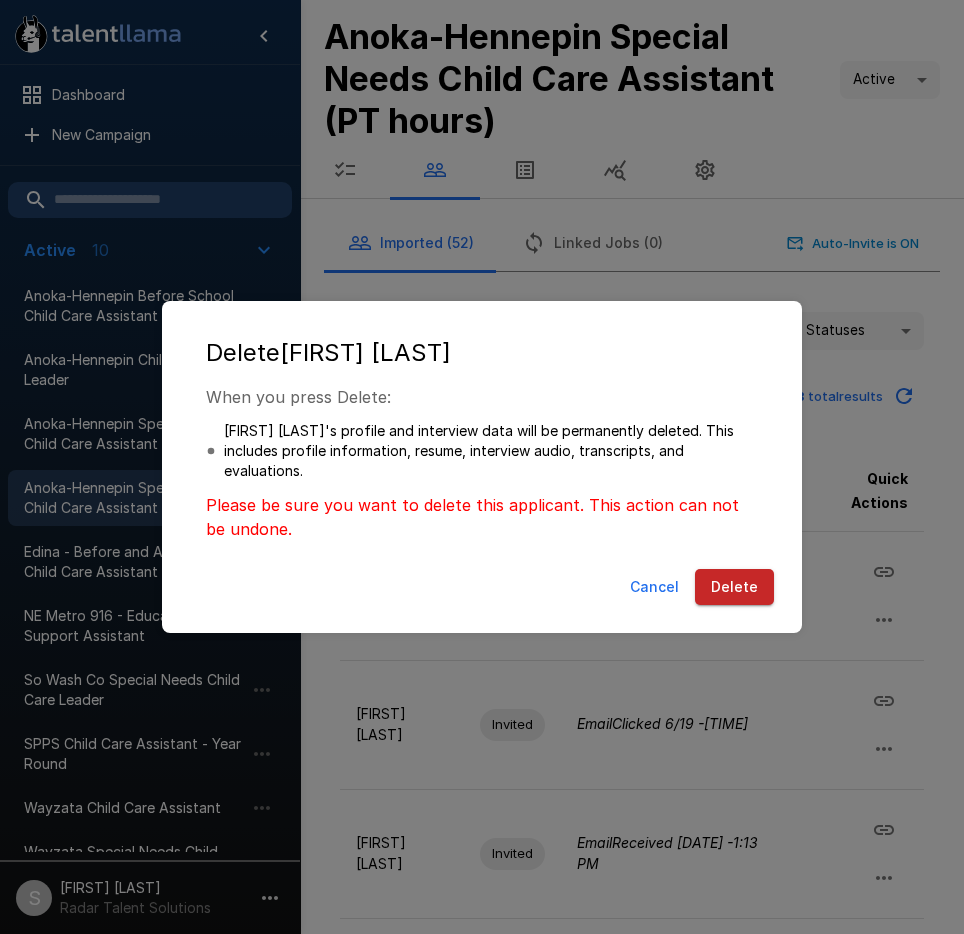 click on "Delete" at bounding box center [734, 587] 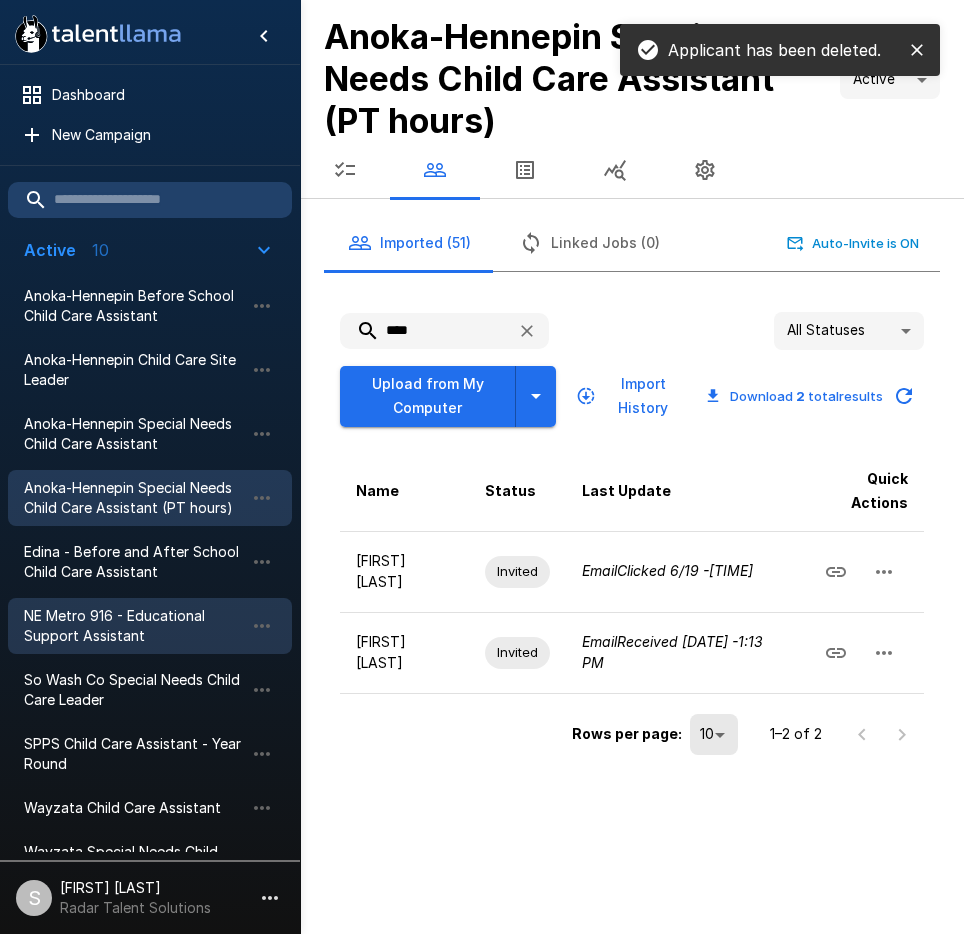 click on "NE Metro 916 - Educational Support Assistant" at bounding box center (134, 626) 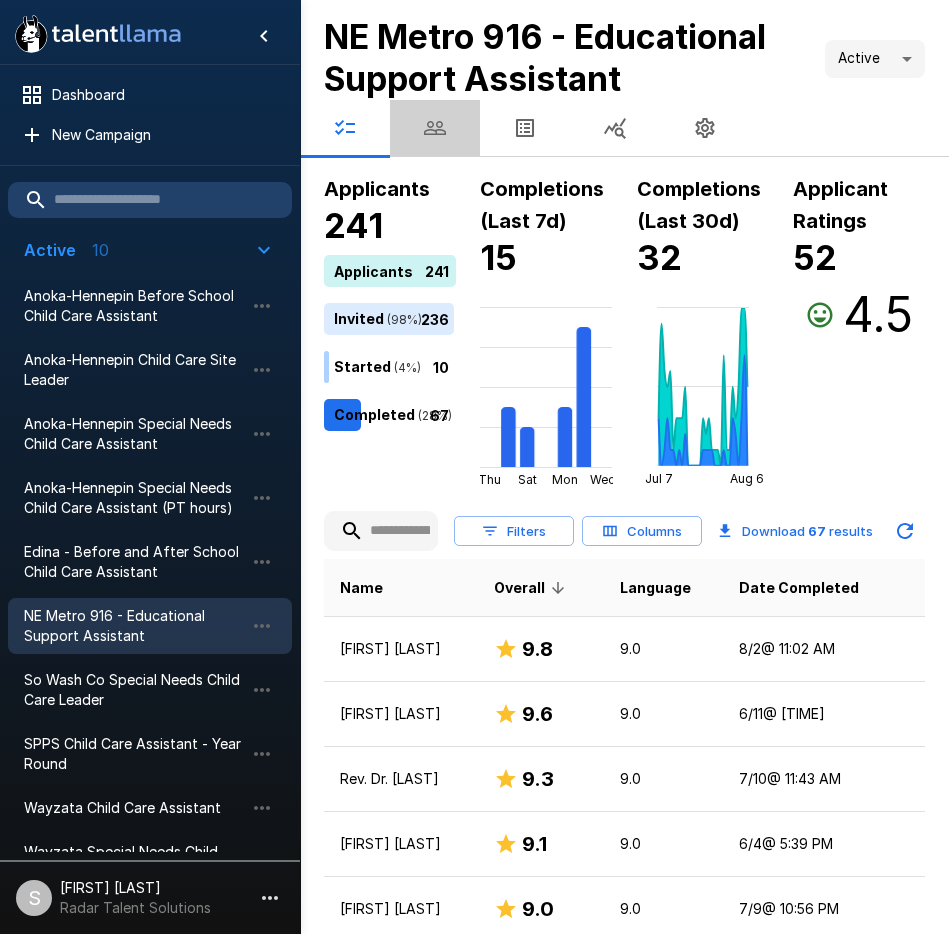 click 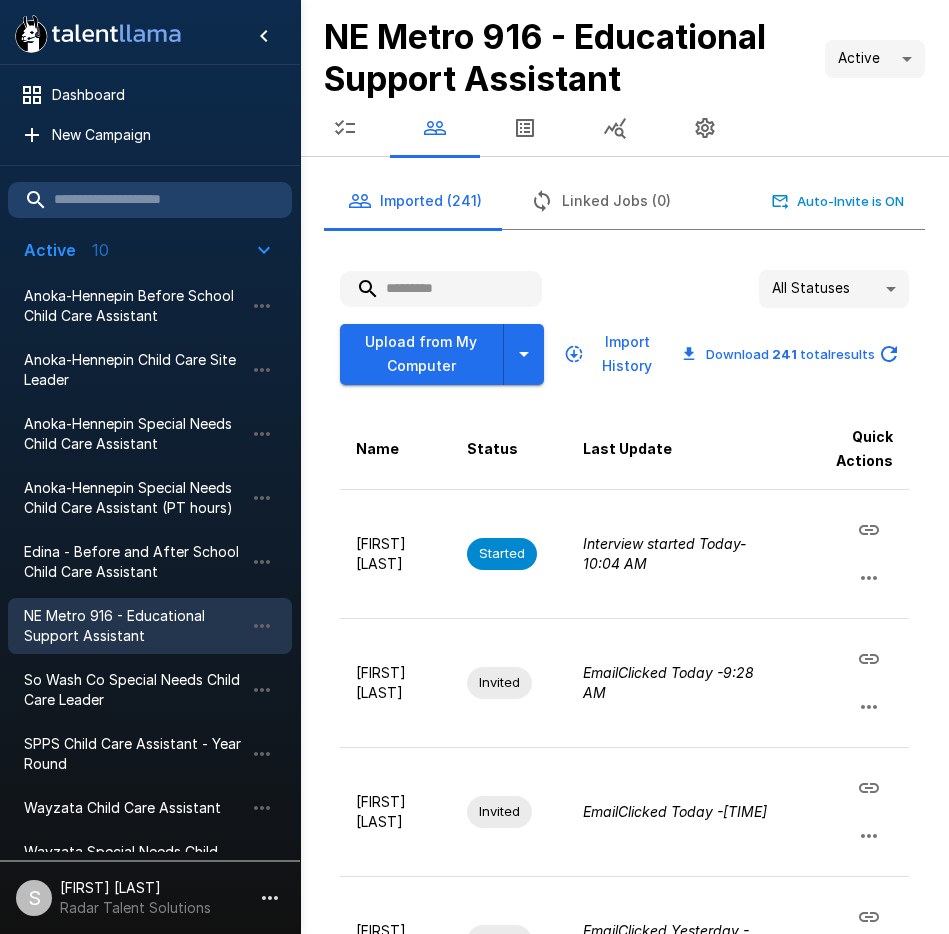 click at bounding box center (441, 289) 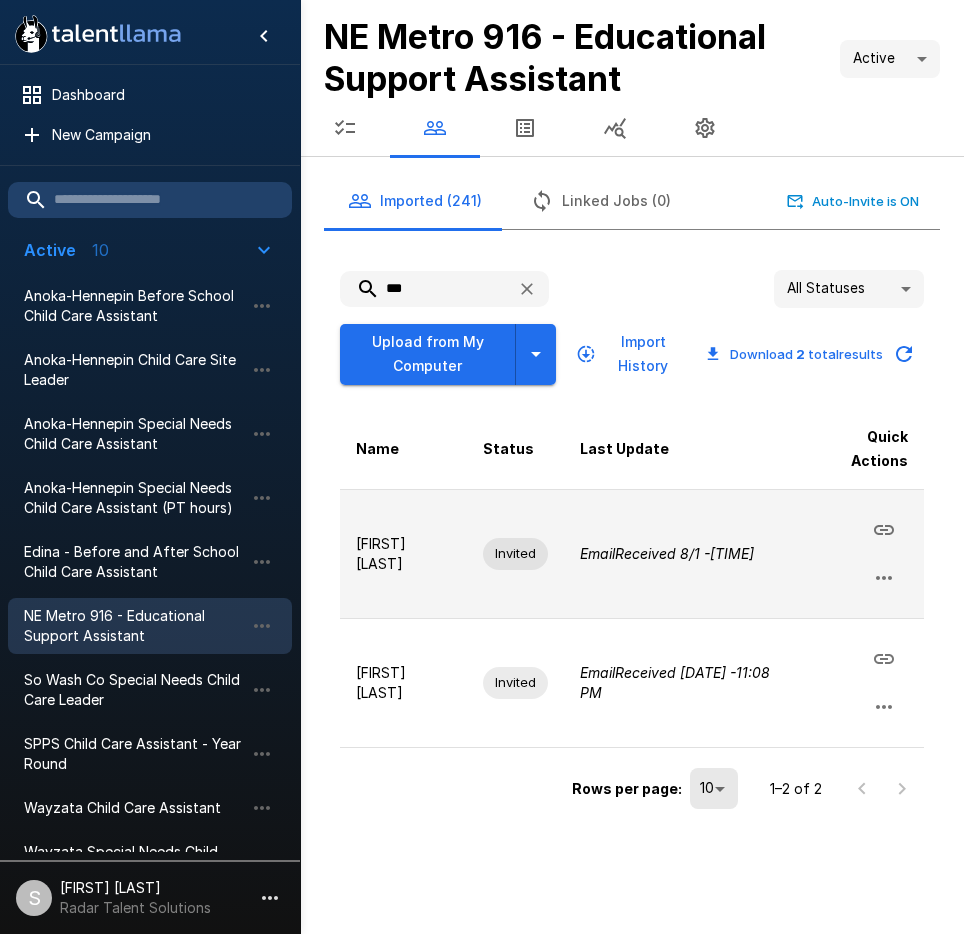 type on "***" 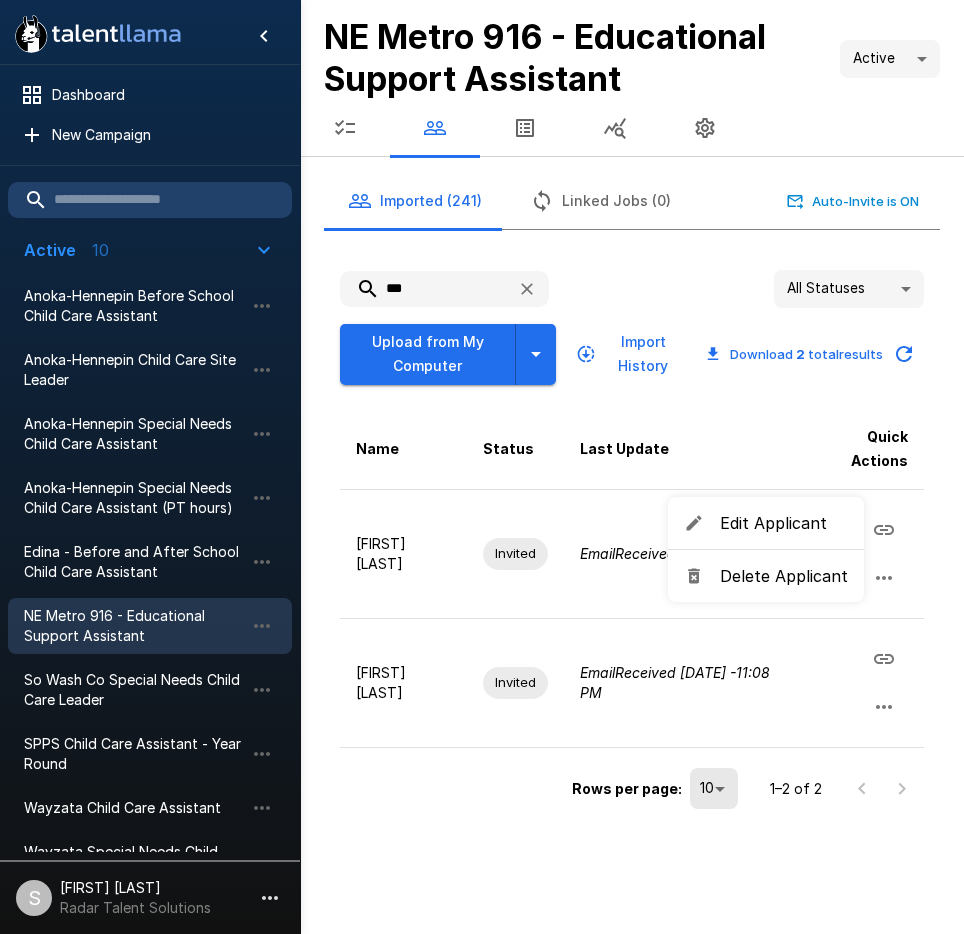 click on "Delete Applicant" at bounding box center (766, 576) 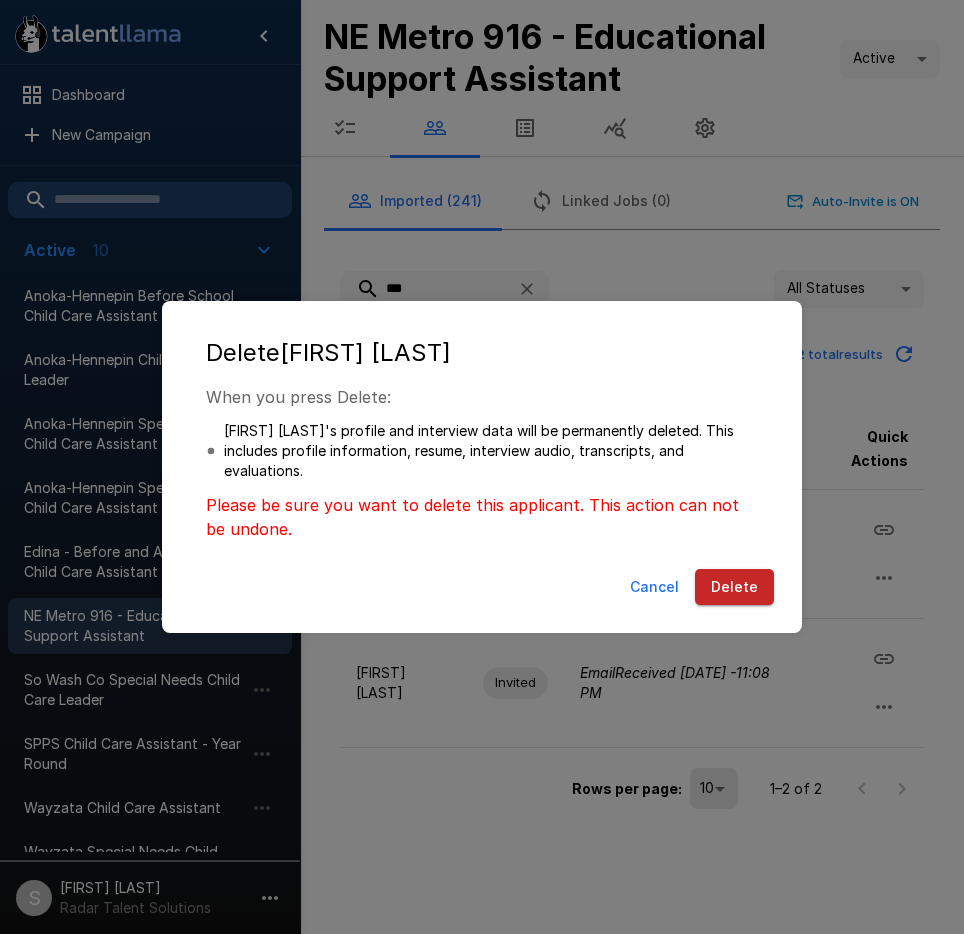 click on "Delete" at bounding box center [734, 587] 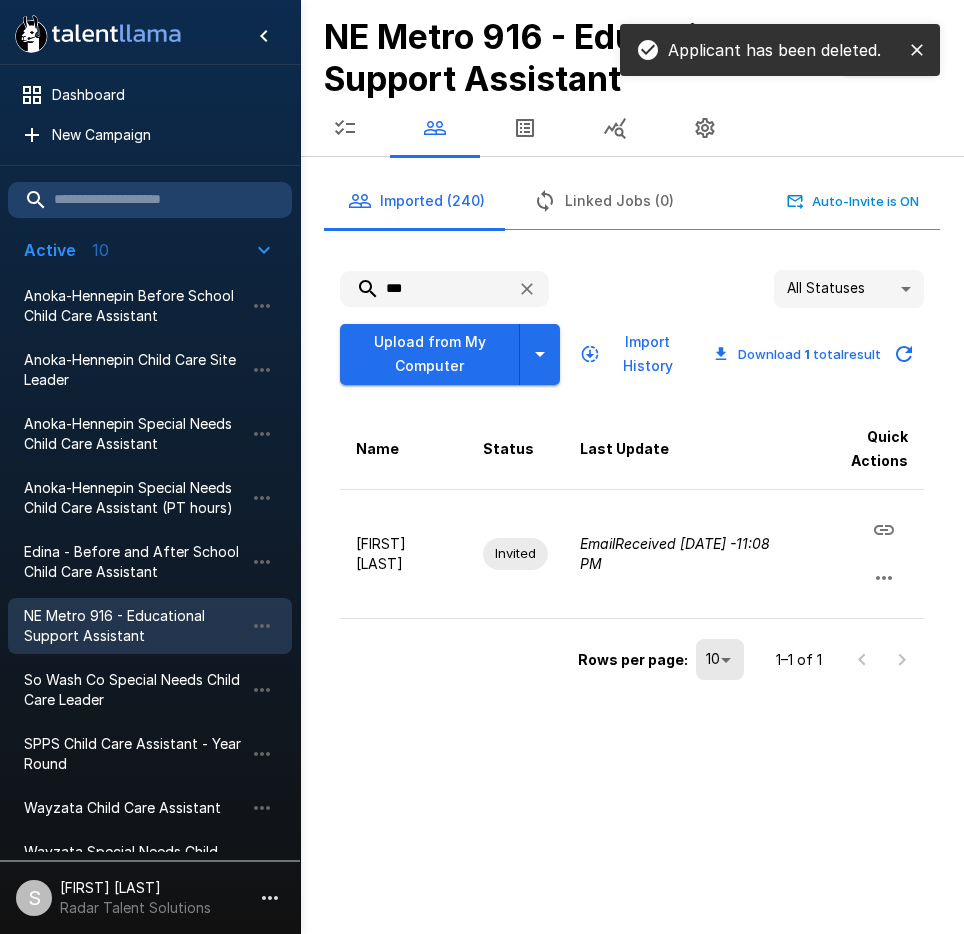 click at bounding box center [435, 128] 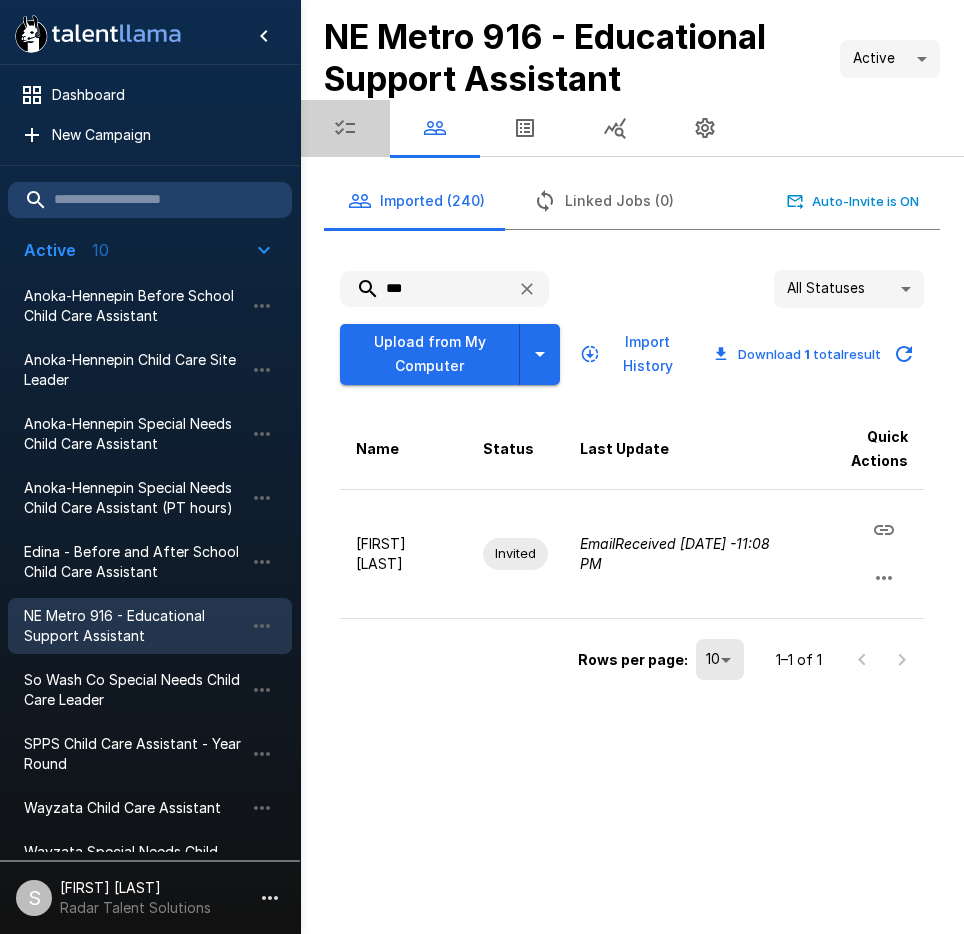 click 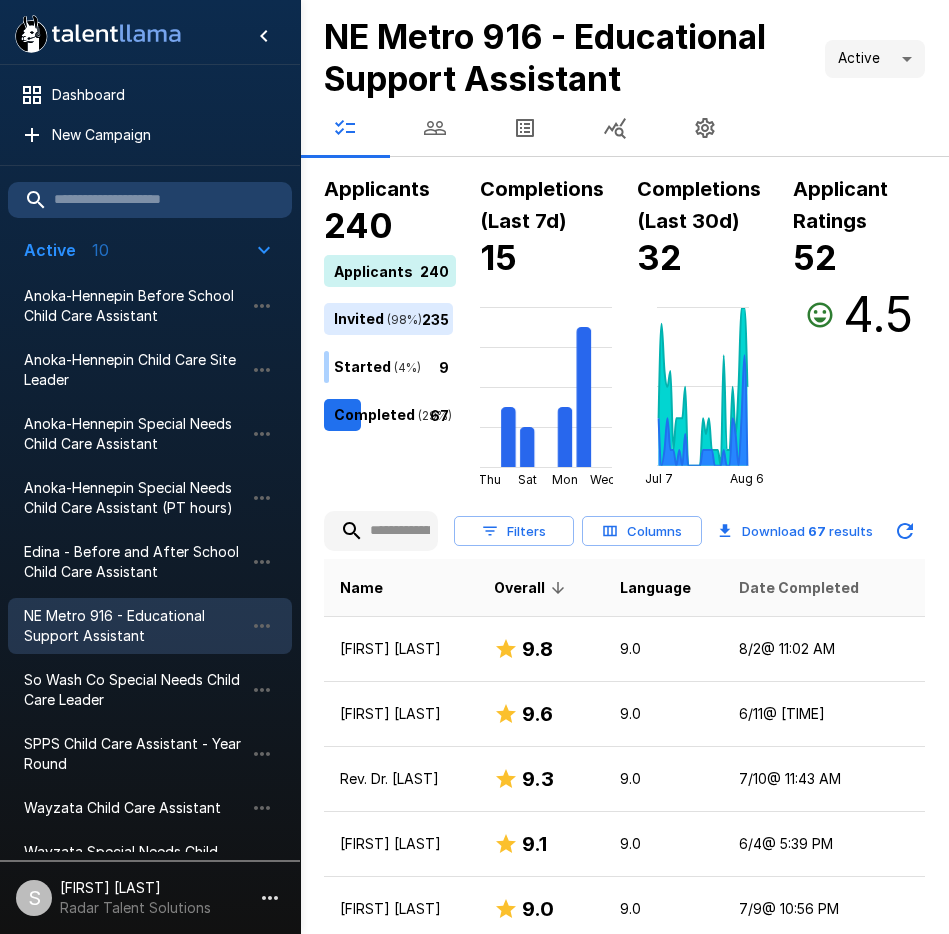 click on "Date Completed" at bounding box center (799, 588) 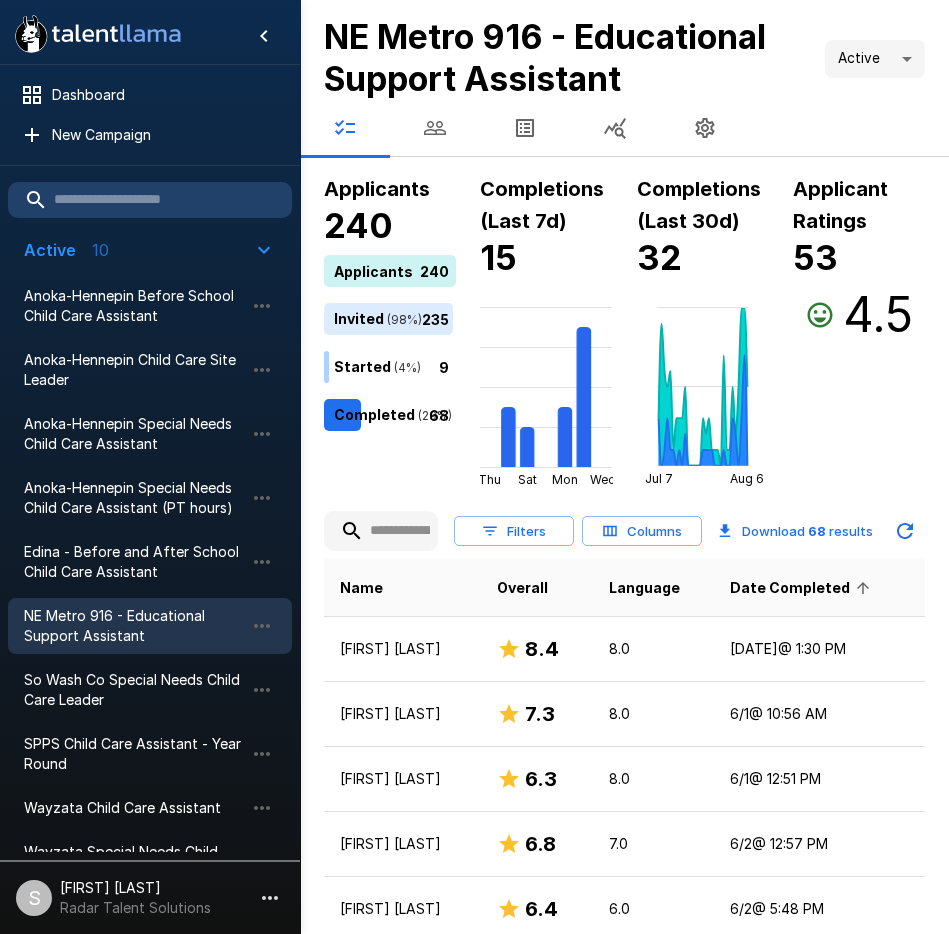 click on "Date Completed" at bounding box center (803, 588) 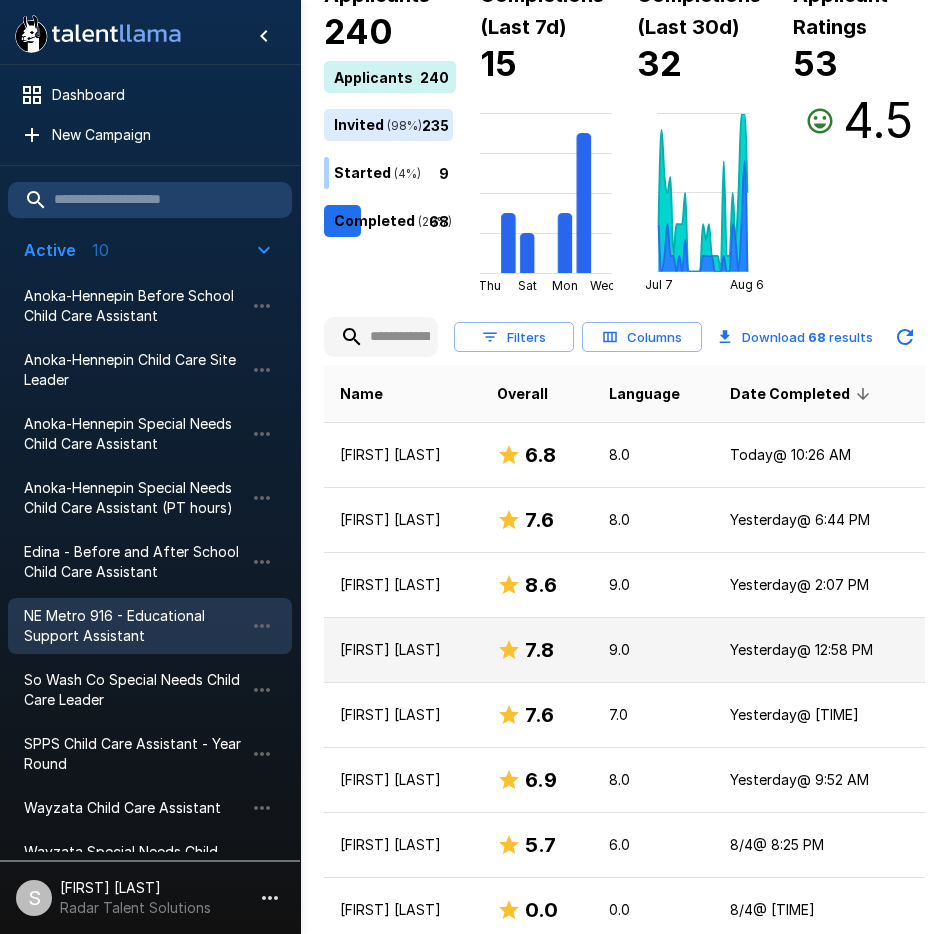 scroll, scrollTop: 200, scrollLeft: 0, axis: vertical 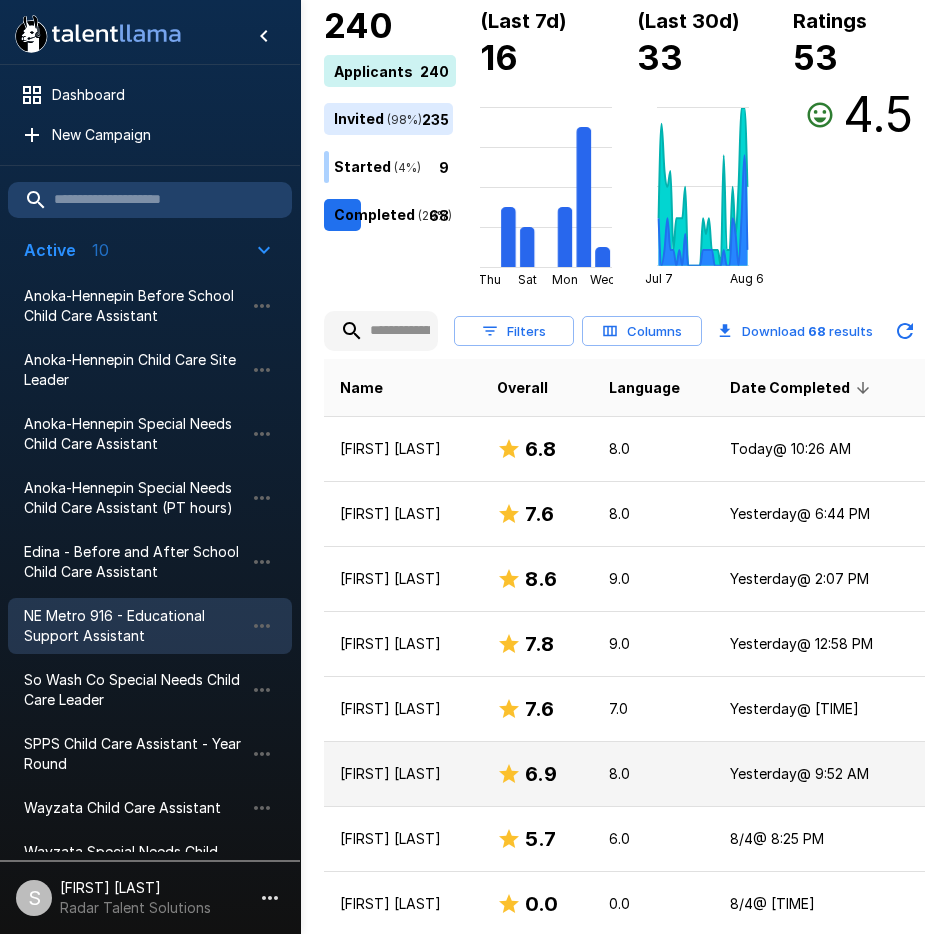 click on "[FIRST] [LAST]" at bounding box center [402, 774] 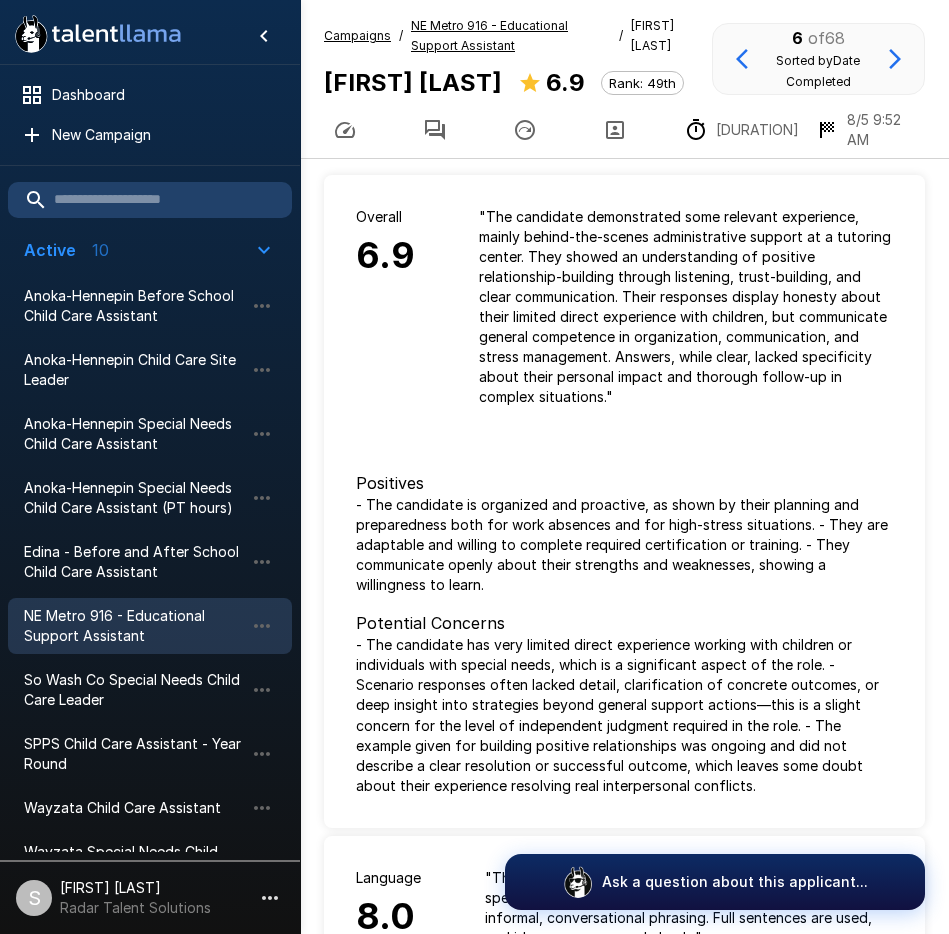 click 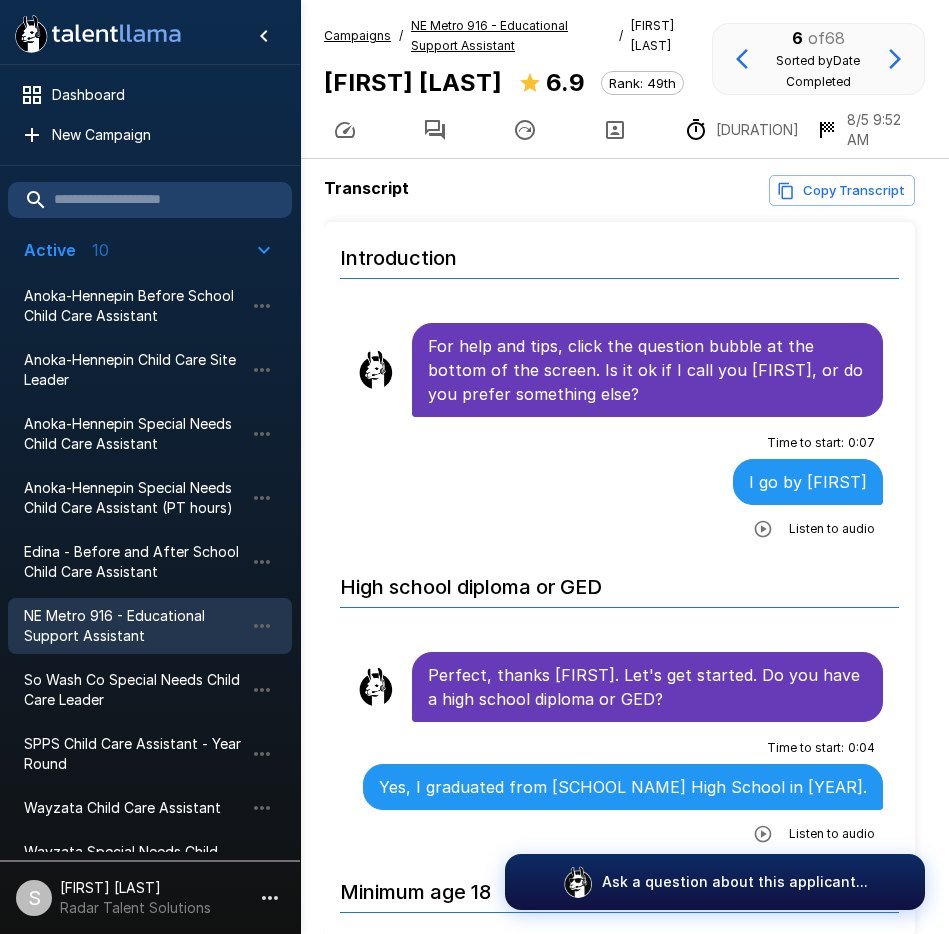 scroll, scrollTop: 0, scrollLeft: 0, axis: both 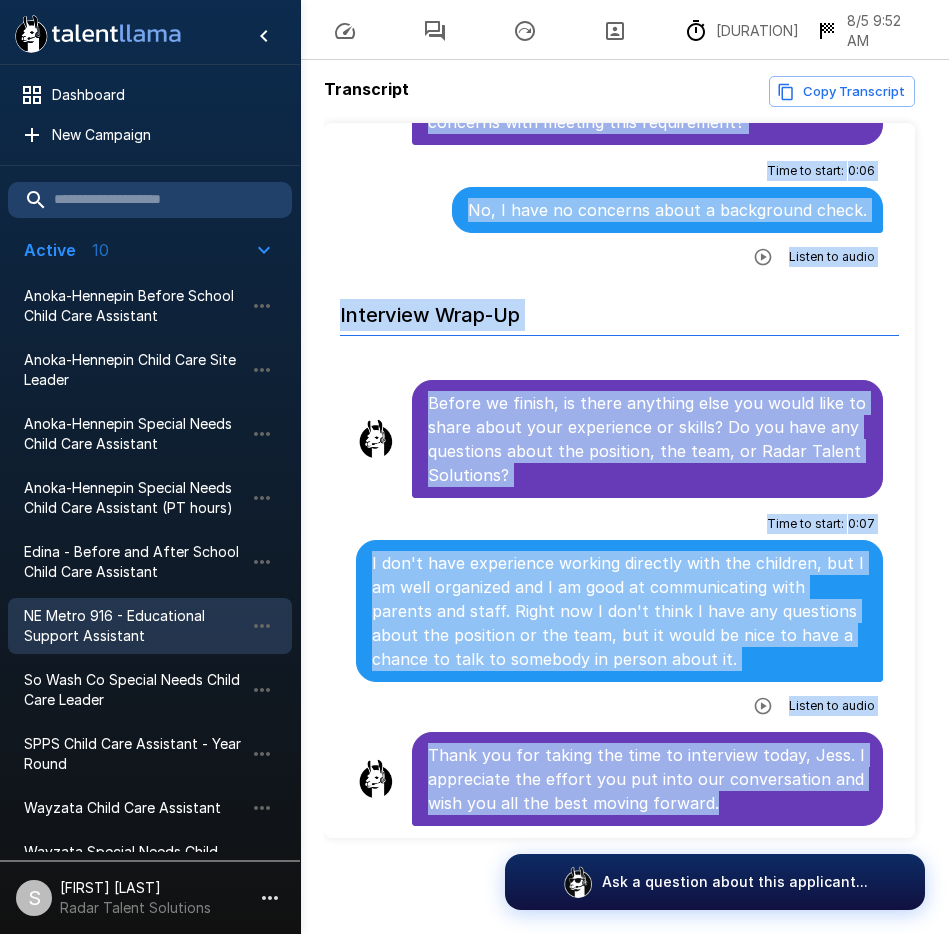 drag, startPoint x: 431, startPoint y: 375, endPoint x: 796, endPoint y: 807, distance: 565.55194 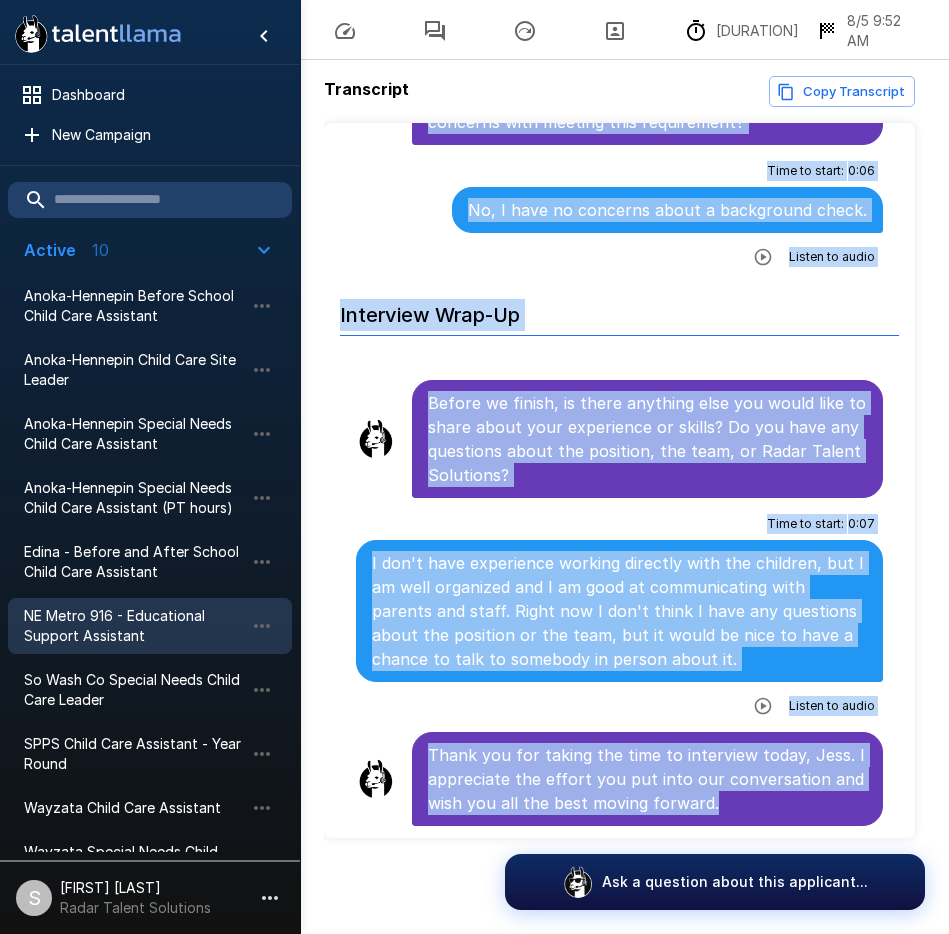 click on "For help and tips, click the question bubble at the bottom of the screen. Is it ok if I call you [NAME], or do you prefer something else? Time to start : 0 : 07 I go by [NAME] Listen to audio High school diploma or GED Perfect, thanks [NAME]. Let's get started. Do you have a high school diploma or GED? Time to start : 0 : 04 Yes, I graduated from [SCHOOL NAME] High School in [YEAR]. Listen to audio Minimum age 18 Great. Are you at least 18 years of age or older? Time to start : 0 : 07 Yes, I am [AGE] years old. Listen to audio Paraprofessional minimum education/certification Thank you for sharing that. Now I will cover minimum education and certification requirements for paraprofessionals. Do you have any of the following: 60 college credits, an associate degree or higher, ParaPro Certification or Paraeducator Certification? Please state all that apply Time to start : 0 : 08 Yes, I have a bachelor's degree. Listen to audio Parapro/Paraeducator cerification Time to start : 0 : 08 Listen to audio : 0 :" at bounding box center [619, -2876] 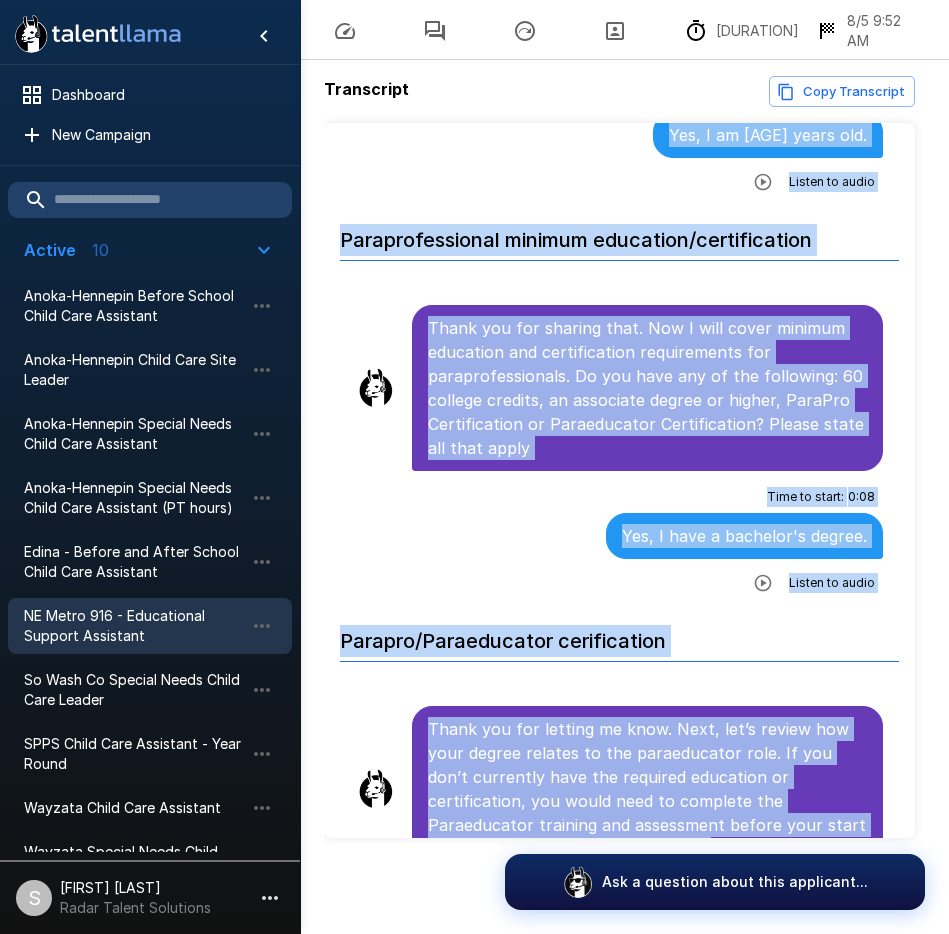 scroll, scrollTop: 0, scrollLeft: 0, axis: both 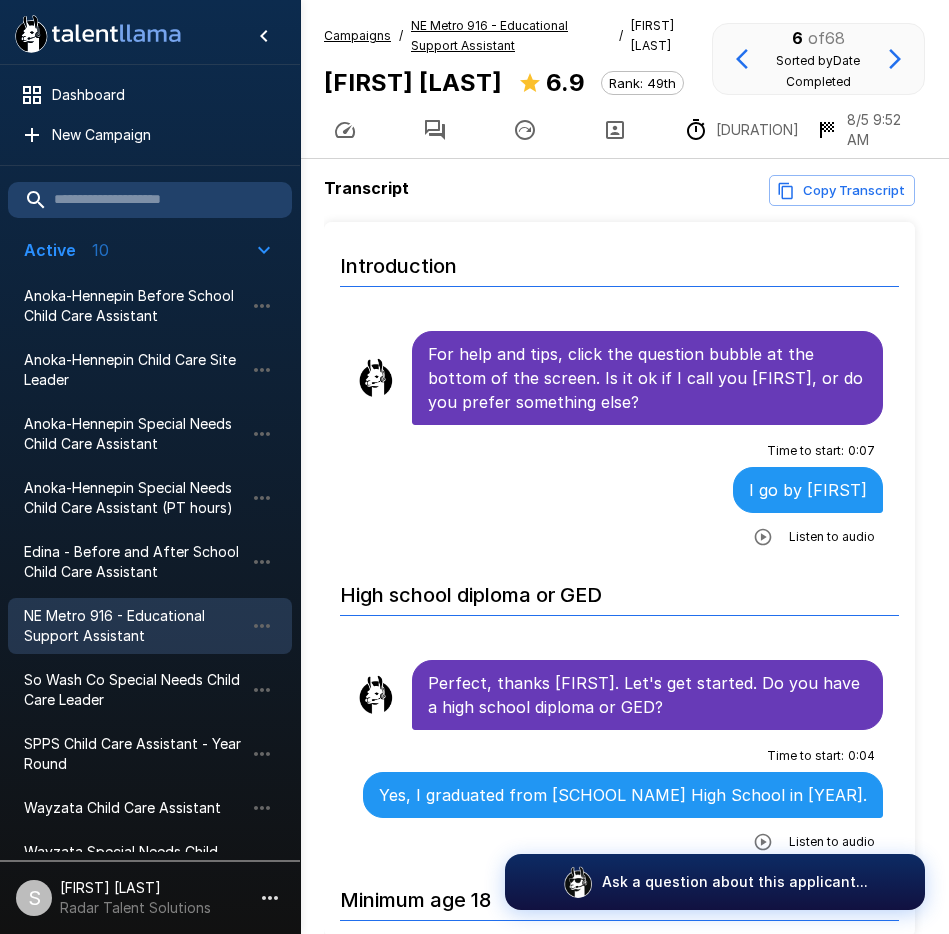 click on "NE Metro 916 - Educational Support Assistant" at bounding box center [489, 35] 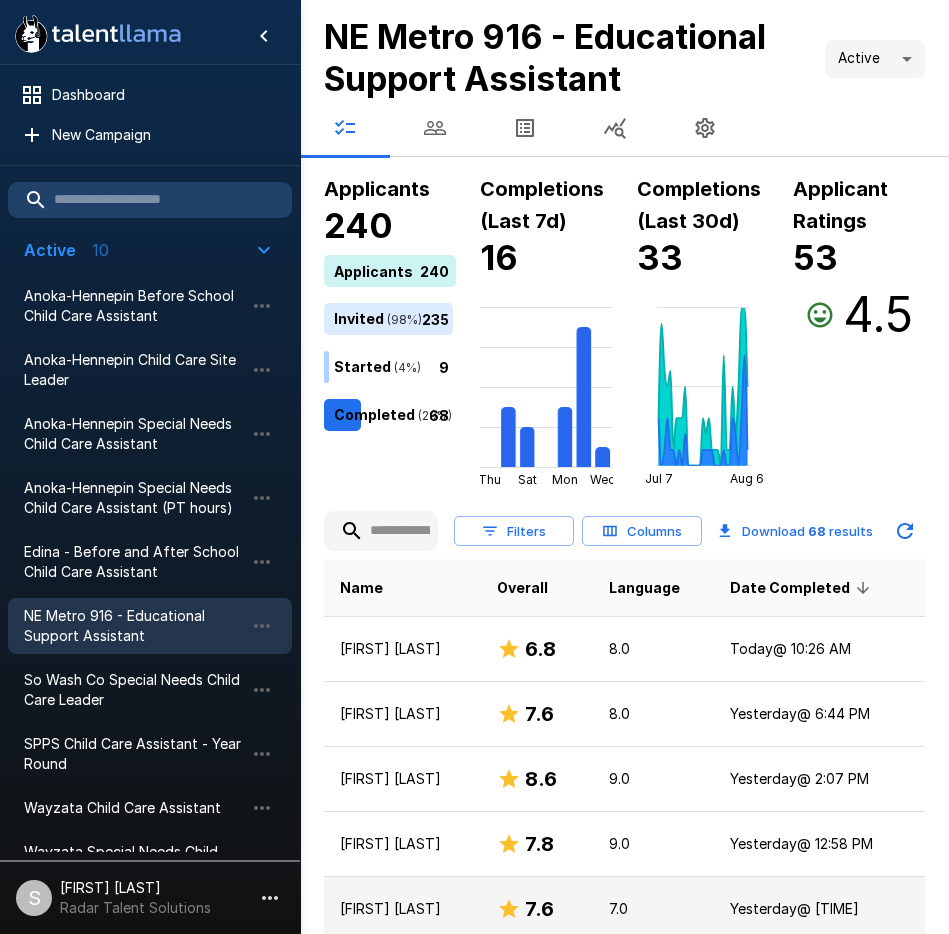 click on "[FIRST] [LAST]" at bounding box center [402, 909] 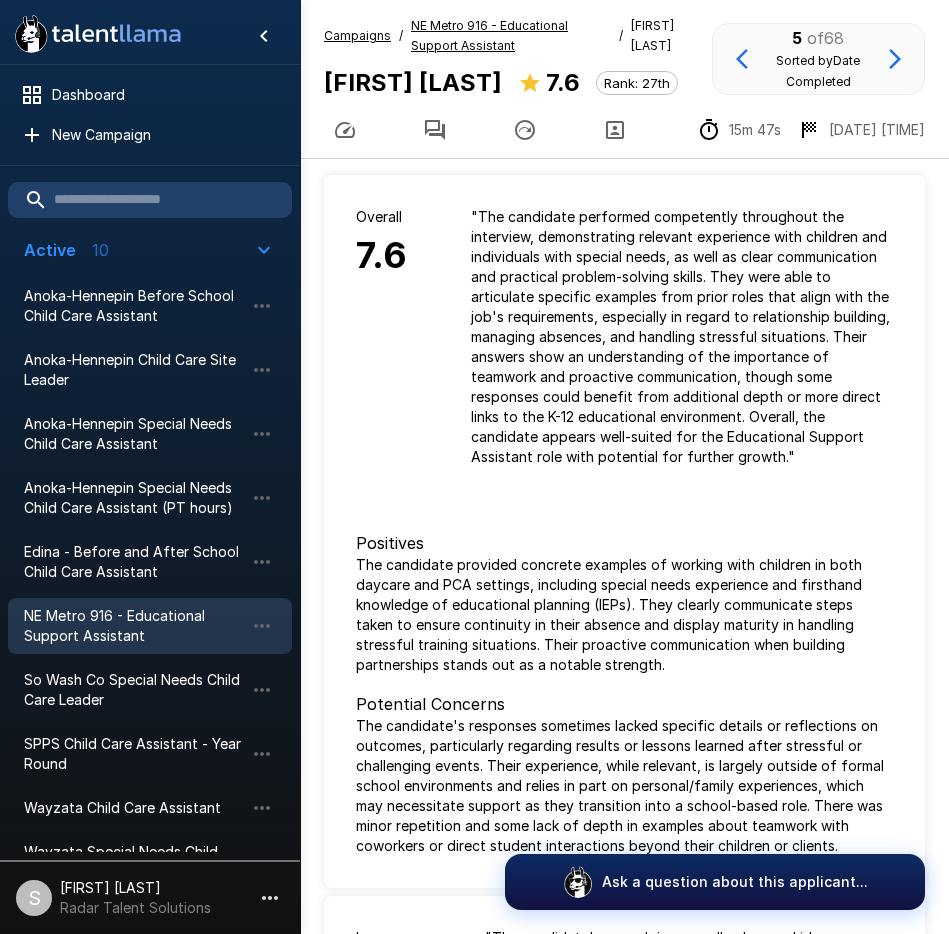 click 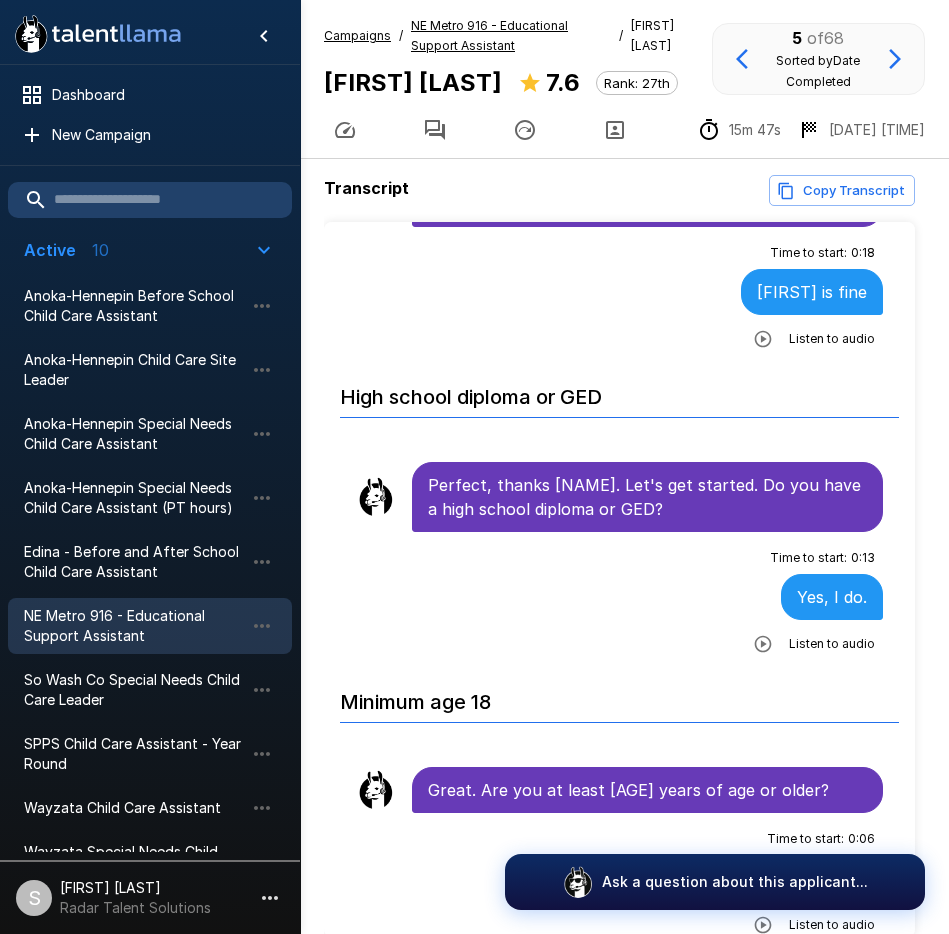 scroll, scrollTop: 200, scrollLeft: 0, axis: vertical 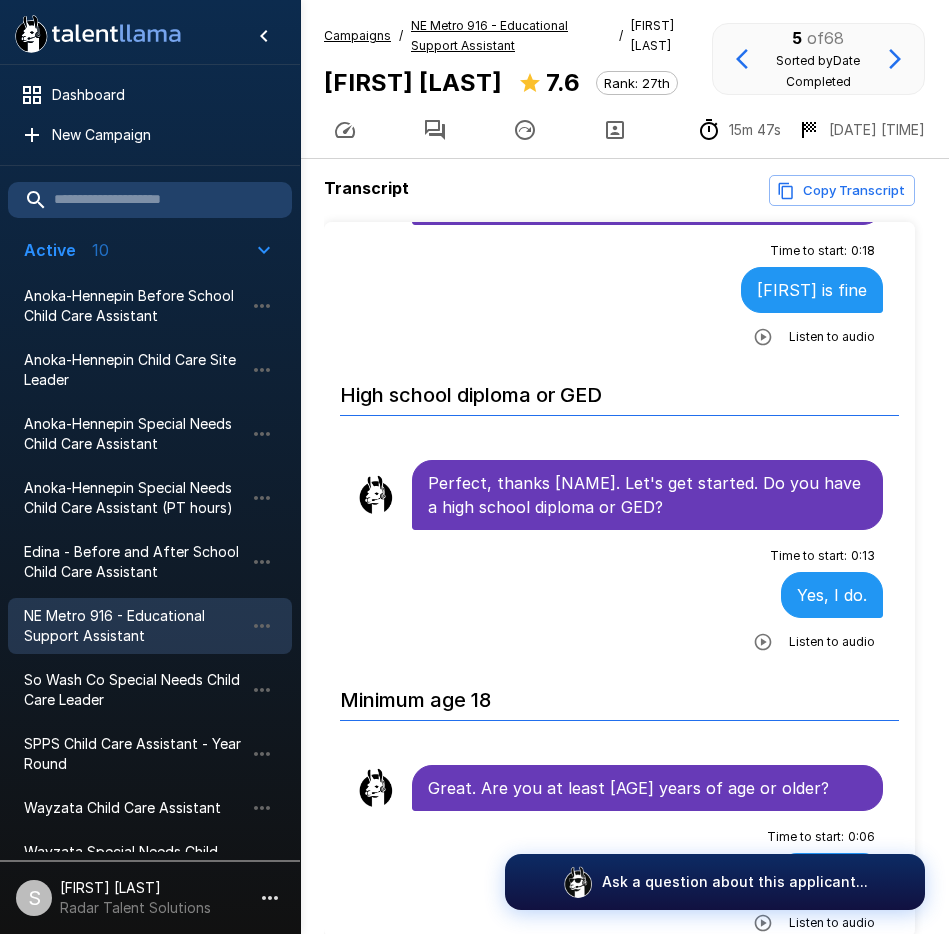 click 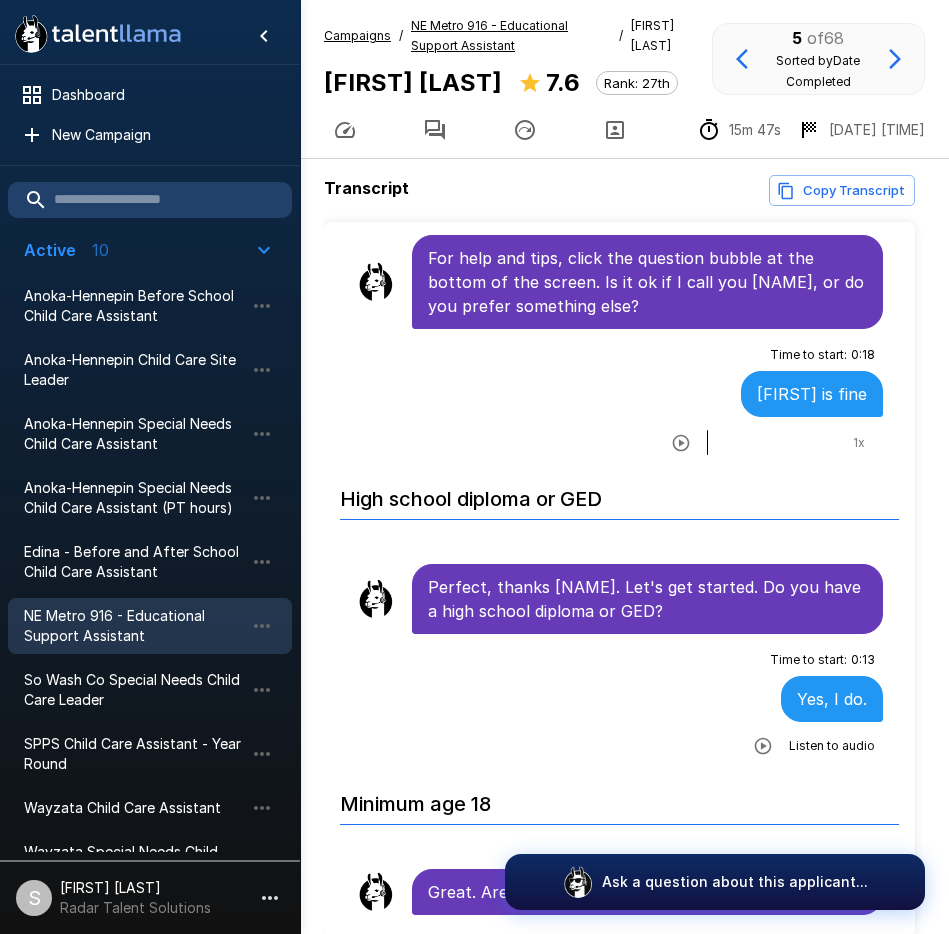 scroll, scrollTop: 0, scrollLeft: 0, axis: both 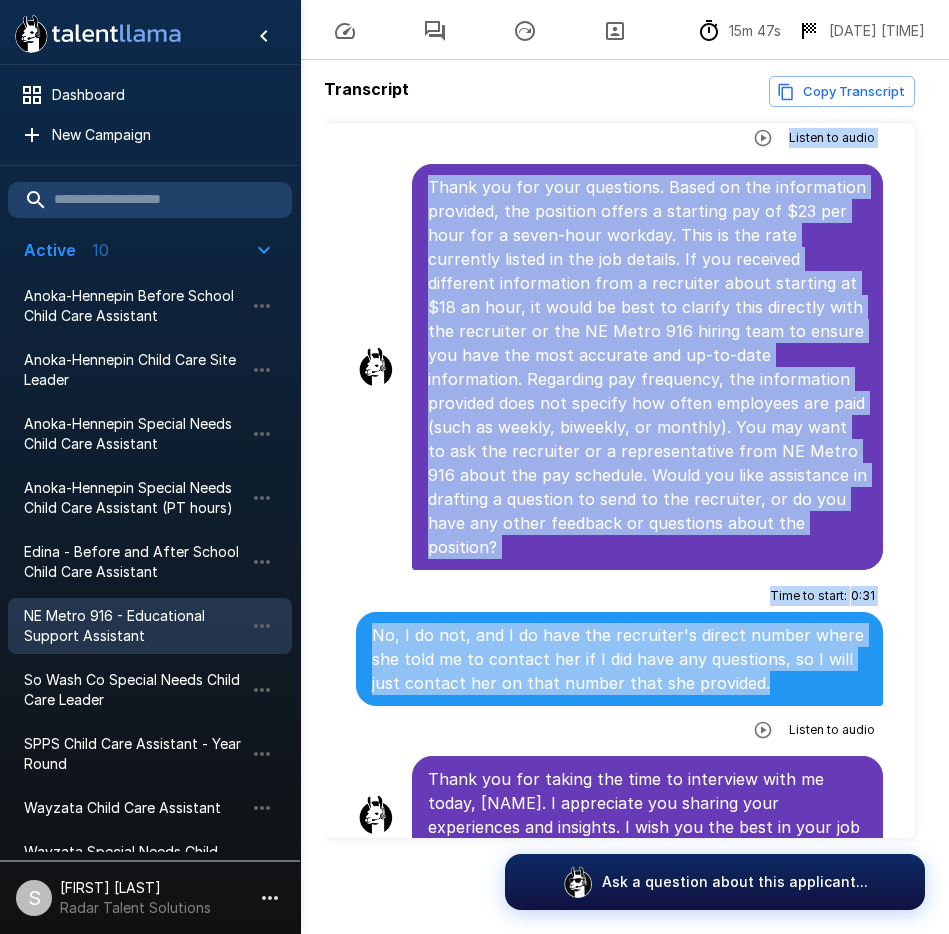 drag, startPoint x: 428, startPoint y: 378, endPoint x: 784, endPoint y: 810, distance: 559.78564 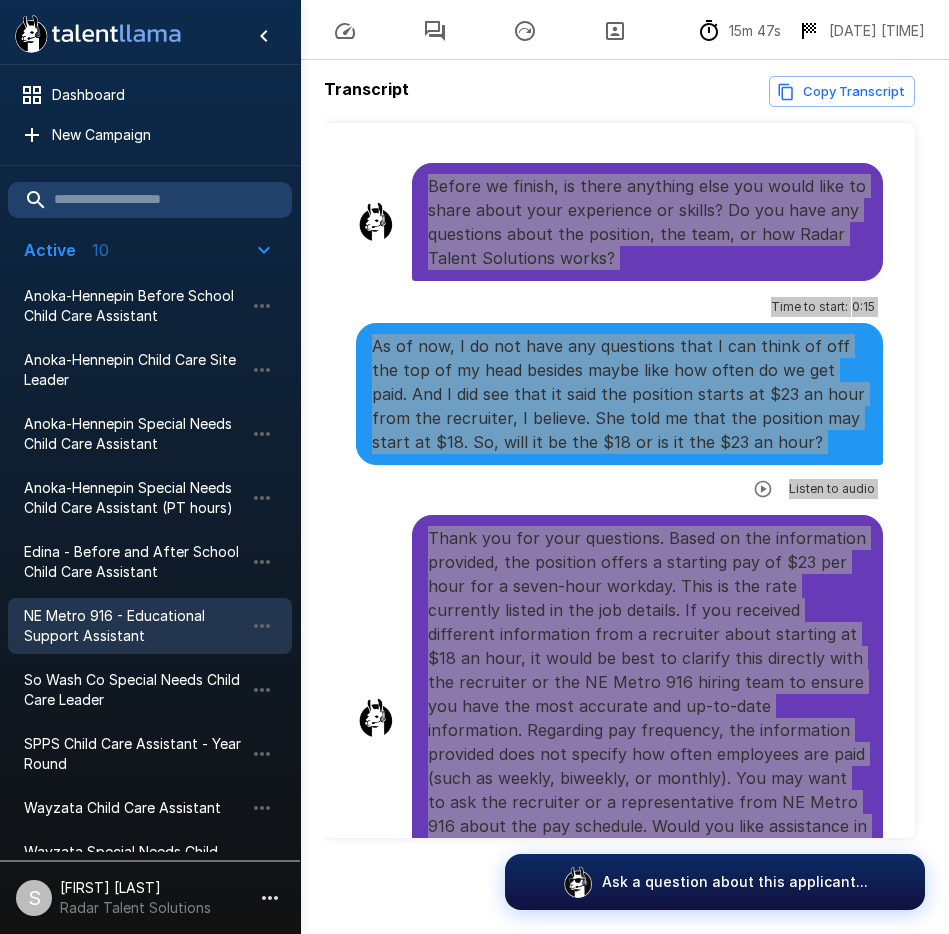 scroll, scrollTop: 6696, scrollLeft: 0, axis: vertical 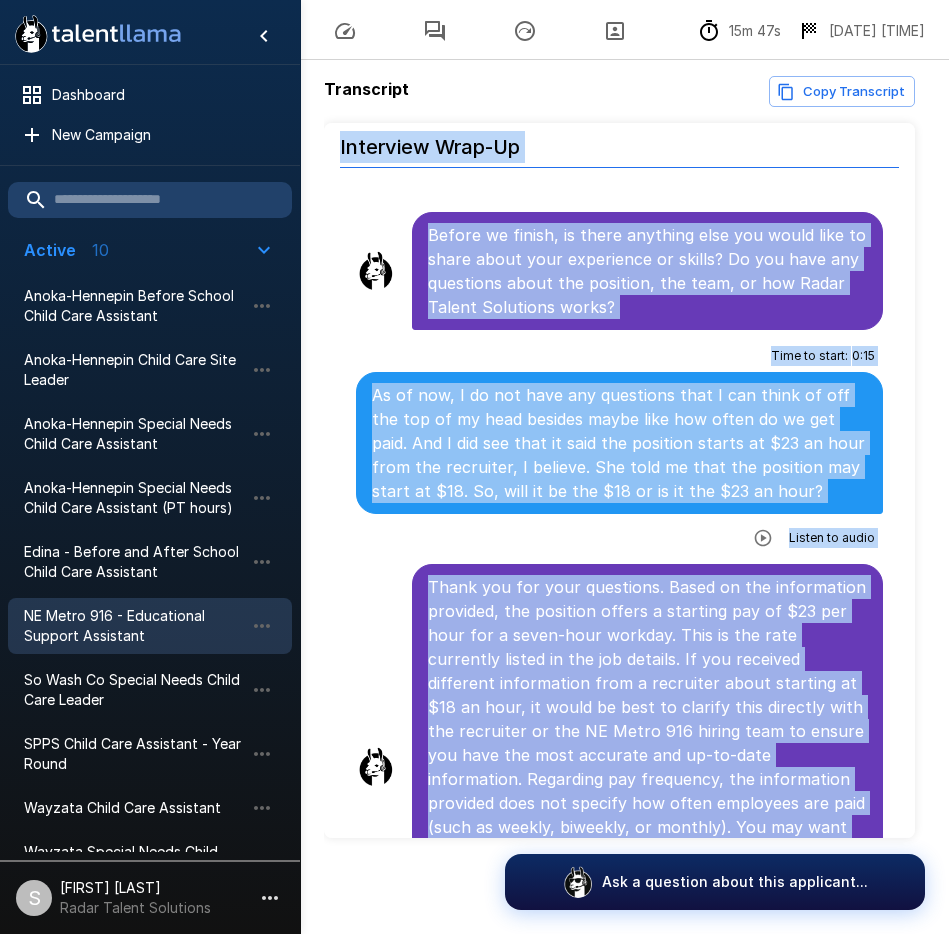 click on "Thank you for your questions. Based on the information provided, the position offers a starting pay of $23 per hour for a seven-hour workday. This is the rate currently listed in the job details. If you received different information from a recruiter about starting at $18 an hour, it would be best to clarify this directly with the recruiter or the NE Metro 916 hiring team to ensure you have the most accurate and up-to-date information.
Regarding pay frequency, the information provided does not specify how often employees are paid (such as weekly, biweekly, or monthly). You may want to ask the recruiter or a representative from NE Metro 916 about the pay schedule.
Would you like assistance in drafting a question to send to the recruiter, or do you have any other feedback or questions about the position?" at bounding box center [647, 767] 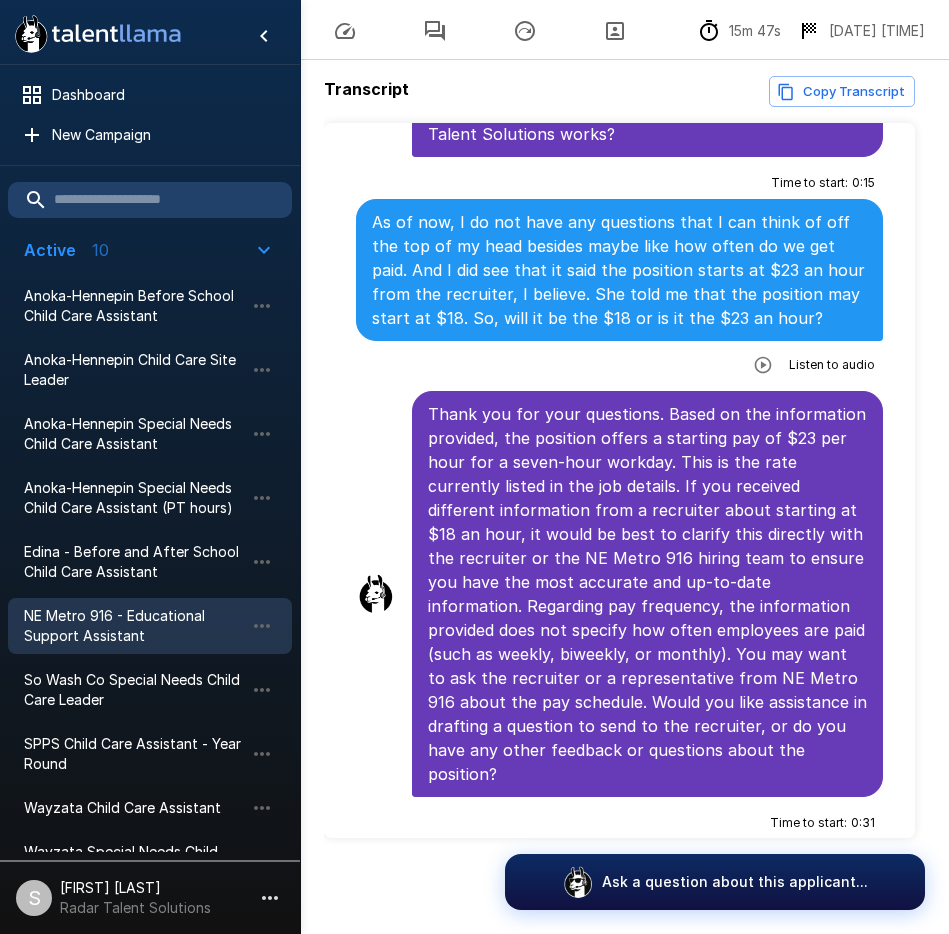 scroll, scrollTop: 6896, scrollLeft: 0, axis: vertical 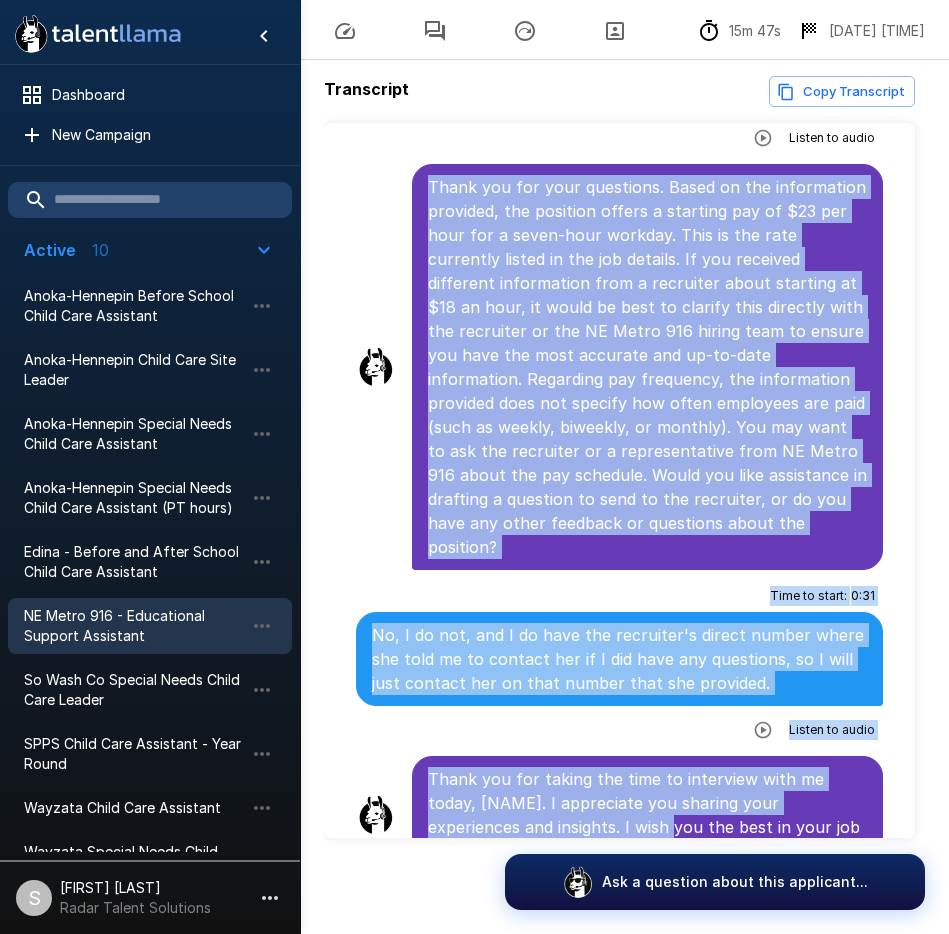 drag, startPoint x: 431, startPoint y: 340, endPoint x: 736, endPoint y: 824, distance: 572.0848 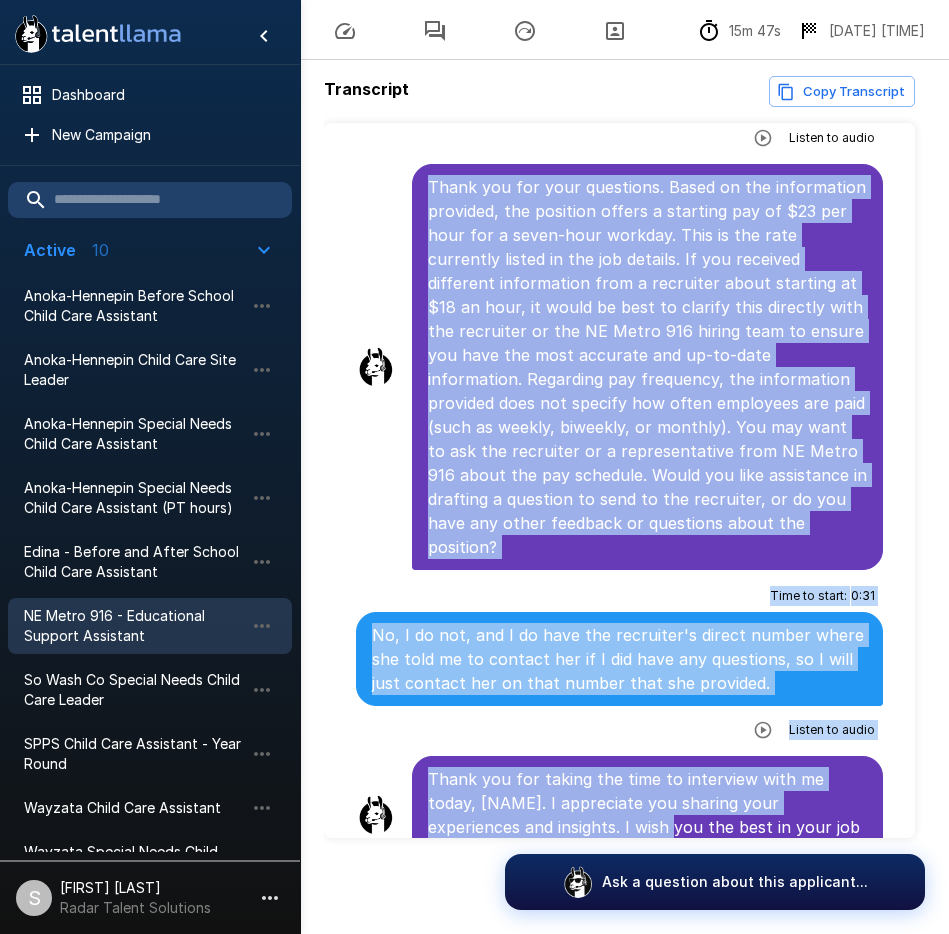 click on "Introduction For help and tips, click the question bubble at the bottom of the screen. Is it ok if I call you [FIRST], or do you prefer something else? Time to start : 0 : 18 [FIRST] is fine 1 x High school diploma or GED Perfect, thanks [FIRST]. Let's get started. Do you have a high school diploma or GED? Time to start : 0 : 13 Yes, I do. Listen to audio Minimum age 18 Great. Are you at least 18 years of age or older? Time to start : 0 : 06 Yes, I am. Listen to audio Paraprofessional minimum education/certification Thank you. Now, I will go over the certification requirements for this role. Do you have any of the following: 60 college credits, an associate degree or higher, ParaPro Certification or Paraeducator Certification? Please state all that apply Time to start : 0 : 16 I don't have any certifications or degrees at the moment, but I am currently enrolled at Century College to become a Licensed Alcohol and Drug Counselor. Listen to audio Parapro/Paraeducator cerification Time to start : 0 : :" at bounding box center [619, -3044] 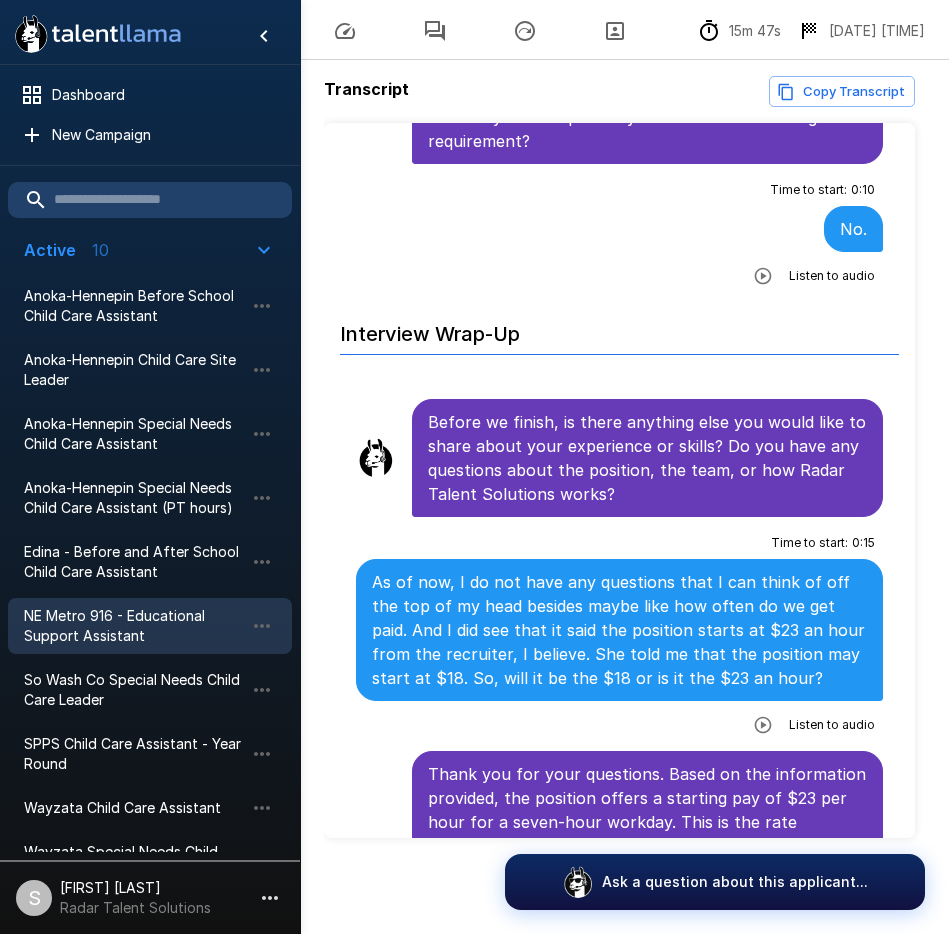 scroll, scrollTop: 6496, scrollLeft: 0, axis: vertical 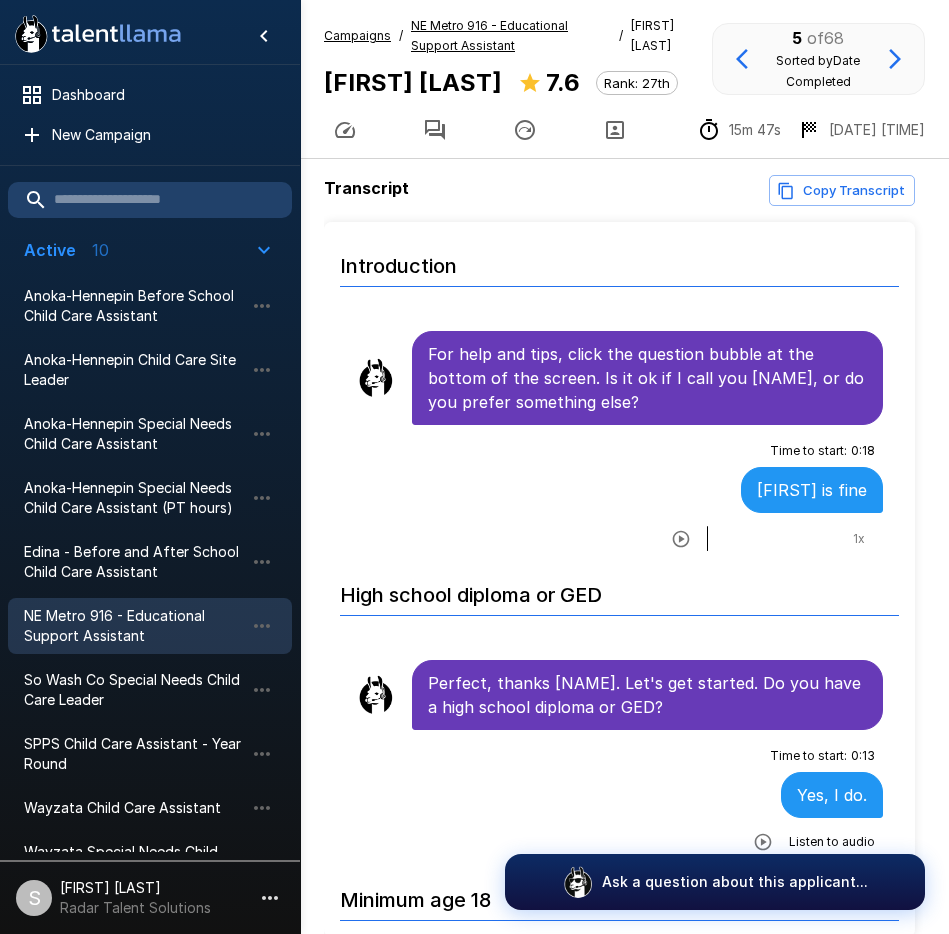 click on "NE Metro 916 - Educational Support Assistant" at bounding box center (489, 35) 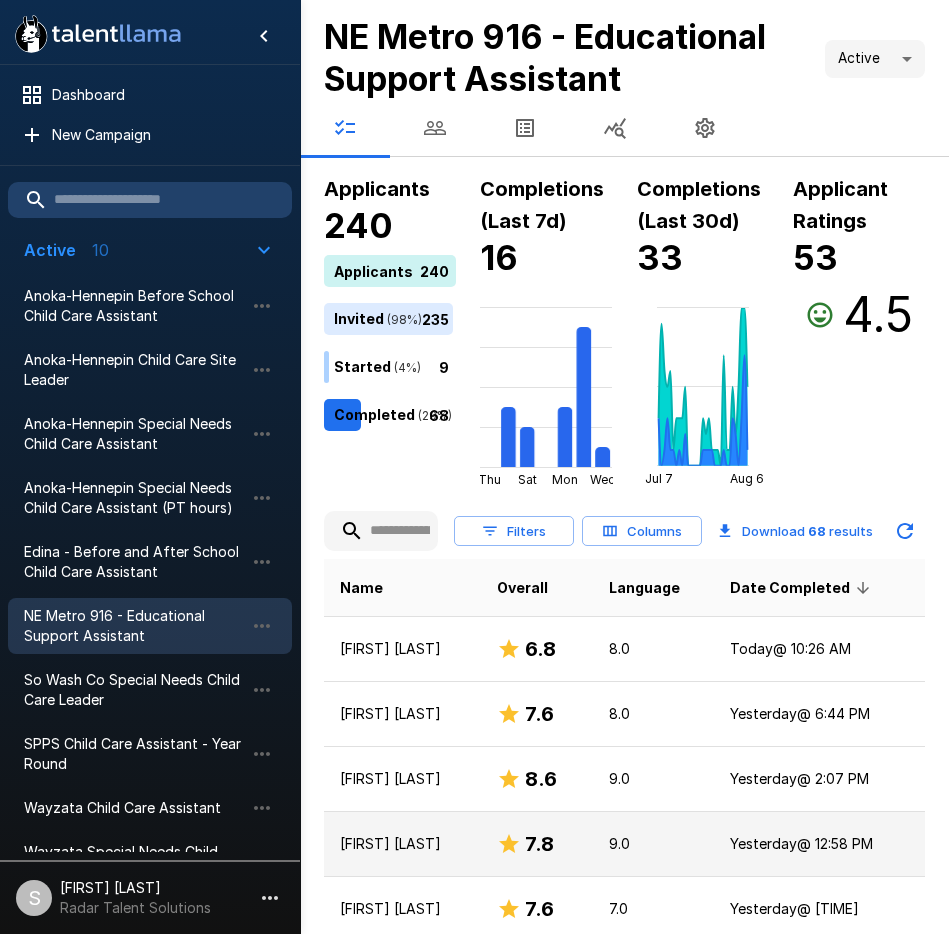 click on "[FIRST] [LAST]" at bounding box center (402, 844) 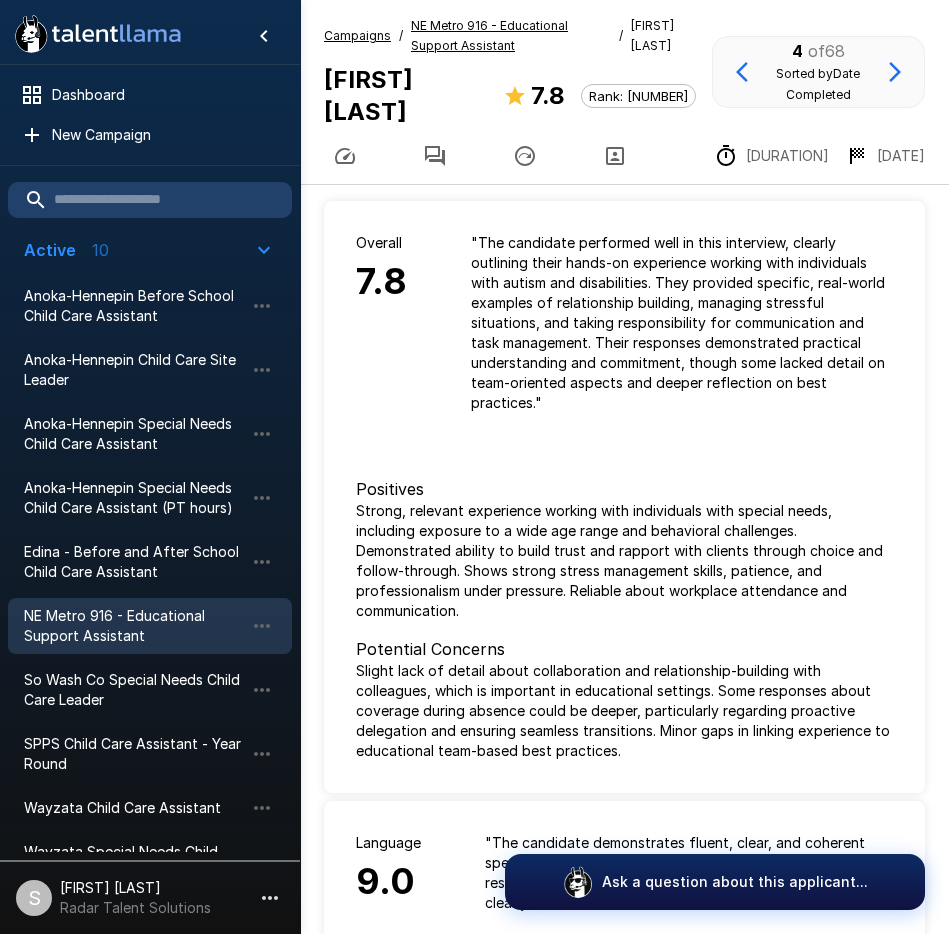 drag, startPoint x: 441, startPoint y: 138, endPoint x: 462, endPoint y: 153, distance: 25.806976 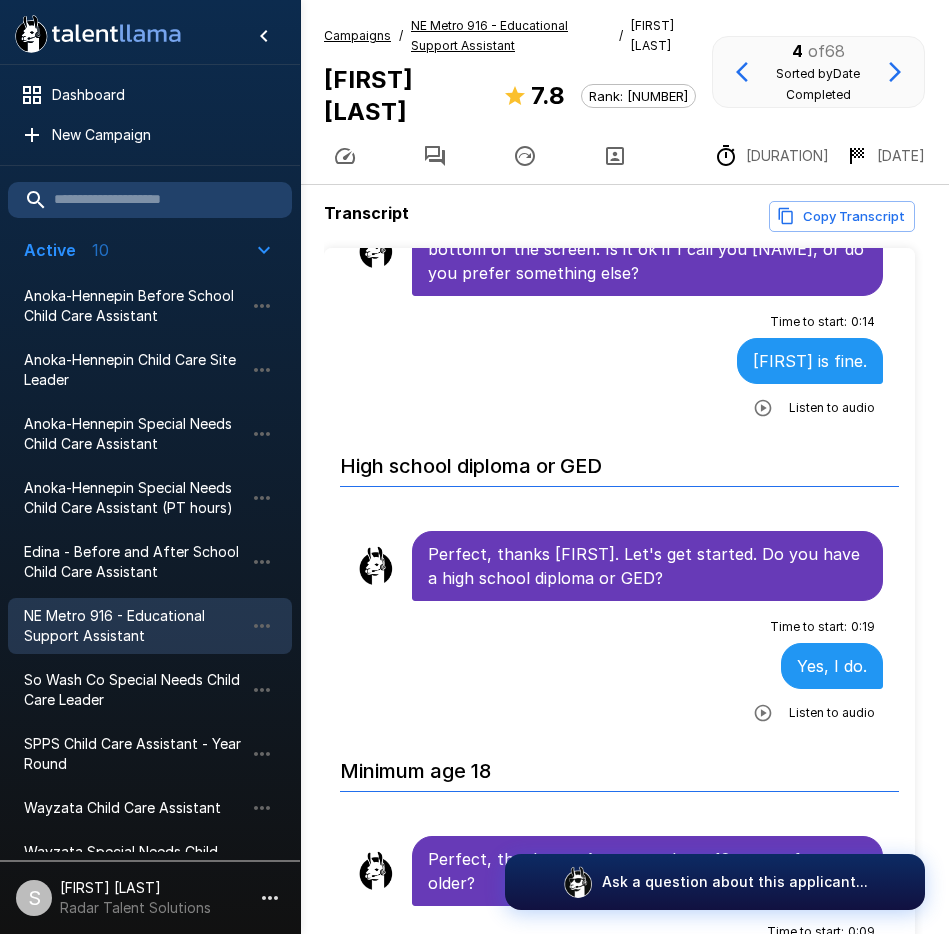 scroll, scrollTop: 0, scrollLeft: 0, axis: both 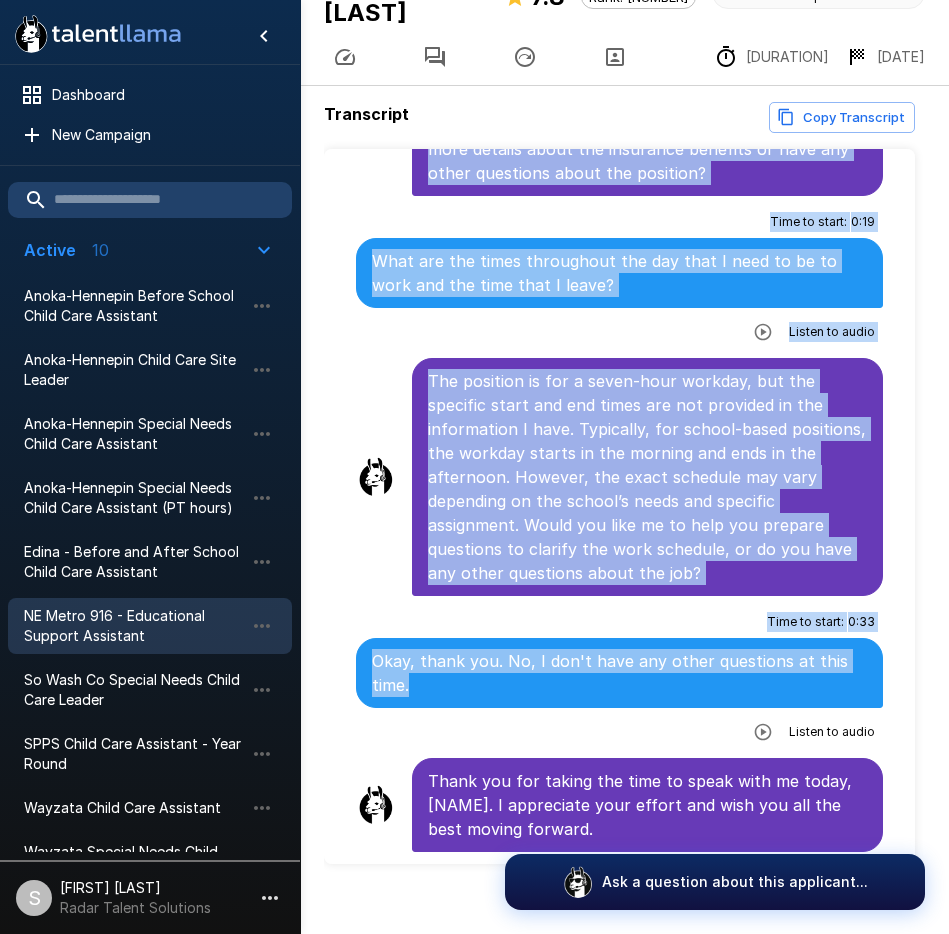 drag, startPoint x: 430, startPoint y: 353, endPoint x: 769, endPoint y: 801, distance: 561.8051 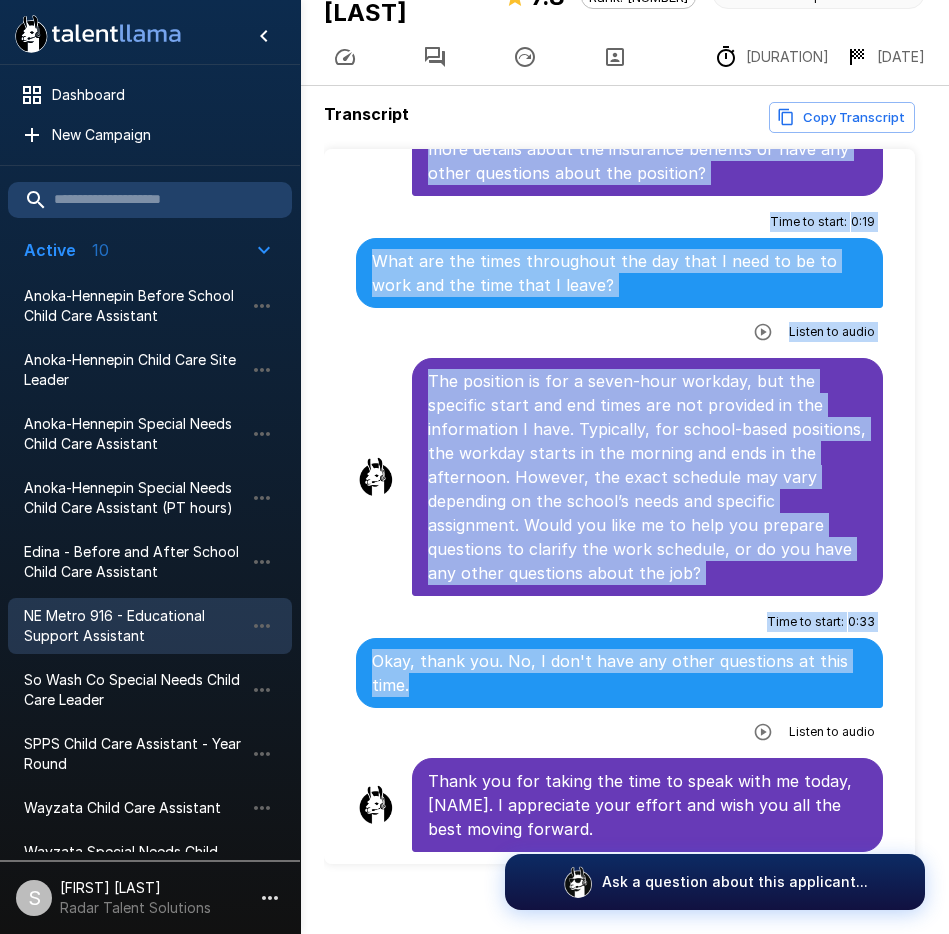 click on "Introduction For help and tips, click the question bubble at the bottom of the screen. Is it ok if I call you [PERSON], or do you prefer something else? Time to start : 0 : 14 [PERSON] is fine. Listen to audio High school diploma or GED Perfect, thanks [PERSON]. Let's get started. Do you have a high school diploma or GED? Time to start : 0 : 19 Yes, I do. Listen to audio Minimum age 18 Perfect, thank you. Are you at least 18 years of age or older? Time to start : 0 : 09 Yes, I am. Listen to audio Paraprofessional minimum education/certification Thanks for sharing that. Next, we will cover paraprofessional education needs. Do you have any of the following: 60 college credits, an associate degree or higher, ParaPro Certification or Paraeducator Certification? Please state all that apply Time to start : 0 : 33 No, I do not have either one of them. Listen to audio Parapro/Paraeducator cerification Time to start : 0 : 23 Yes, I would. Listen to audio Experience with Children Time to start : 1 : 29 : 1 : 10 :" at bounding box center (619, -2826) 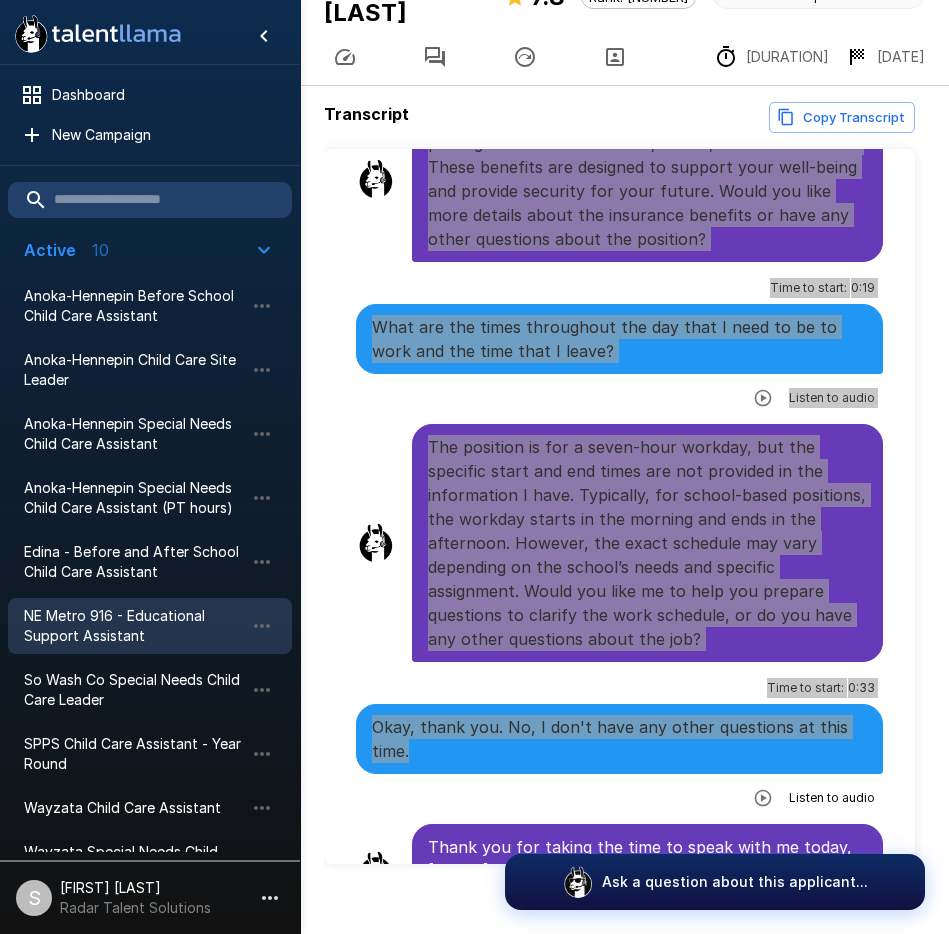 scroll, scrollTop: 6480, scrollLeft: 0, axis: vertical 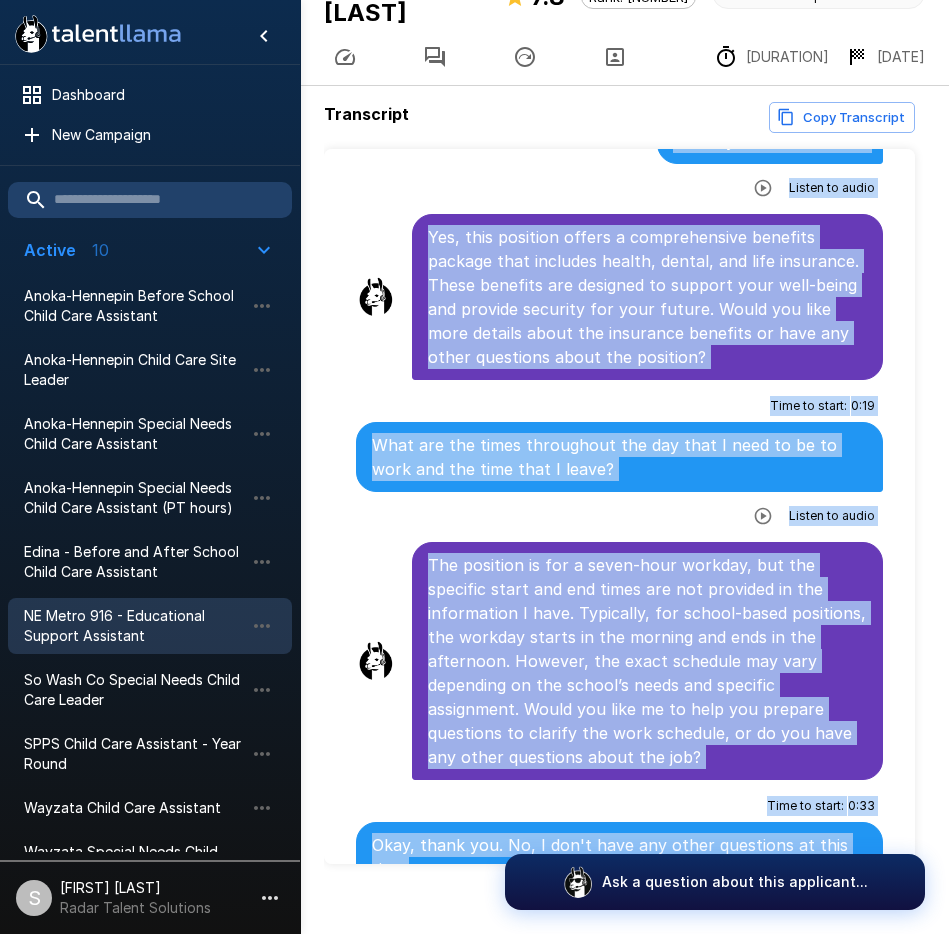 click on "Yes, this position offers a comprehensive benefits package that includes health, dental, and life insurance. These benefits are designed to support your well-being and provide security for your future.
Would you like more details about the insurance benefits or have any other questions about the position?" at bounding box center [647, 297] 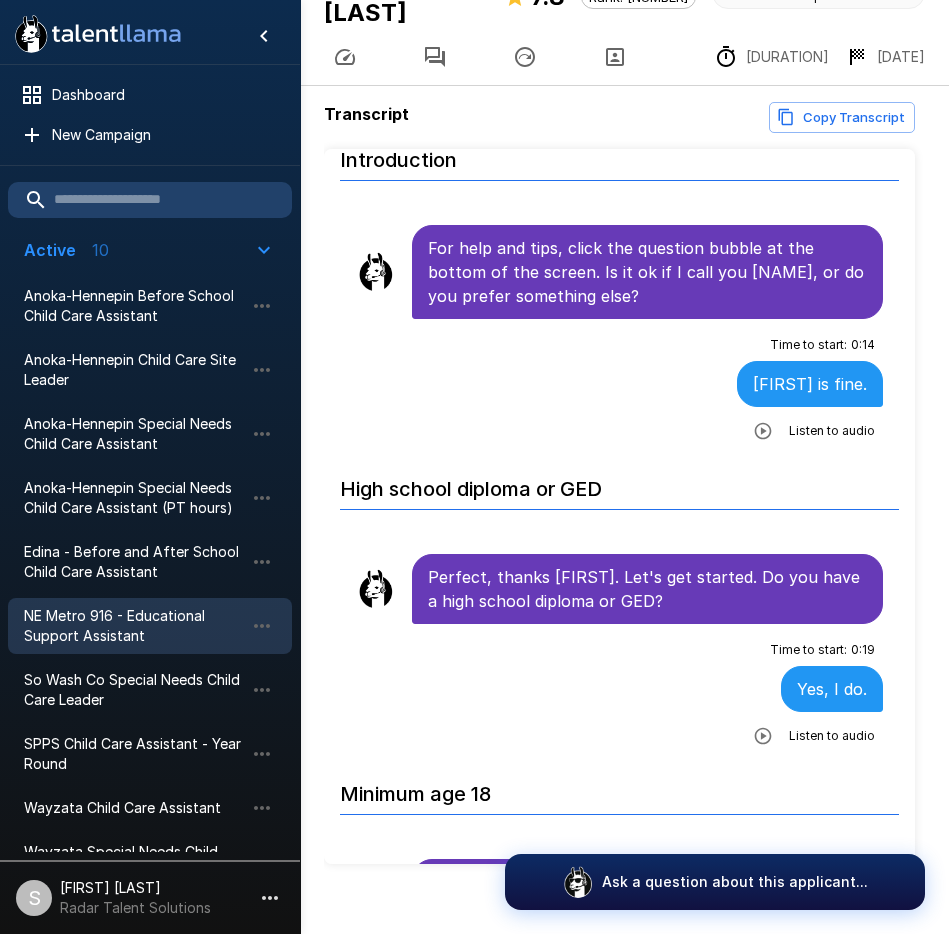 scroll, scrollTop: 0, scrollLeft: 0, axis: both 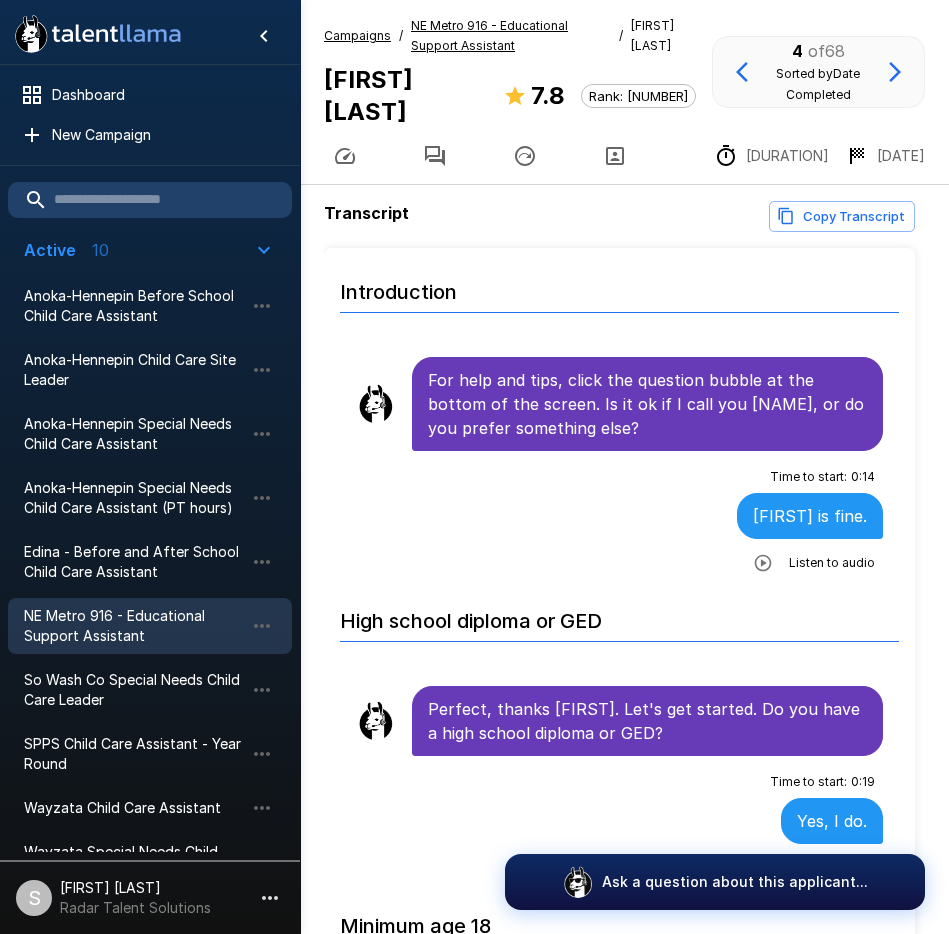 click on "NE Metro 916 - Educational Support Assistant" at bounding box center (489, 35) 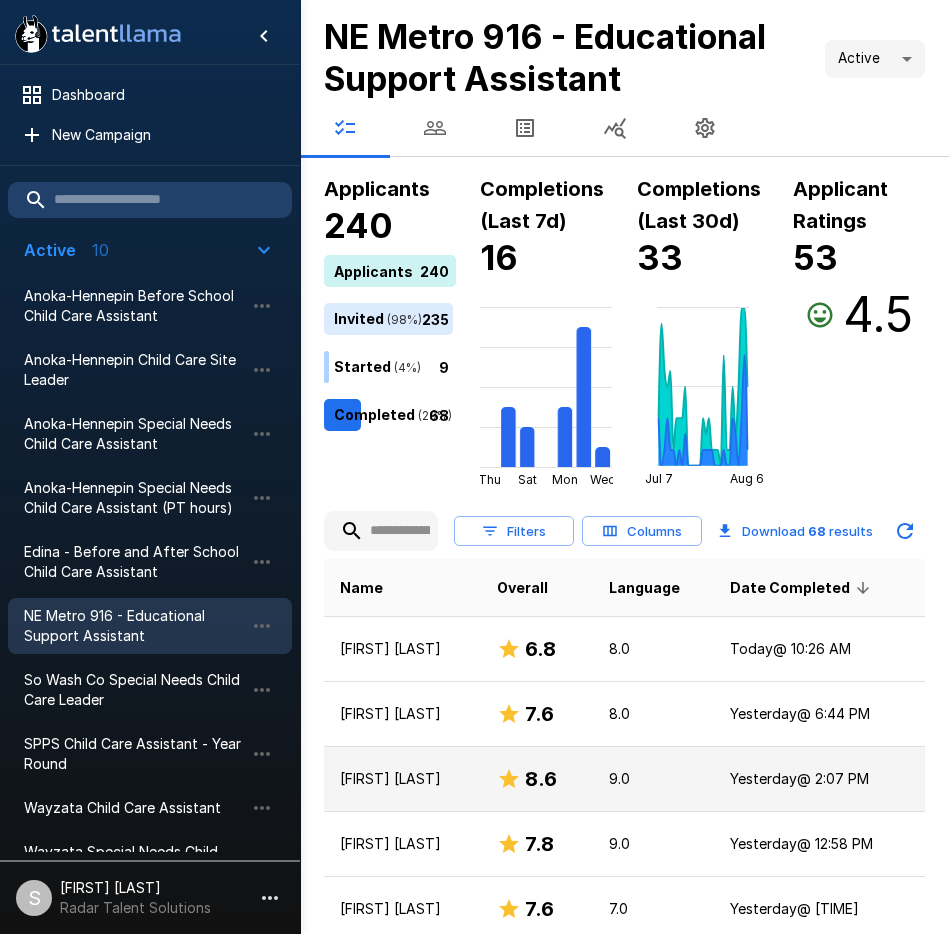 click on "[FIRST] [LAST]" at bounding box center [402, 779] 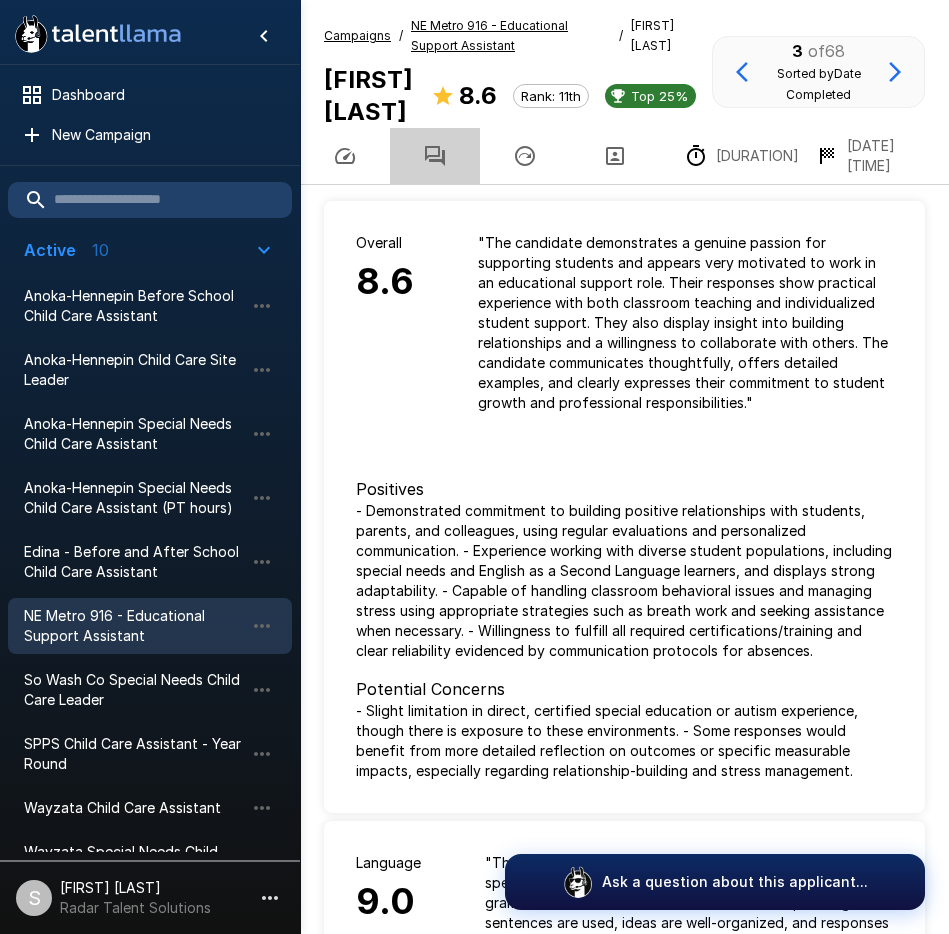 click 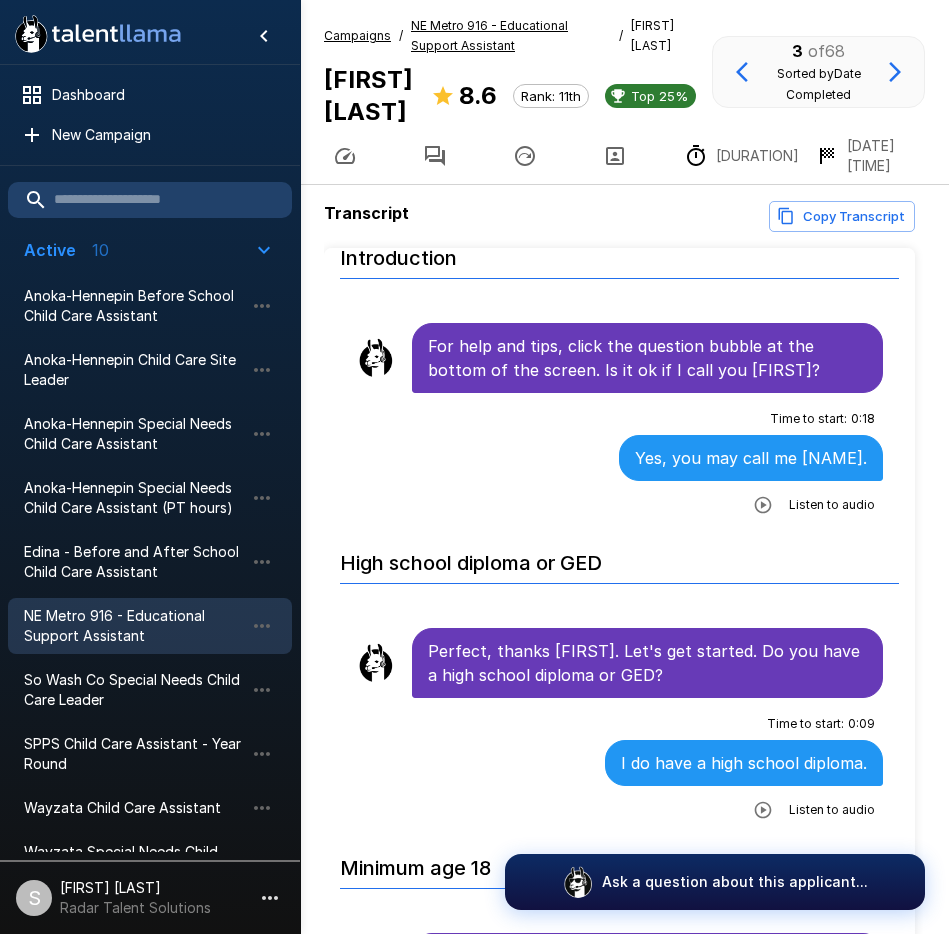 scroll, scrollTop: 0, scrollLeft: 0, axis: both 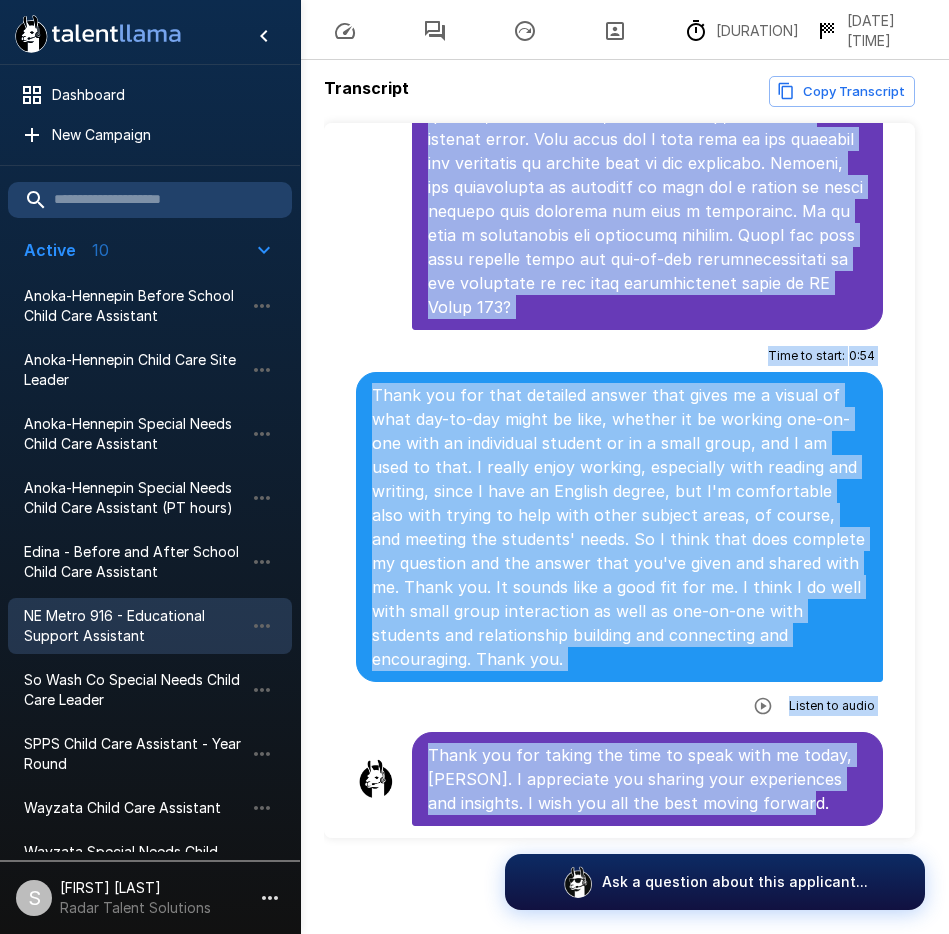 drag, startPoint x: 428, startPoint y: 376, endPoint x: 813, endPoint y: 810, distance: 580.156 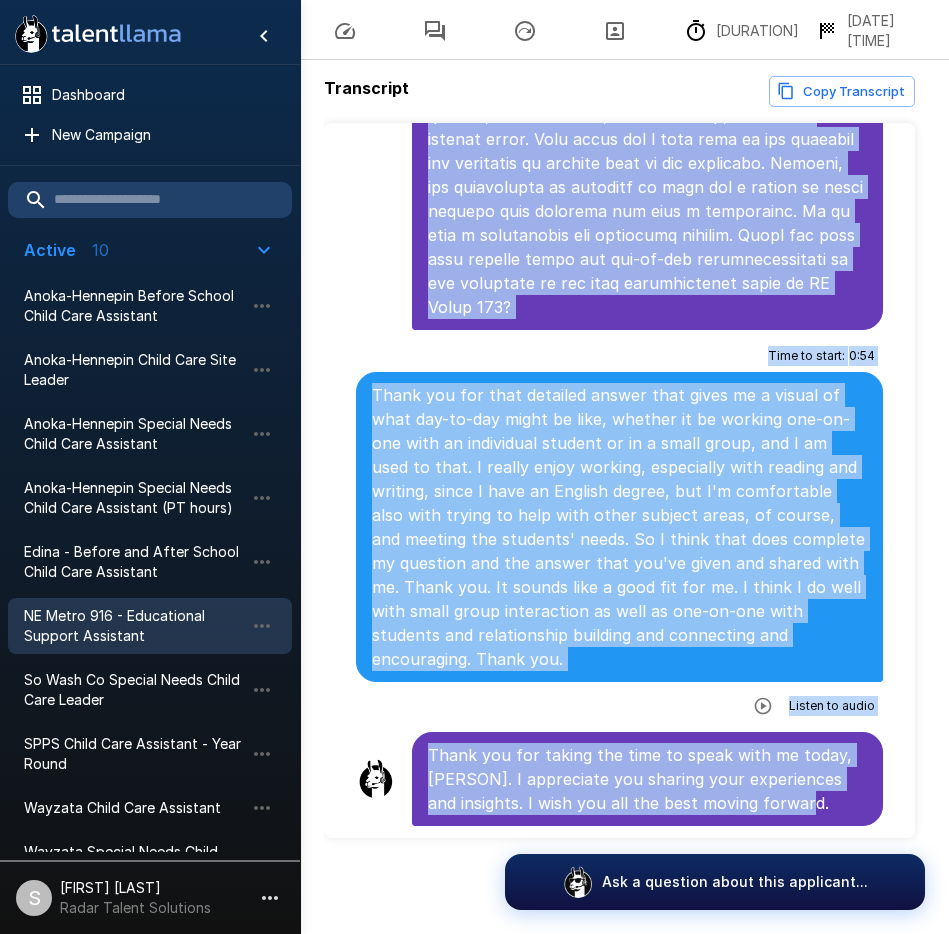 click on "Introduction For help and tips, click the question bubble at the bottom of the screen. Is it ok if I call you [PERSON]? Time to start : 0 : 18 Yes, you may call me [PERSON]. Listen to audio High school diploma or GED Perfect, thanks [PERSON]. Let's get started. Do you have a high school diploma or GED? Time to start : 0 : 09 I do have a high school diploma. Listen to audio Minimum age 18 Great, thanks. Are you at least 18 years of age or older? Time to start : 0 : 06 I am over 18. Listen to audio Paraprofessional minimum education/certification Thanks for letting me know. Next, let’s talk about required certifications. Do you have any of the following: 60 college credits, an associate degree or higher, ParaPro Certification or Paraeducator Certification? Please state all that apply Time to start : 0 : 19 Listen to audio Parapro/Paraeducator cerification Time to start : 0 : 19 Listen to audio Experience with Children Time to start : 0 : 57 Listen to audio Positive Relationships Time to start : 7 : 57 : 0" at bounding box center (619, -3468) 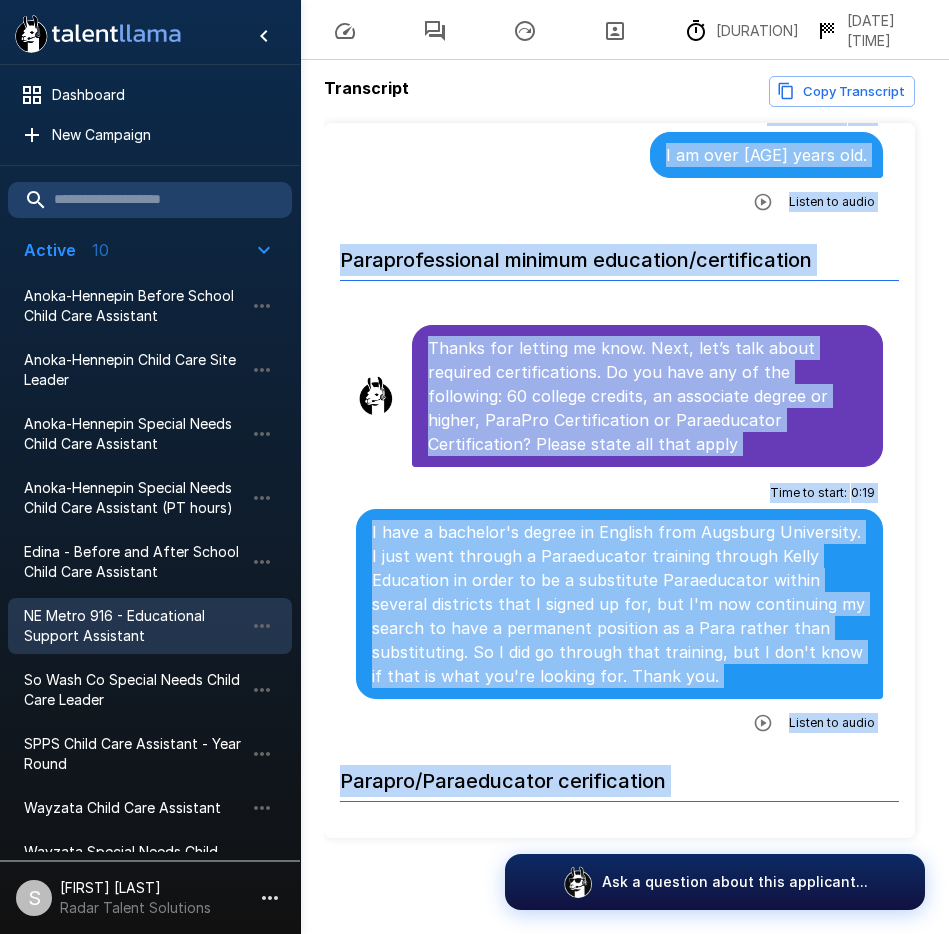 scroll, scrollTop: 0, scrollLeft: 0, axis: both 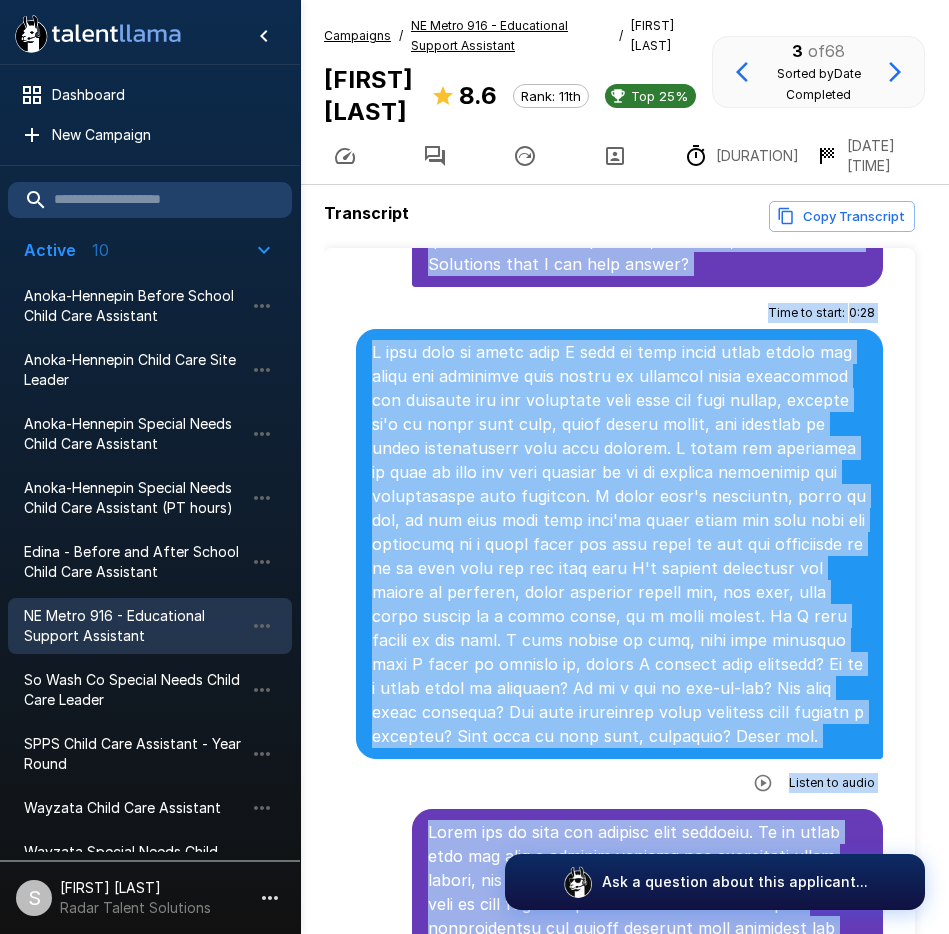 click at bounding box center [619, 544] 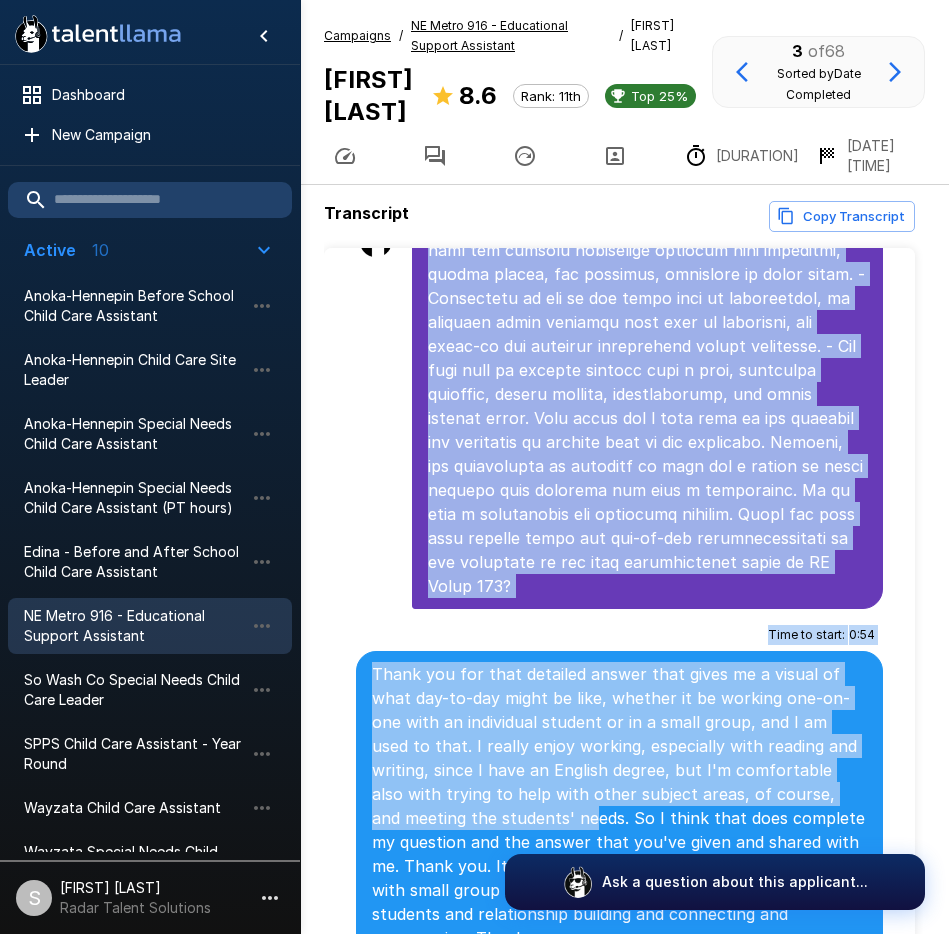 scroll, scrollTop: 7896, scrollLeft: 0, axis: vertical 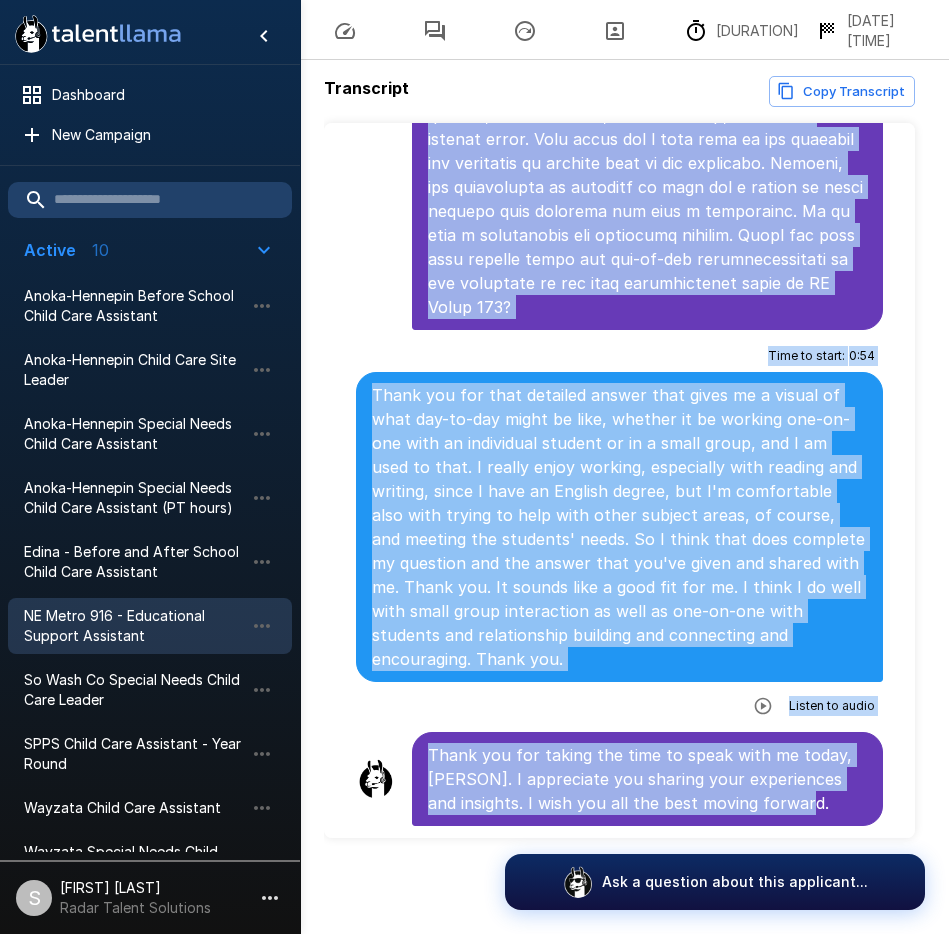drag, startPoint x: 371, startPoint y: 329, endPoint x: 803, endPoint y: 807, distance: 644.28876 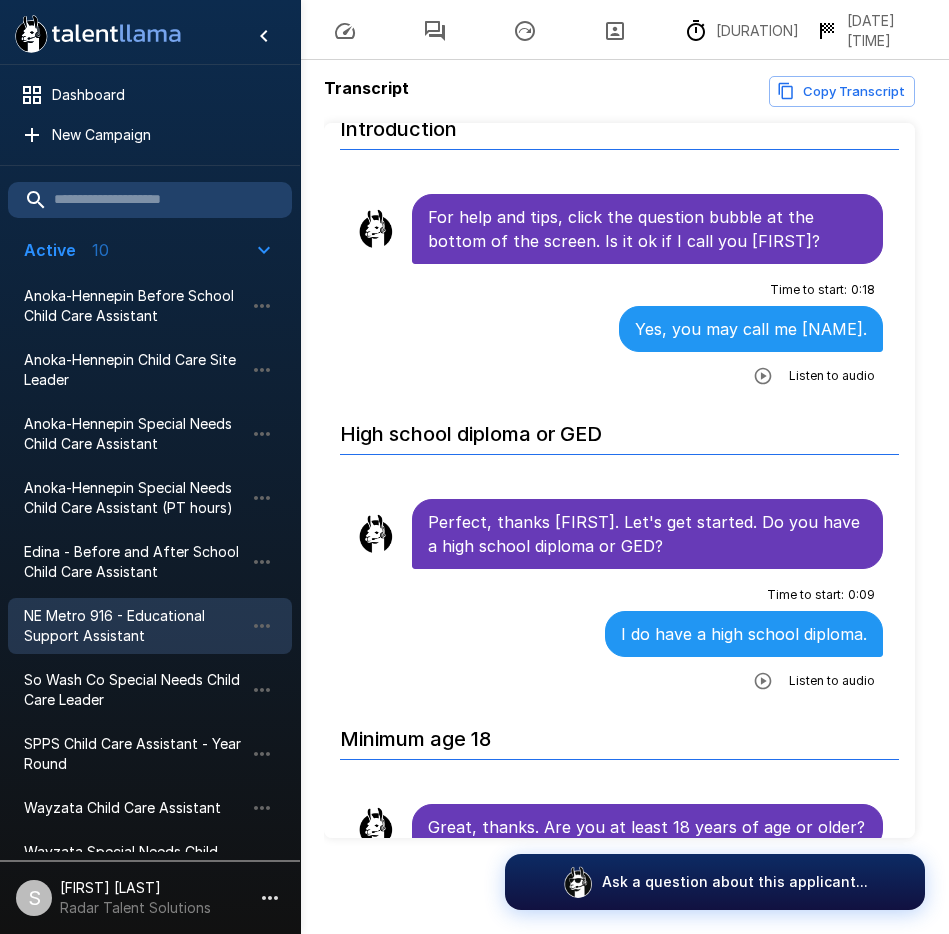 scroll, scrollTop: 0, scrollLeft: 0, axis: both 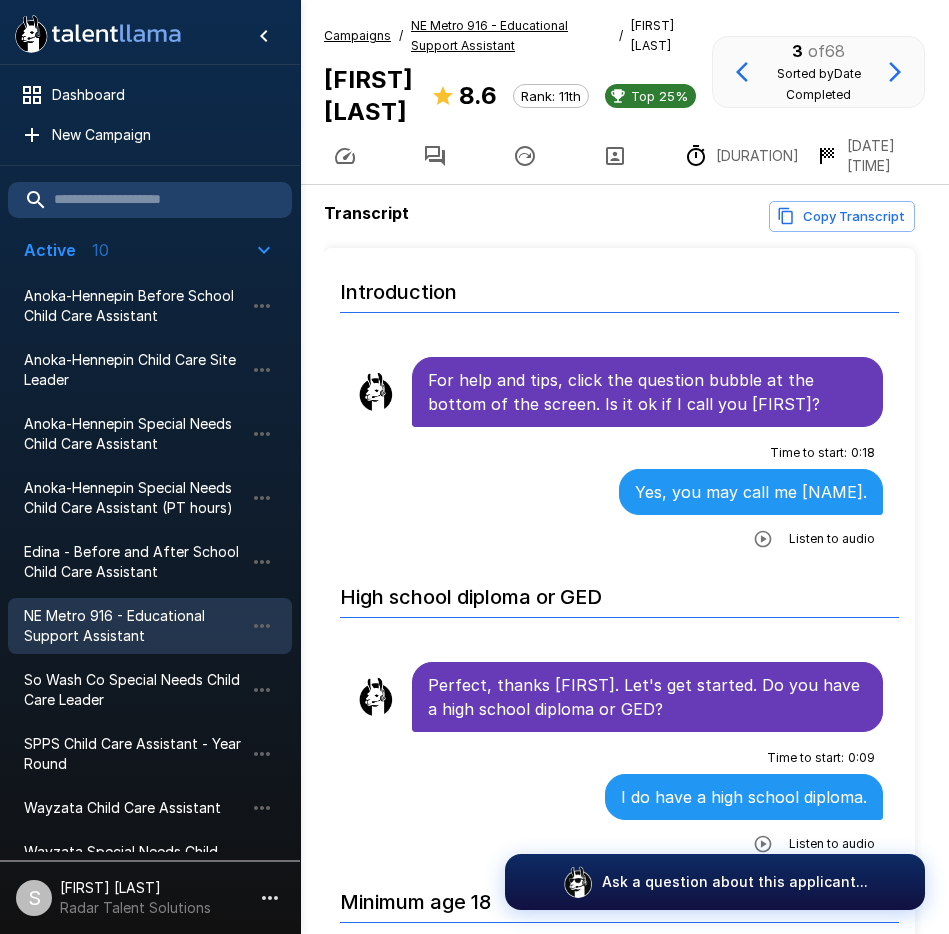 click on "NE Metro 916 - Educational Support Assistant" at bounding box center (511, 36) 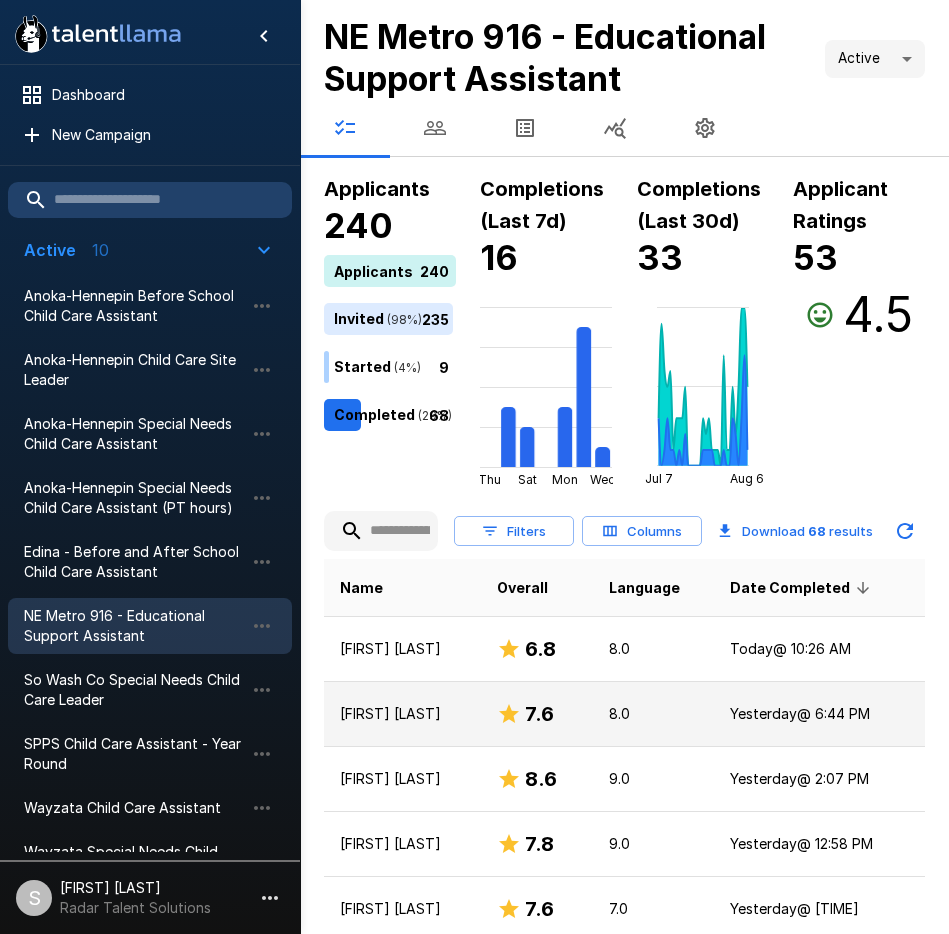 click on "[FIRST] [LAST]" at bounding box center (402, 714) 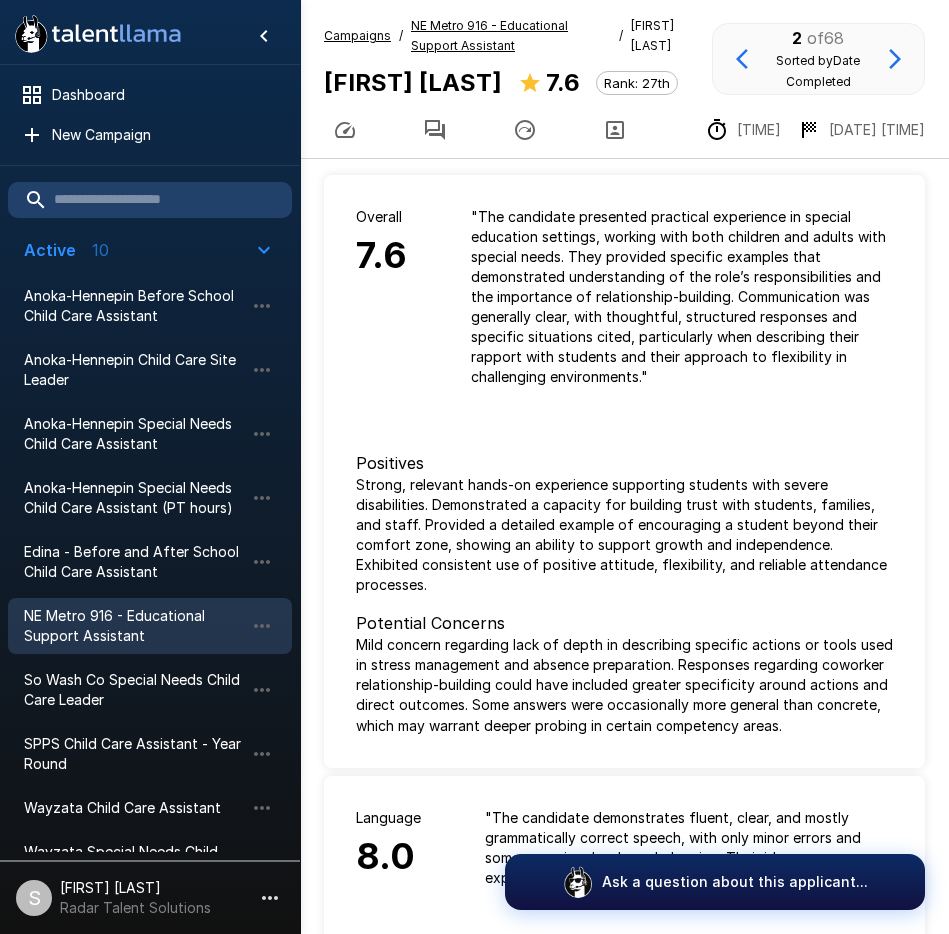 click 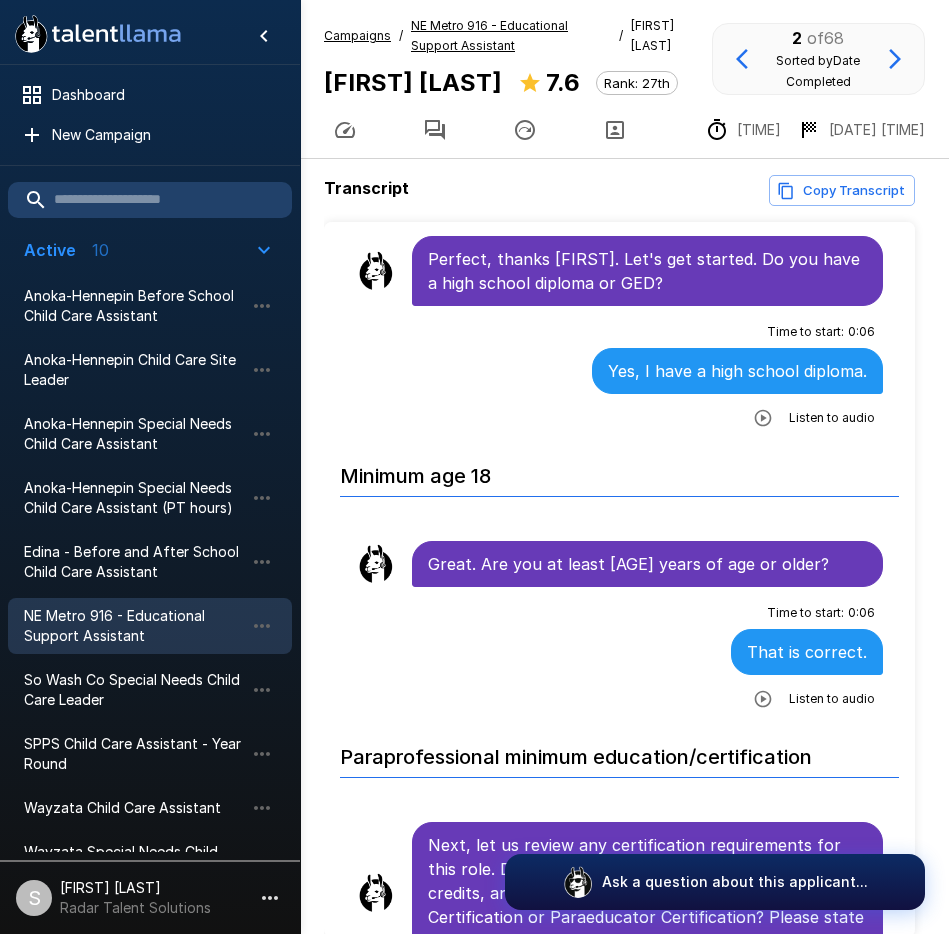 scroll, scrollTop: 0, scrollLeft: 0, axis: both 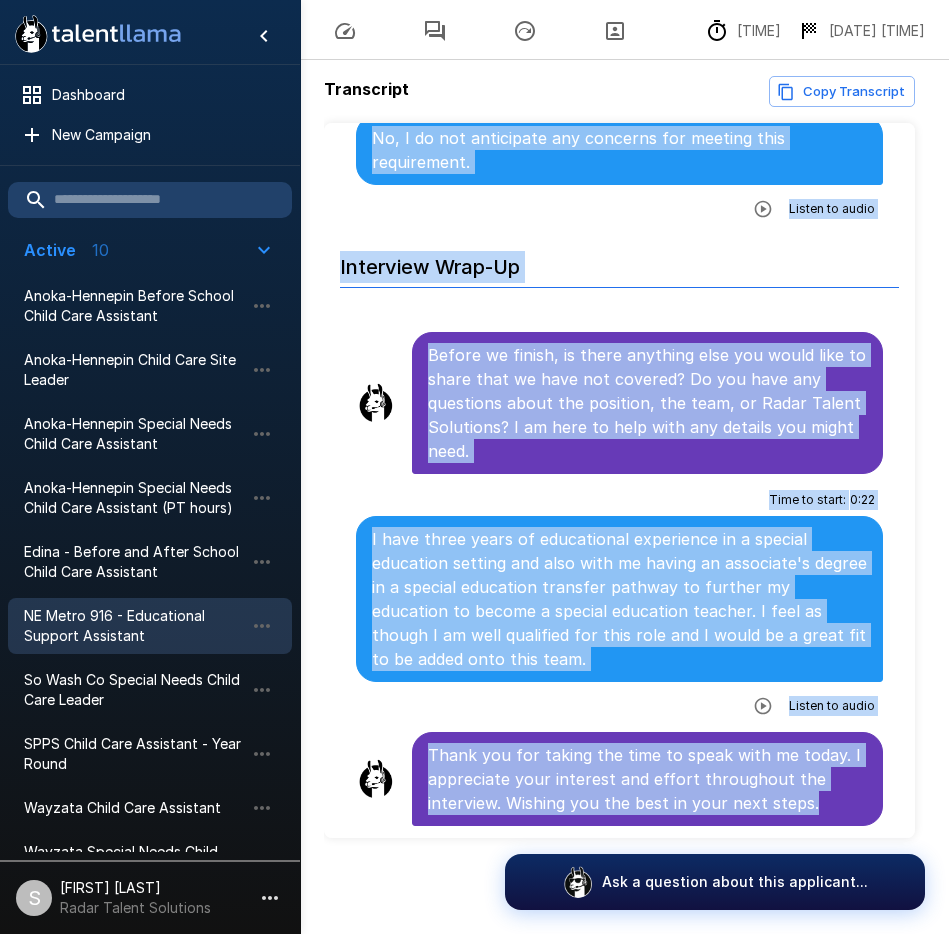 drag, startPoint x: 431, startPoint y: 351, endPoint x: 831, endPoint y: 801, distance: 602.0797 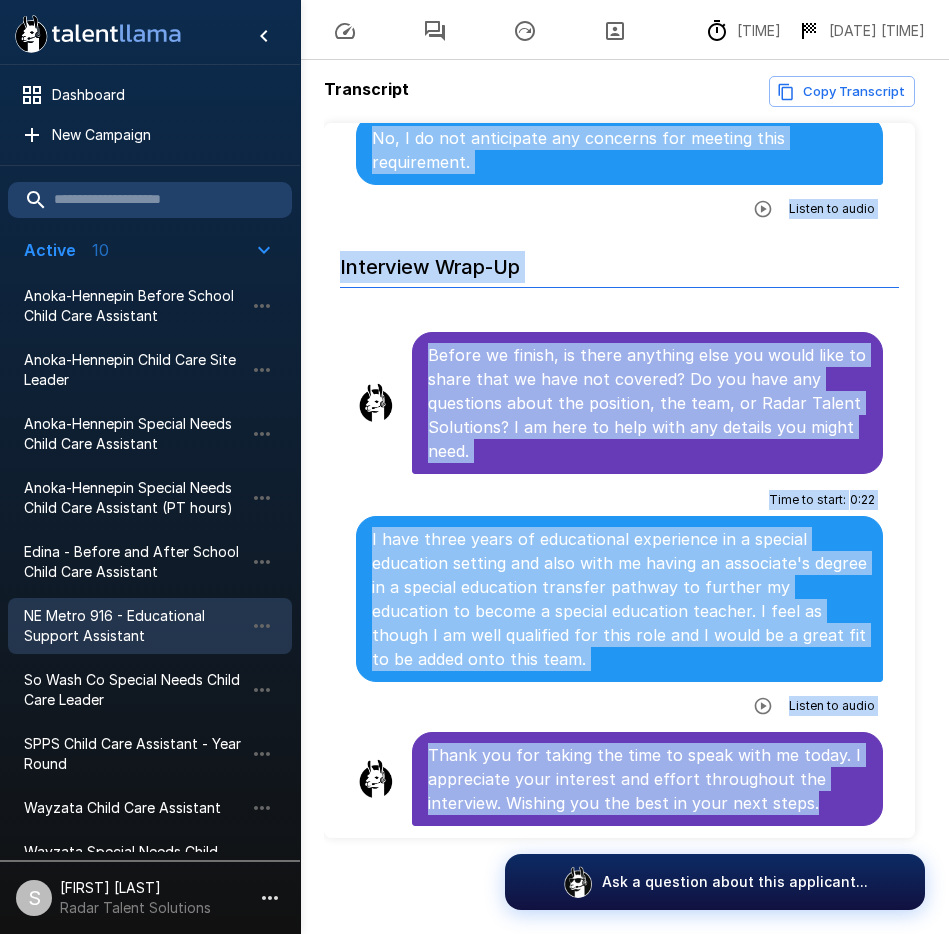 click on "Introduction For help and tips, click the question bubble at the bottom of the screen. Is it ok if I call you [FIRST]? Time to start : 0 : 10 Yes Listen to audio High school diploma or GED Perfect, thanks [FIRST]. Let's get started. Do you have a high school diploma or GED? Time to start : 0 : 06 Yes, I have a high school diploma. Listen to audio Minimum age 18 Great. Are you at least 18 years of age or older? Time to start : 0 : 06 That is correct. Listen to audio Paraprofessional minimum education/certification Next, let us review any certification requirements for this role. Do you have any of the following: 60 college credits, an associate degree or higher, ParaPro Certification or Paraeducator Certification? Please state all that apply Time to start : 0 : 11 I have 60 college credits and an associate's degree in special education. Listen to audio Parapro/Paraeducator cerification Time to start : 0 : 16 Listen to audio Experience with Children Time to start : 0 : 13 Listen to audio Time to start :" at bounding box center [619, -2812] 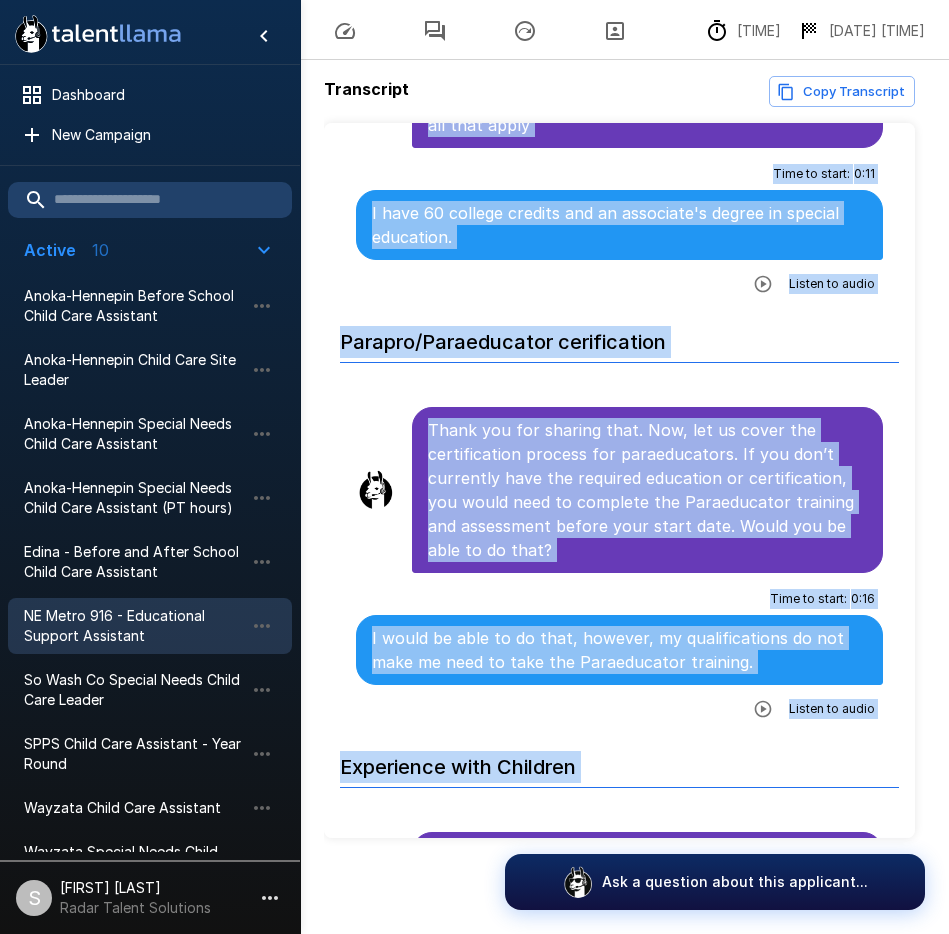 scroll, scrollTop: 0, scrollLeft: 0, axis: both 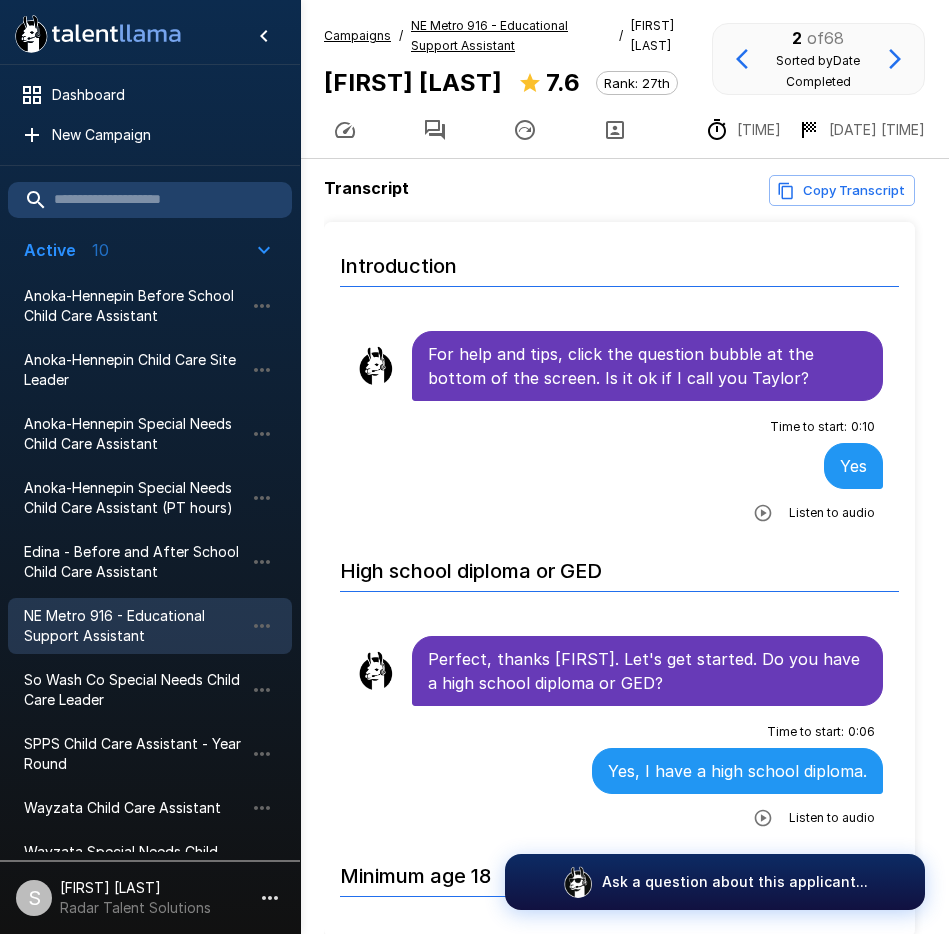 click on "NE Metro 916 - Educational Support Assistant" at bounding box center (489, 35) 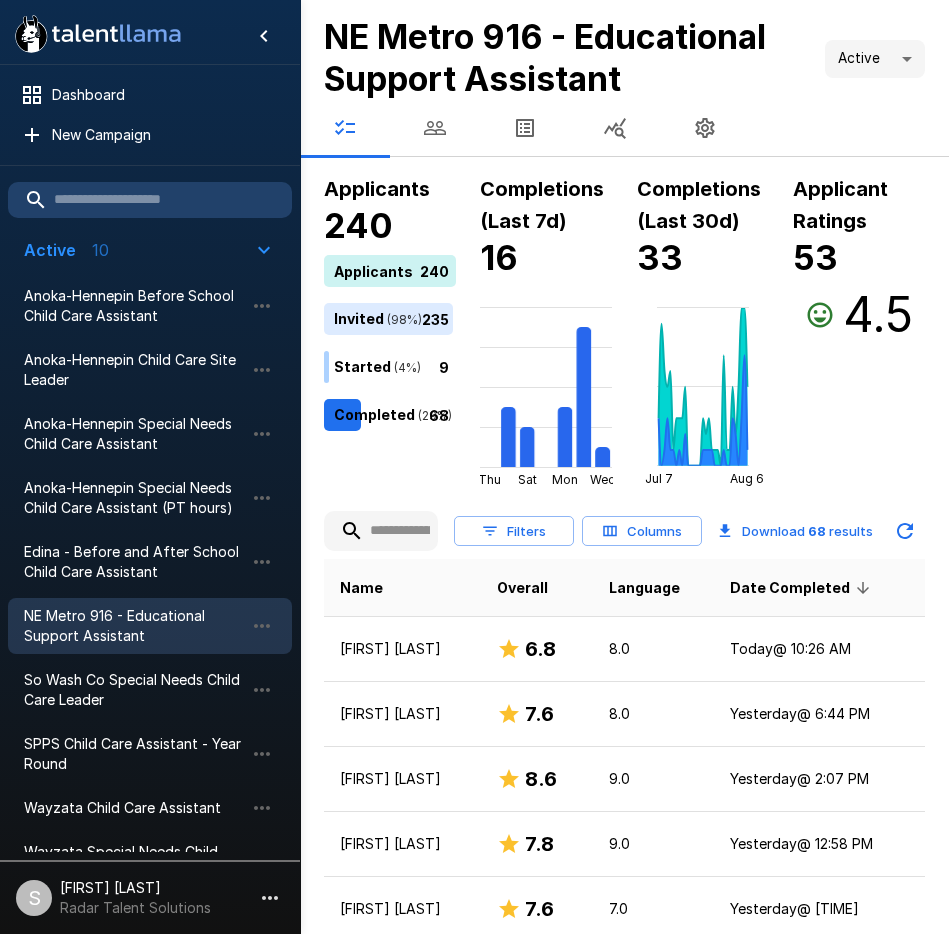 click 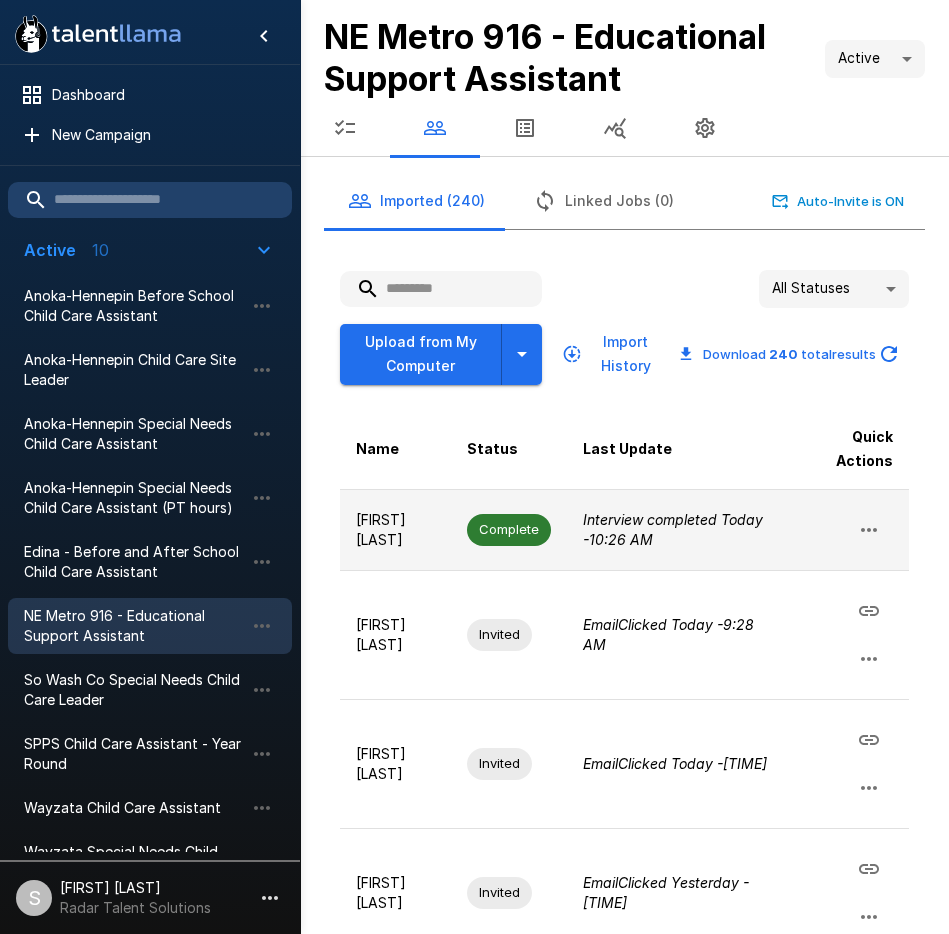 click on "Interview completed Today - [TIME]" at bounding box center (673, 529) 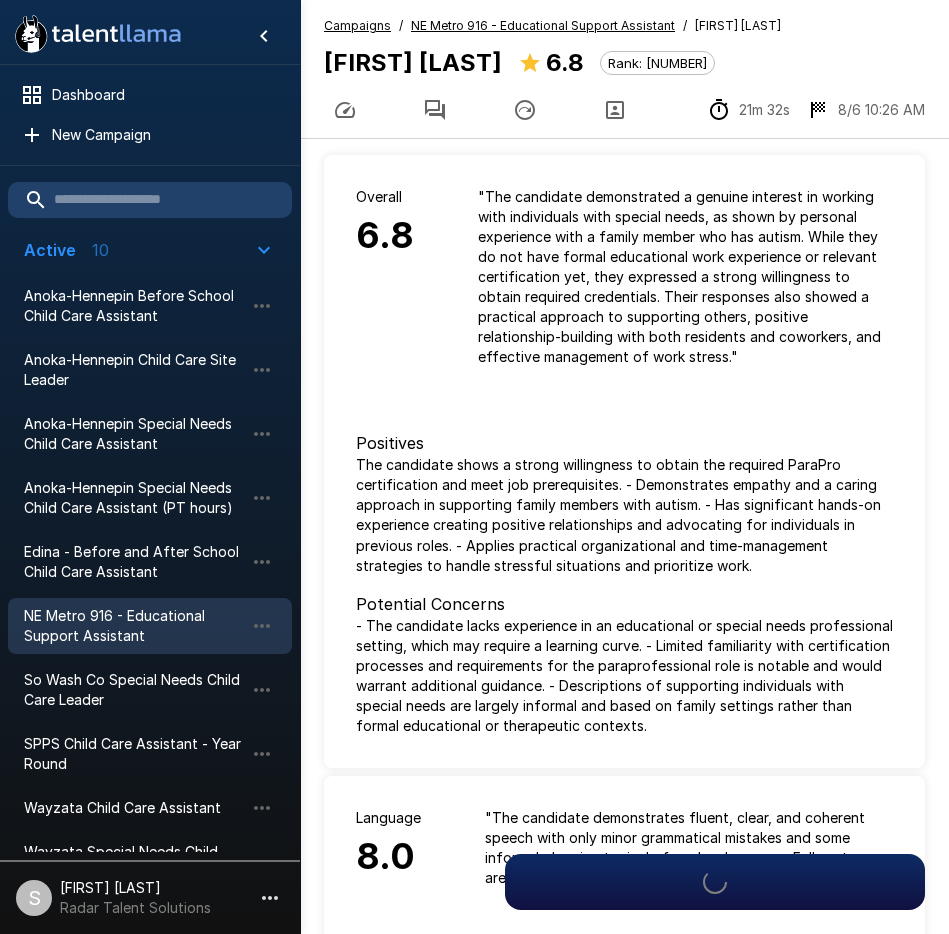 click 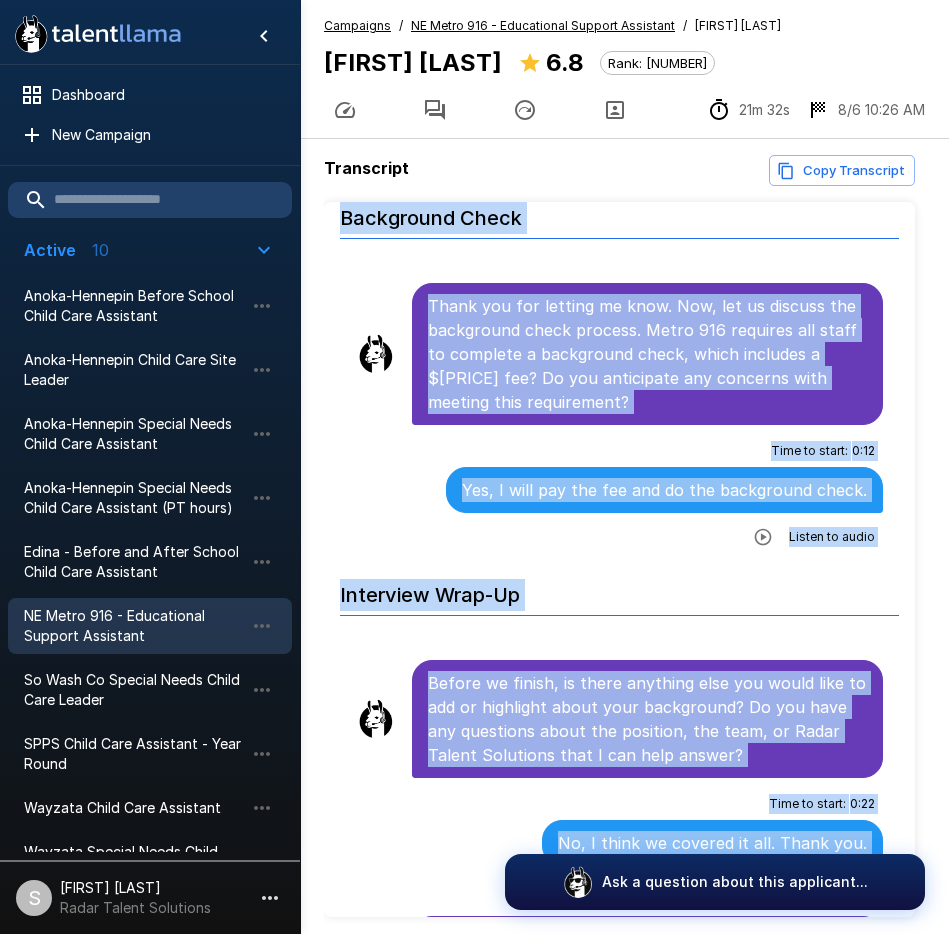 scroll, scrollTop: 7200, scrollLeft: 0, axis: vertical 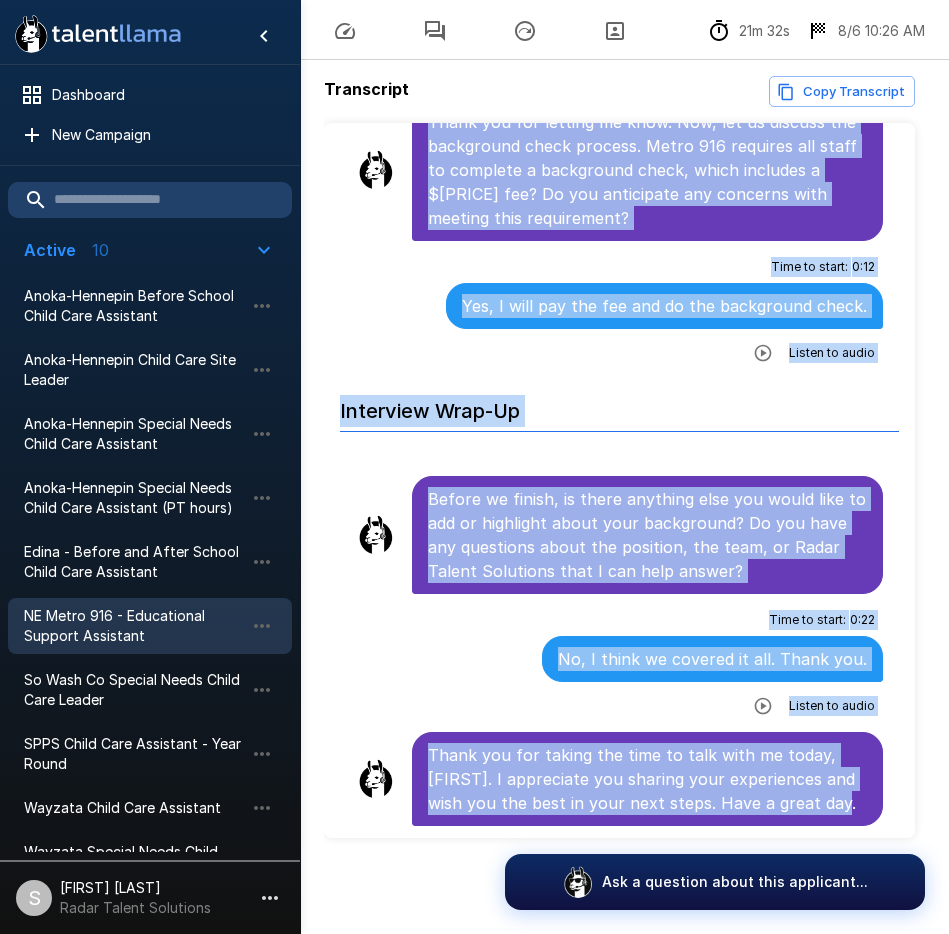 drag, startPoint x: 428, startPoint y: 328, endPoint x: 861, endPoint y: 812, distance: 649.41895 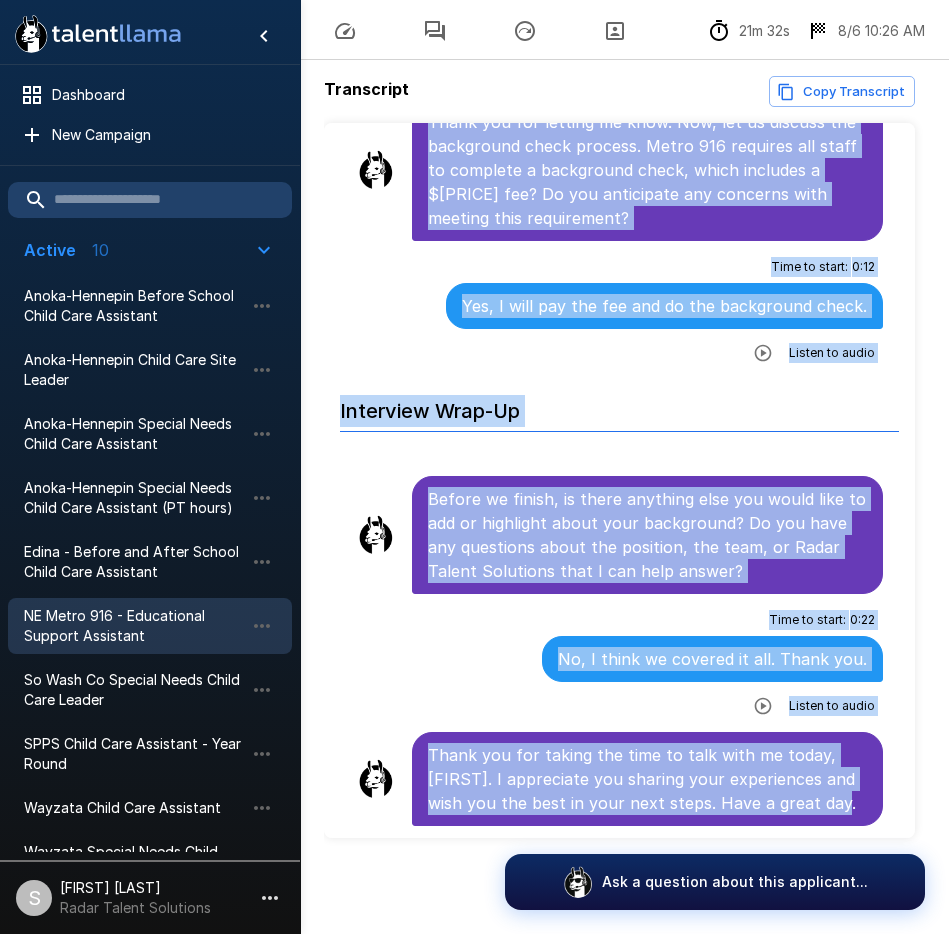 click on "Introduction For help and tips, click the question bubble at the bottom of the screen. Is it ok if I call you Rachel, or do you prefer something else? Time to start : 0 : 26 Yes, it's ok to call me Rachel. Thanks for the tips. Listen to audio High school diploma or GED Perfect, thanks Rachel. Let's get started. Do you have a high school diploma or GED? Time to start : 0 : 11 Yes, I have a high school diploma. Listen to audio Minimum age 18 Great, thanks. Are you at least 18 years of age or older? Time to start : 0 : 05 Yes, I'm over the age of 18. Listen to audio Paraprofessional minimum education/certification Thank you for that information. Next, I will cover certification requirements. Do you have any of the following: 60 college credits, an associate degree or higher, ParaPro Certification or Paraeducator Certification? Please state all that apply Time to start : 0 : 24 Listen to audio Time to start : 0 : 17 Listen to audio Time to start : 0 : 22 Listen to audio Parapro/Paraeducator cerification :" at bounding box center (619, -3120) 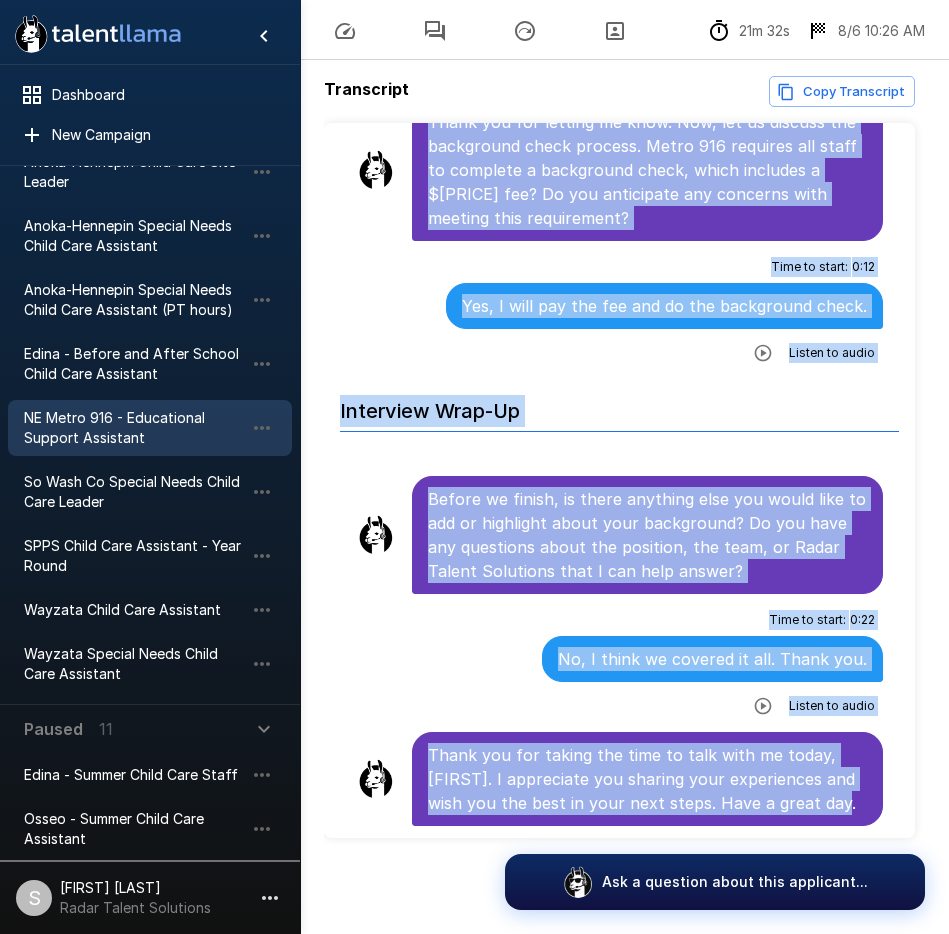 scroll, scrollTop: 200, scrollLeft: 0, axis: vertical 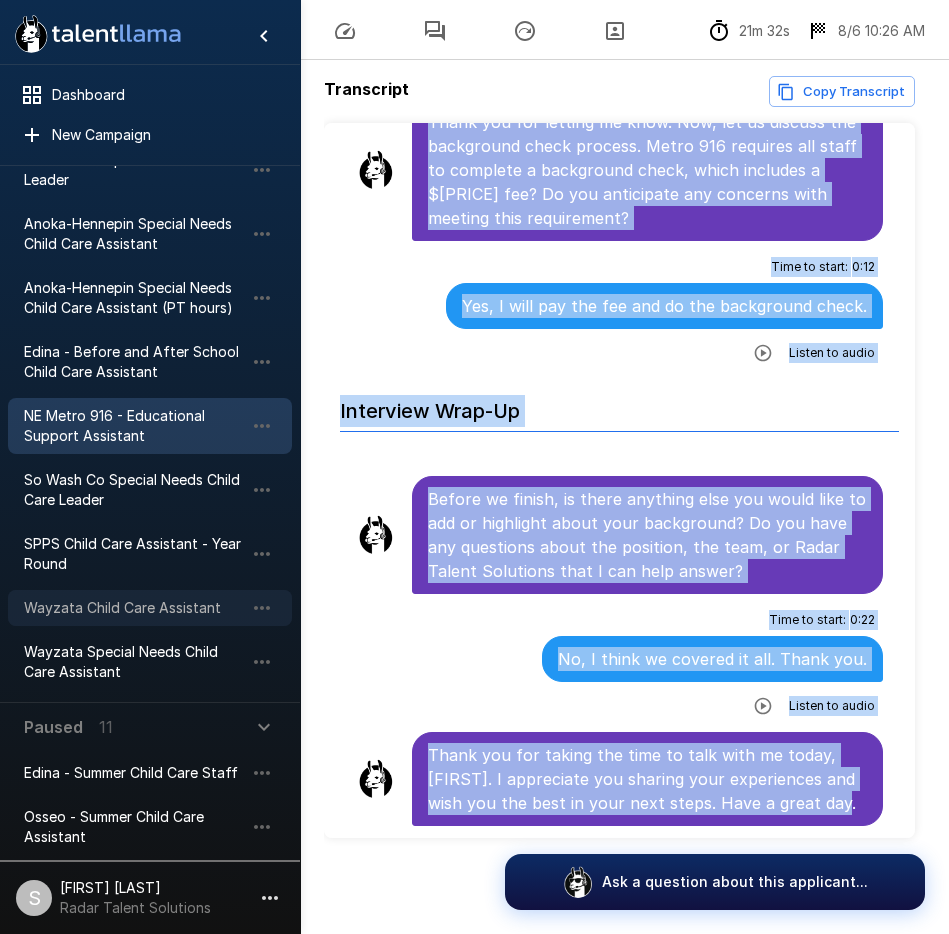 click on "Wayzata Child Care Assistant" at bounding box center (150, 608) 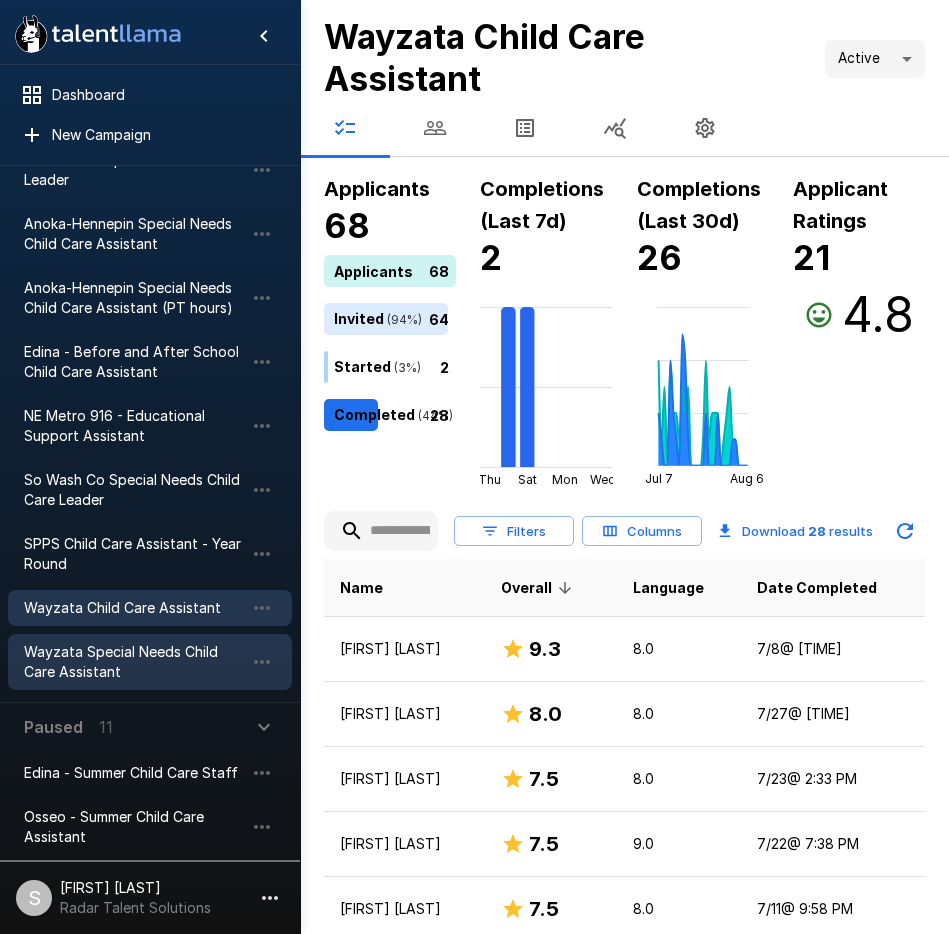 click on "Wayzata Special Needs Child Care Assistant" at bounding box center [134, 662] 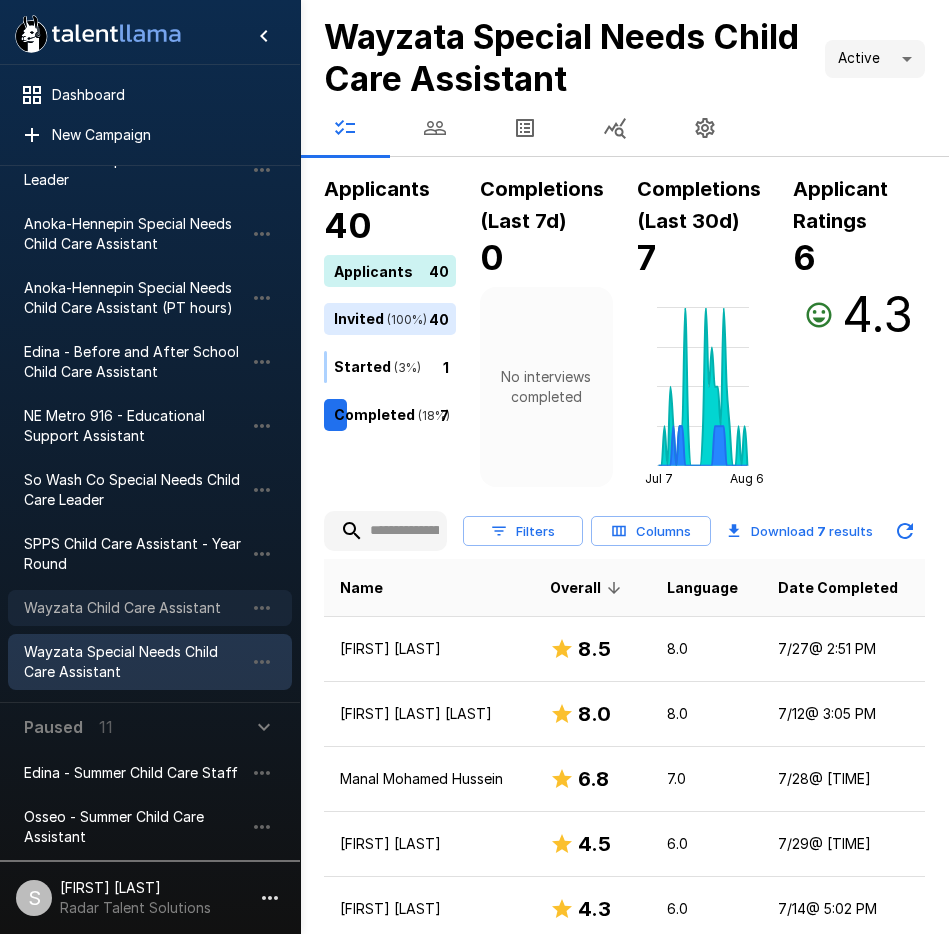 click on "Wayzata Child Care Assistant" at bounding box center (134, 608) 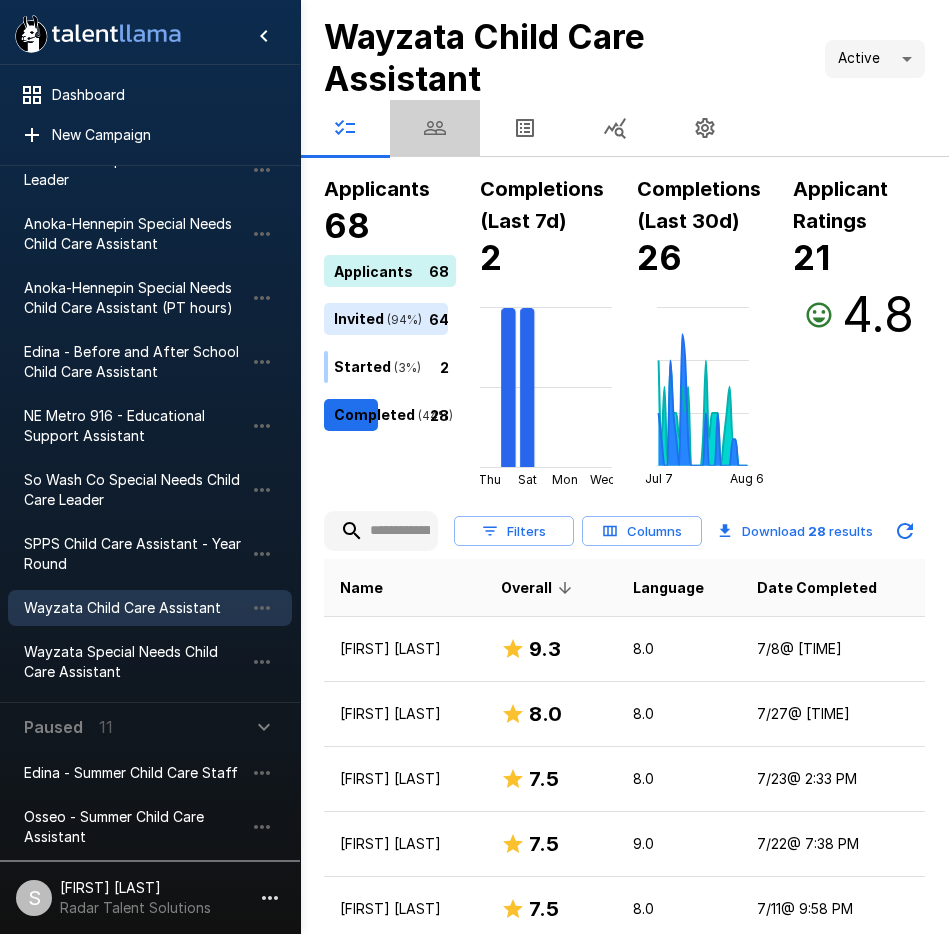 click 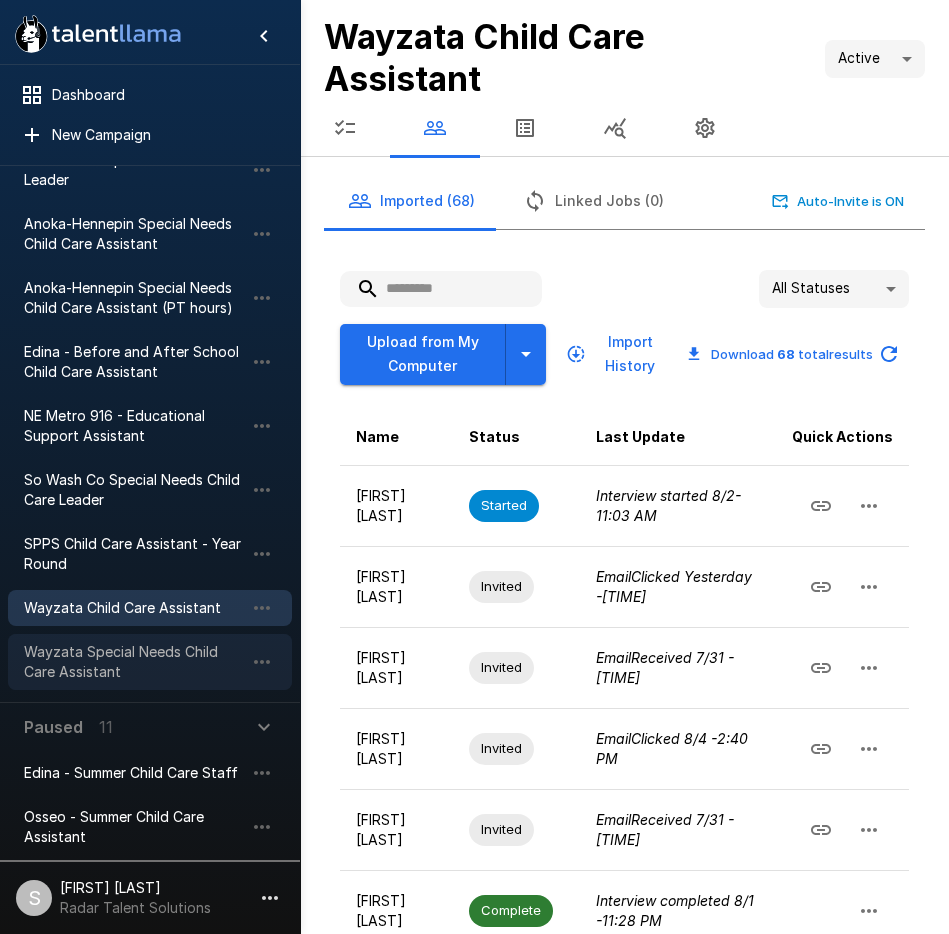 click on "Wayzata Special Needs Child Care Assistant" at bounding box center [134, 662] 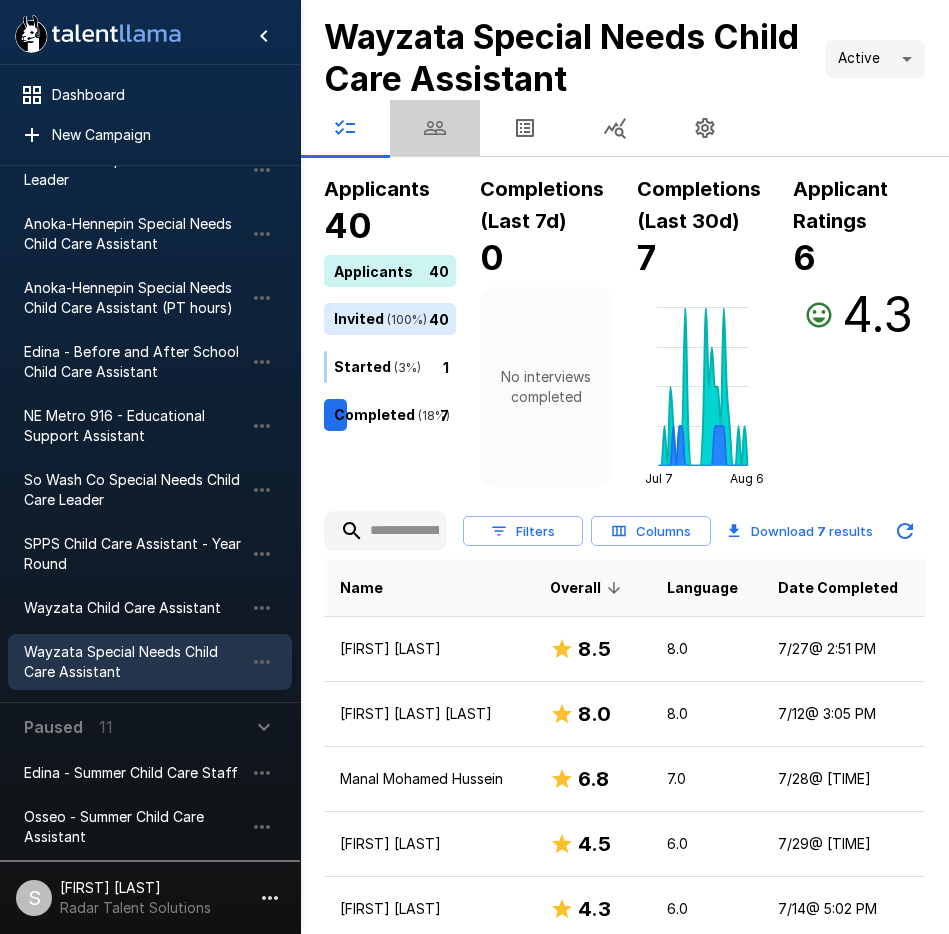 click 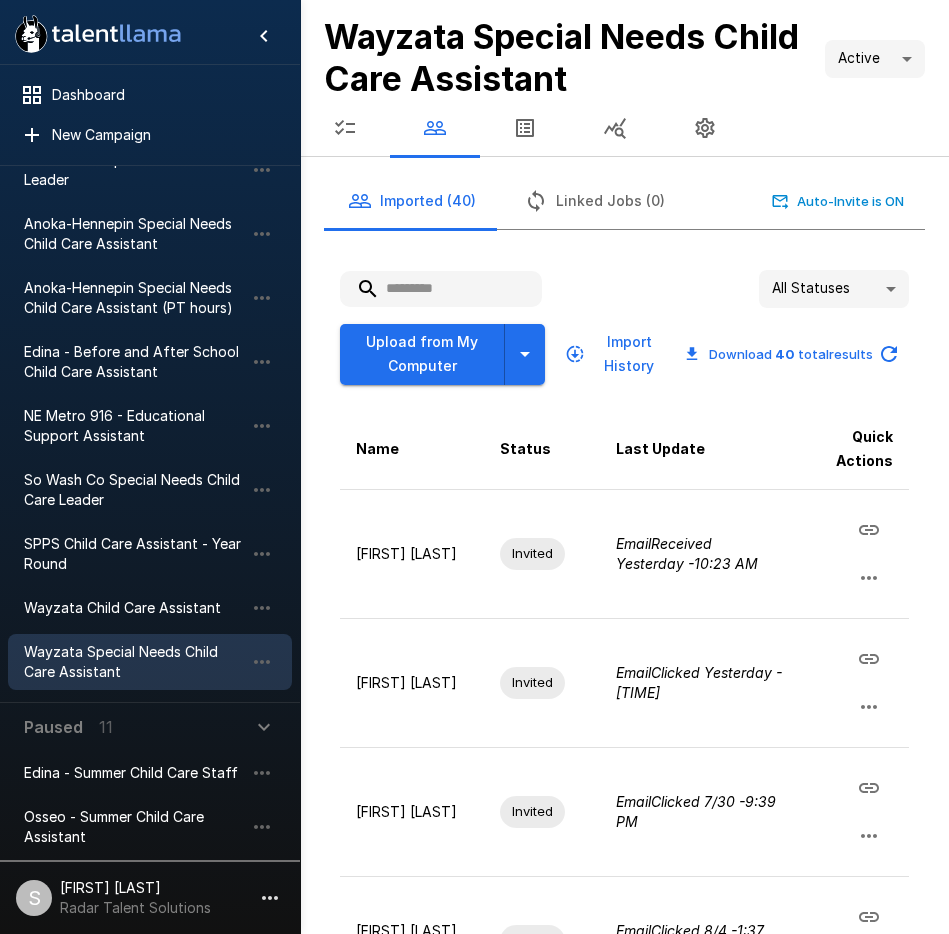 click at bounding box center (441, 289) 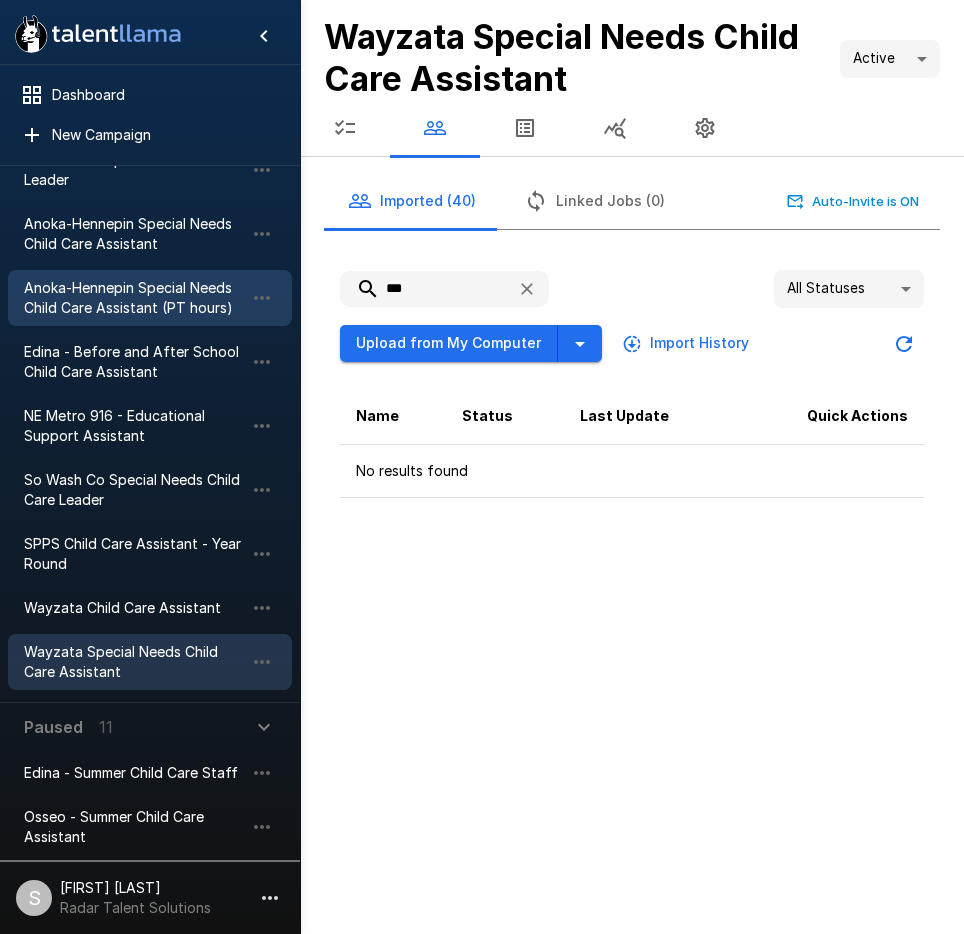 type on "***" 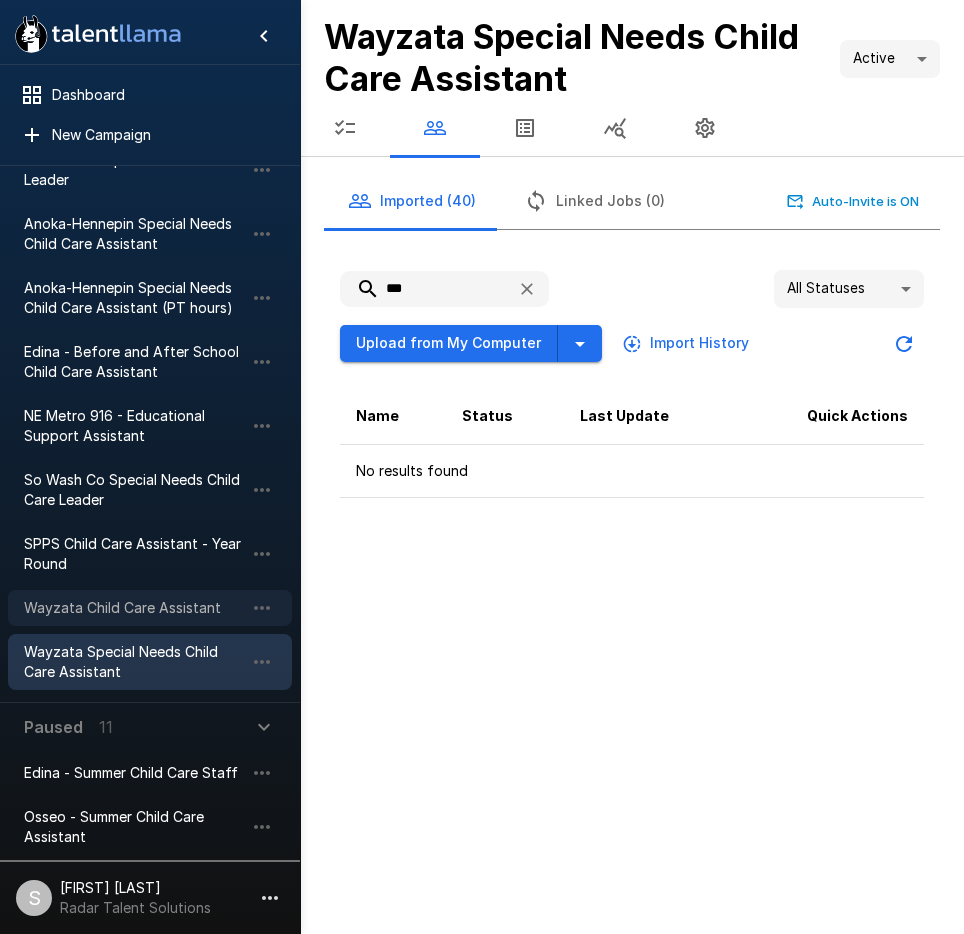 click on "Wayzata Child Care Assistant" at bounding box center (134, 608) 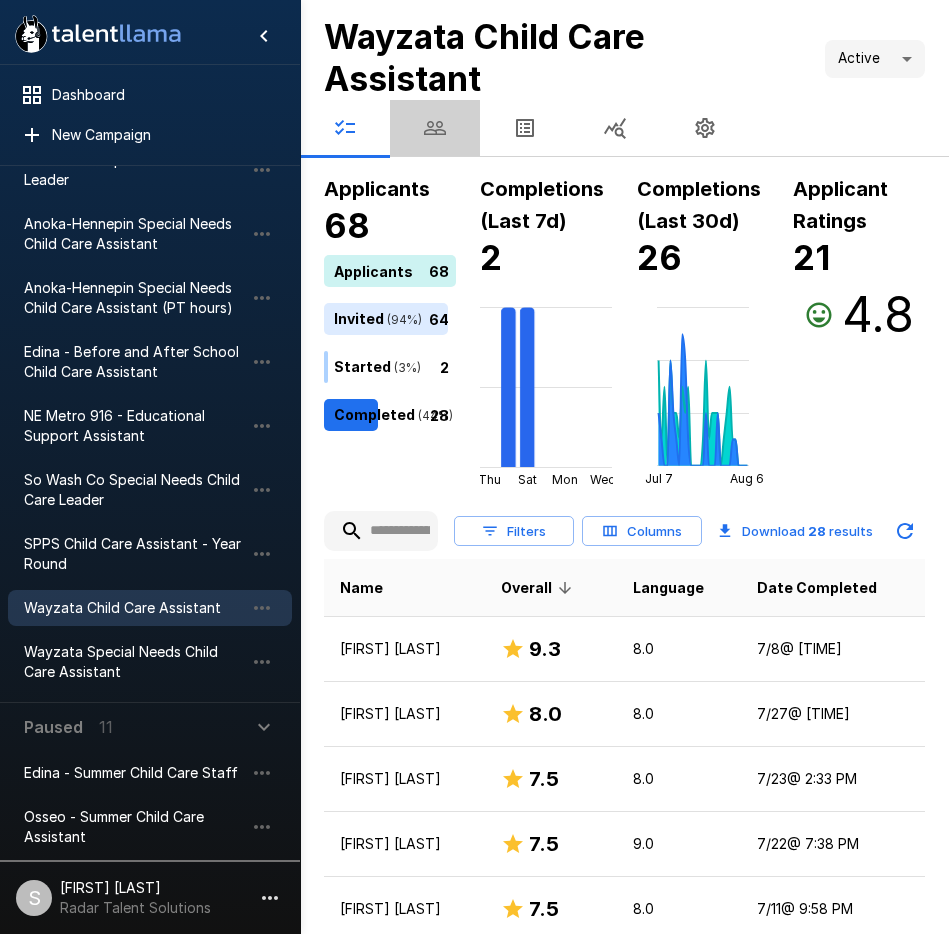 click 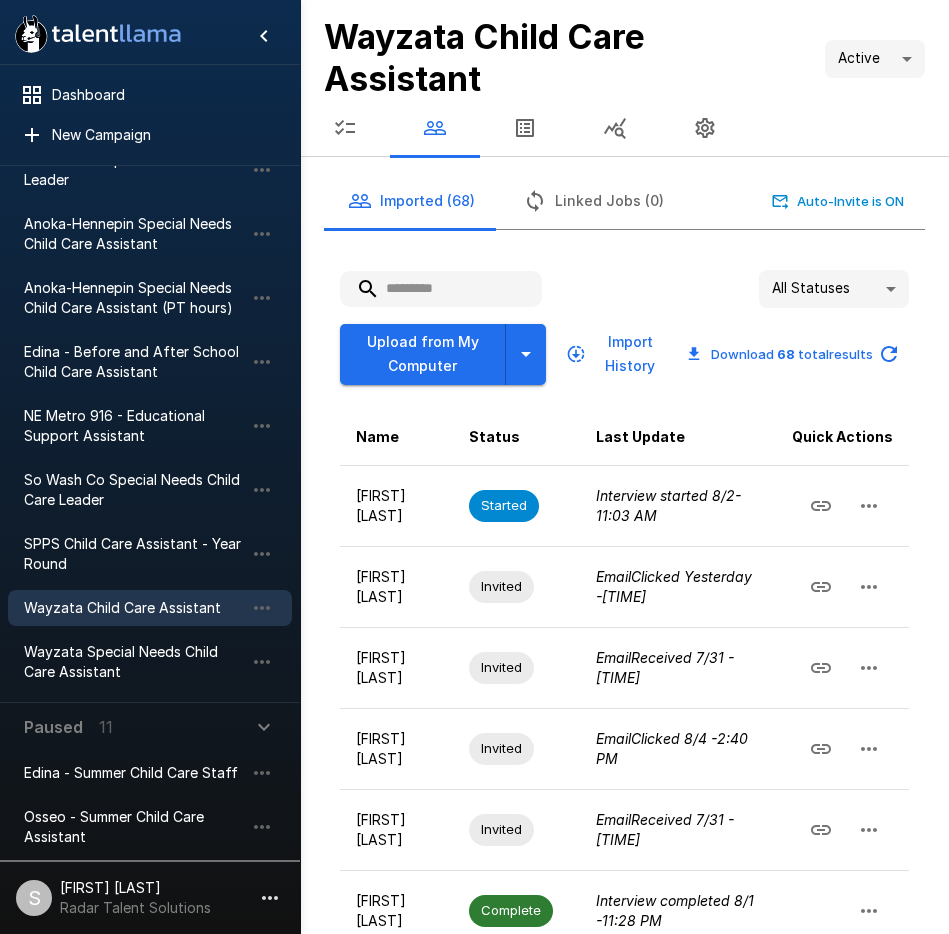 click at bounding box center (441, 289) 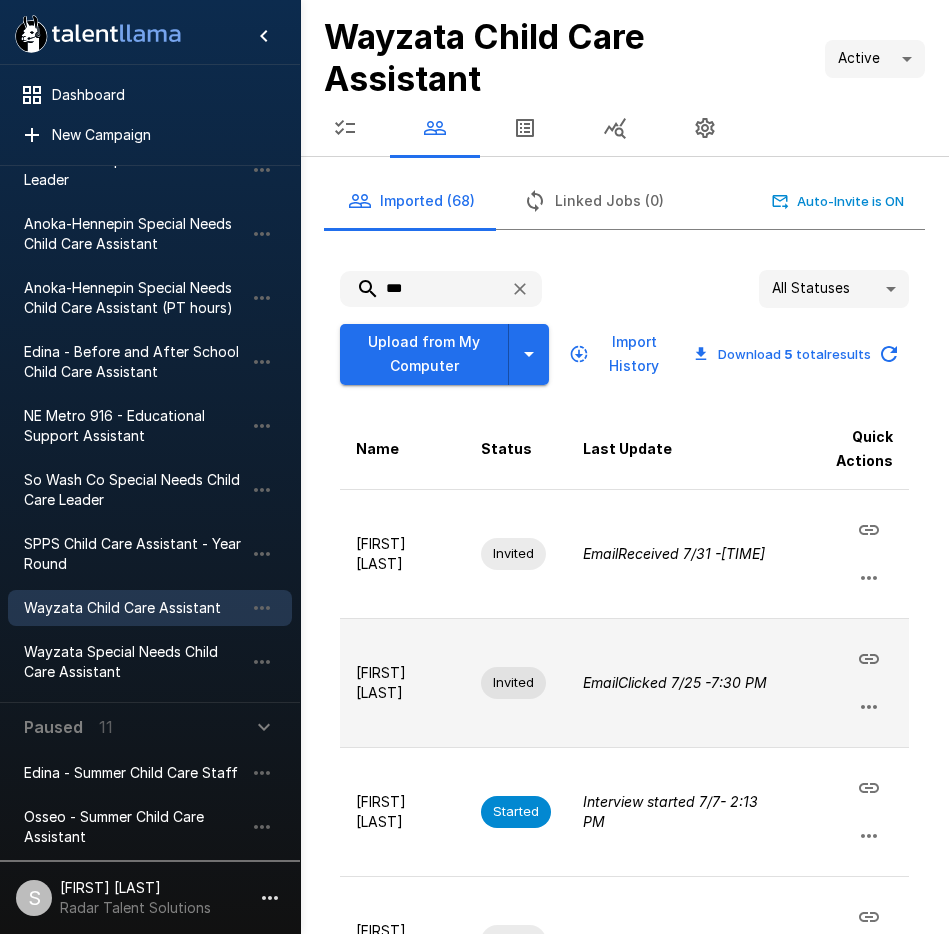 click 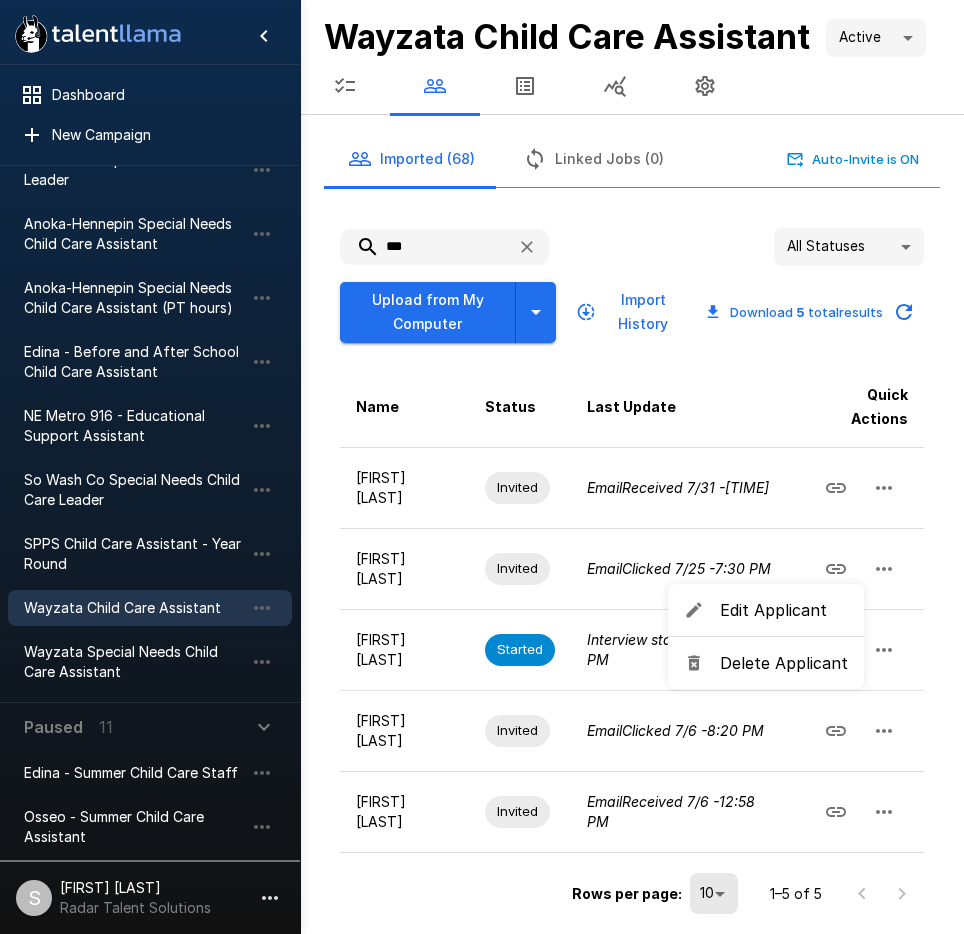 click on "Delete Applicant" at bounding box center [784, 663] 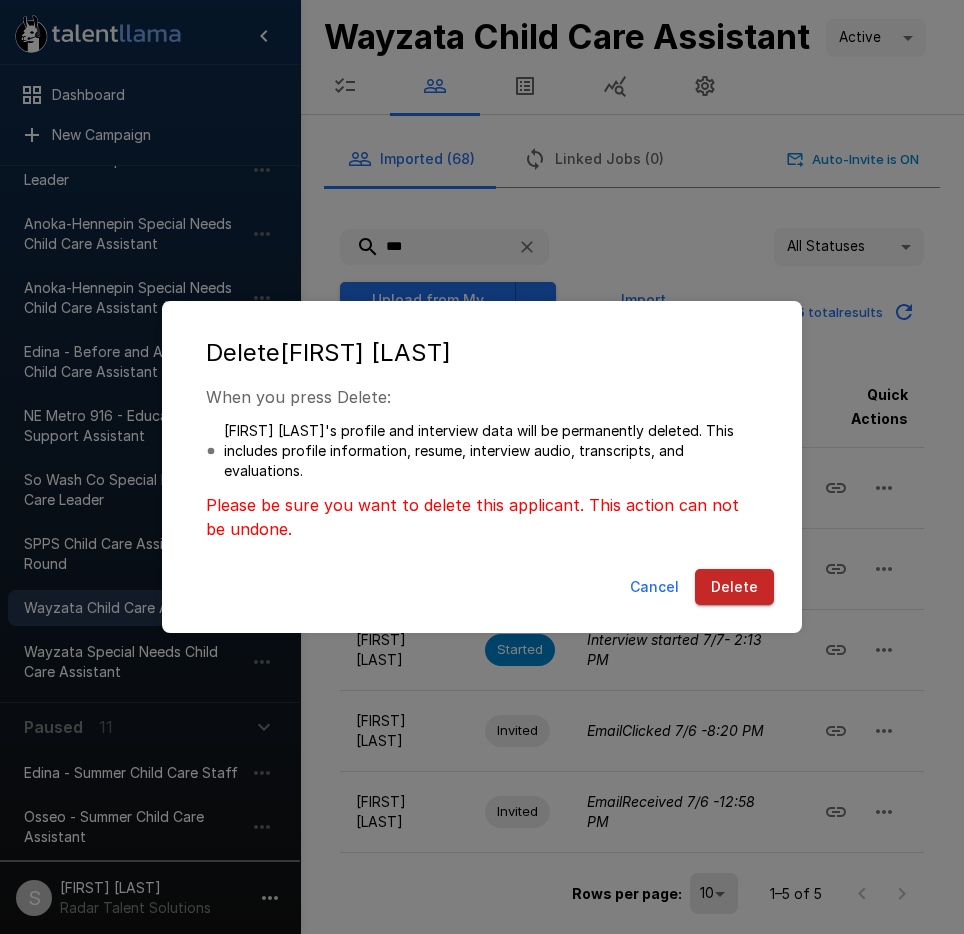 click on "Delete" at bounding box center [734, 587] 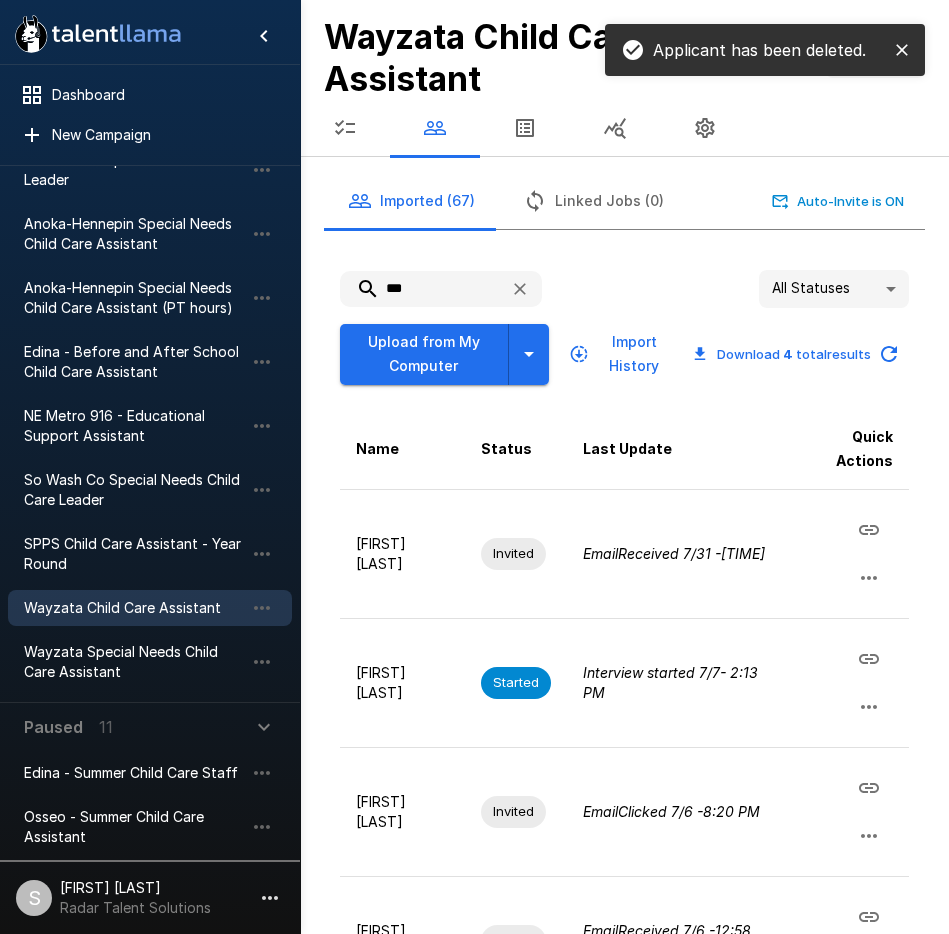 drag, startPoint x: 405, startPoint y: 284, endPoint x: 371, endPoint y: 292, distance: 34.928497 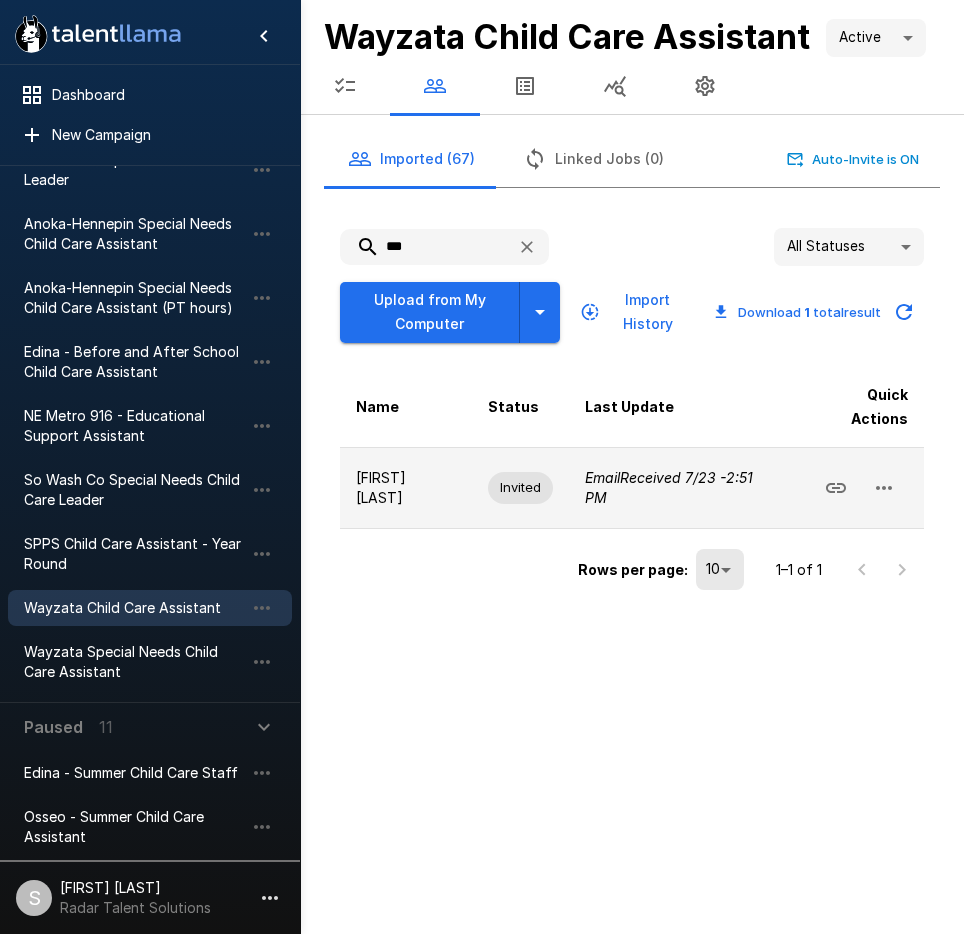click at bounding box center (884, 488) 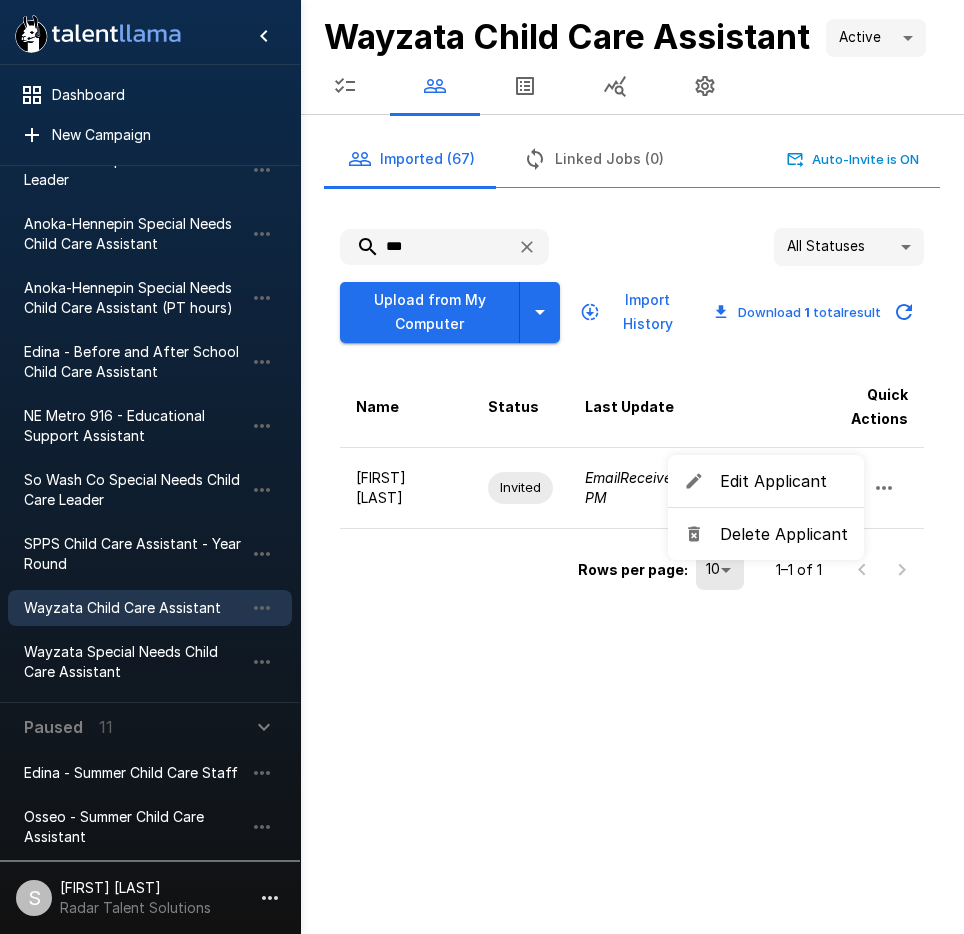 click on "Delete Applicant" at bounding box center (784, 534) 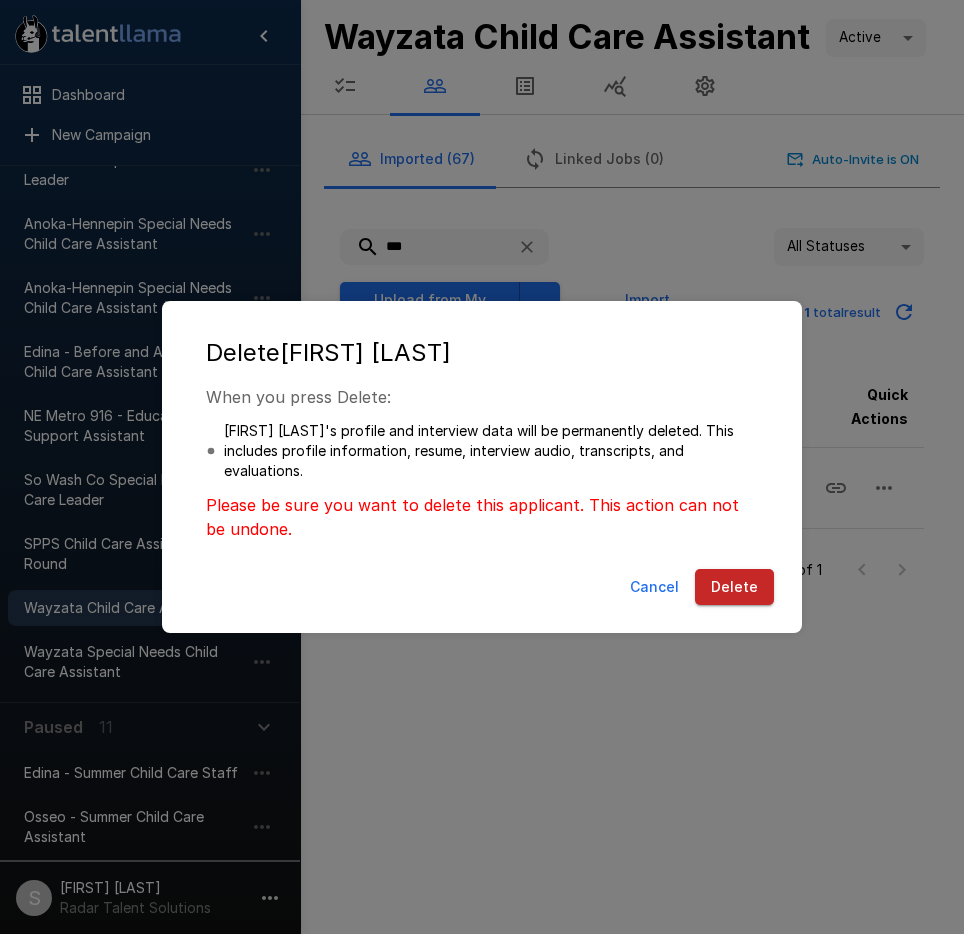 click on "Delete" at bounding box center [734, 587] 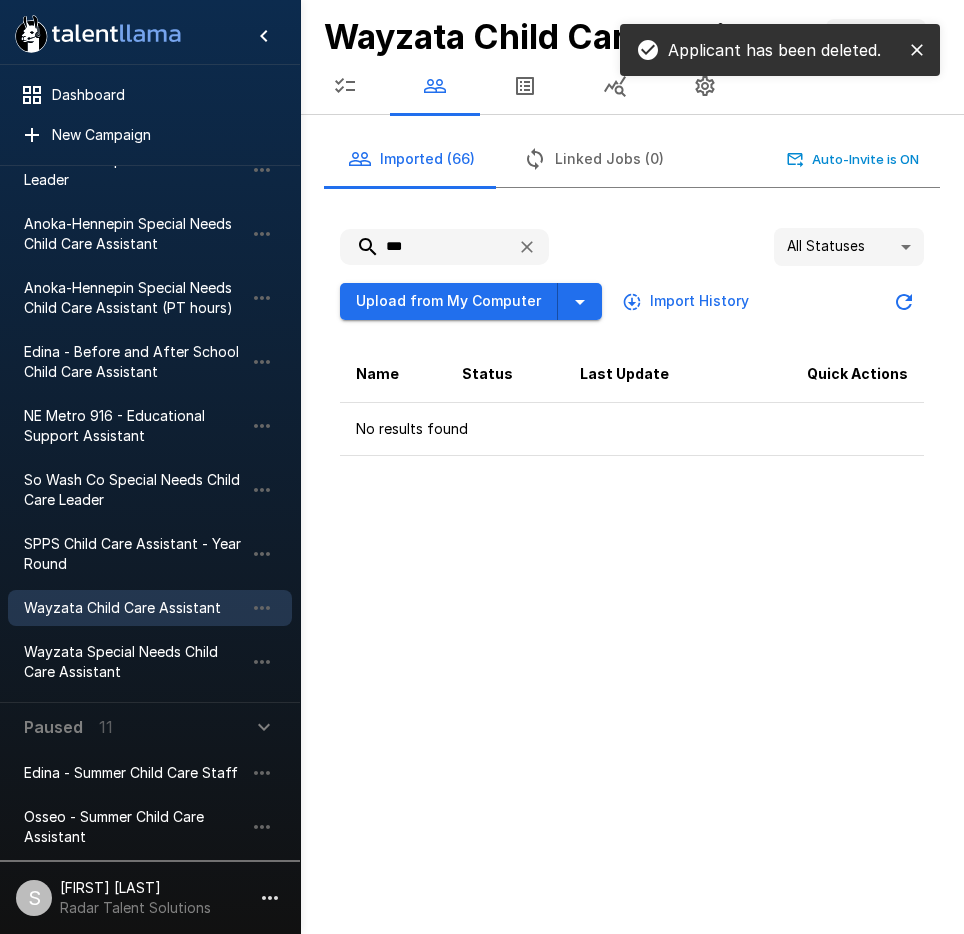 drag, startPoint x: 425, startPoint y: 253, endPoint x: 358, endPoint y: 247, distance: 67.26812 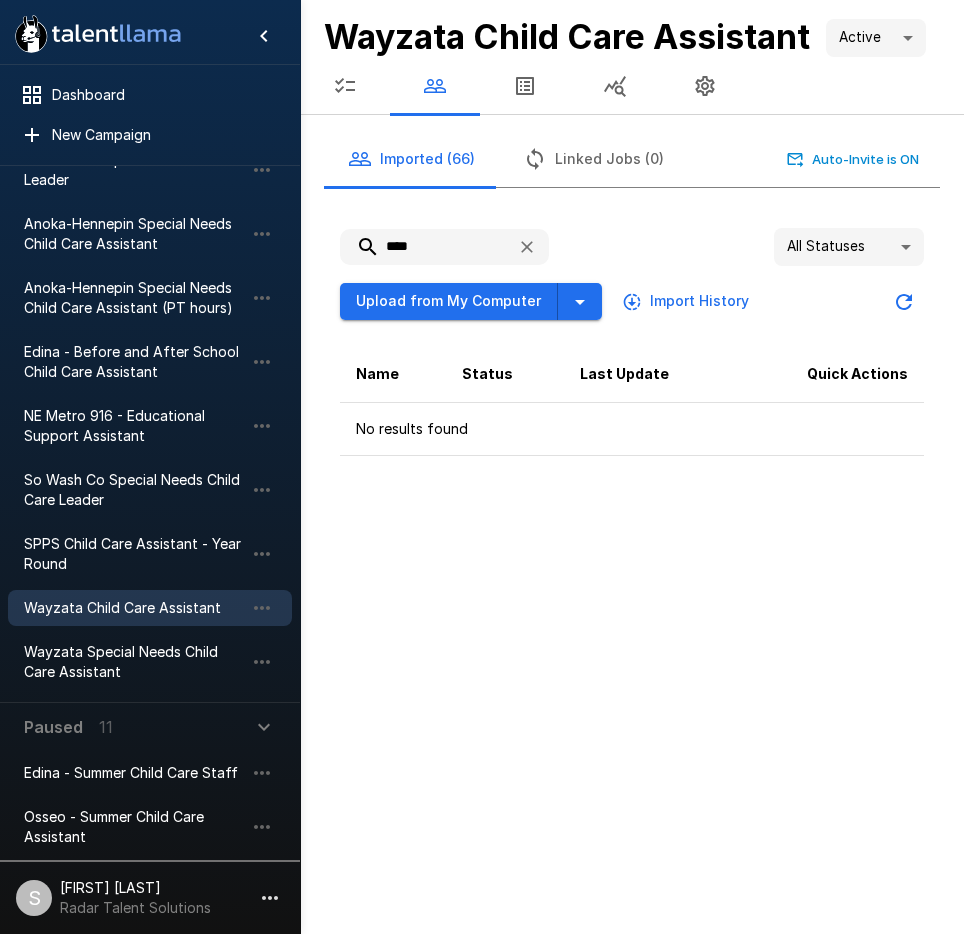 drag, startPoint x: 430, startPoint y: 248, endPoint x: 358, endPoint y: 246, distance: 72.02777 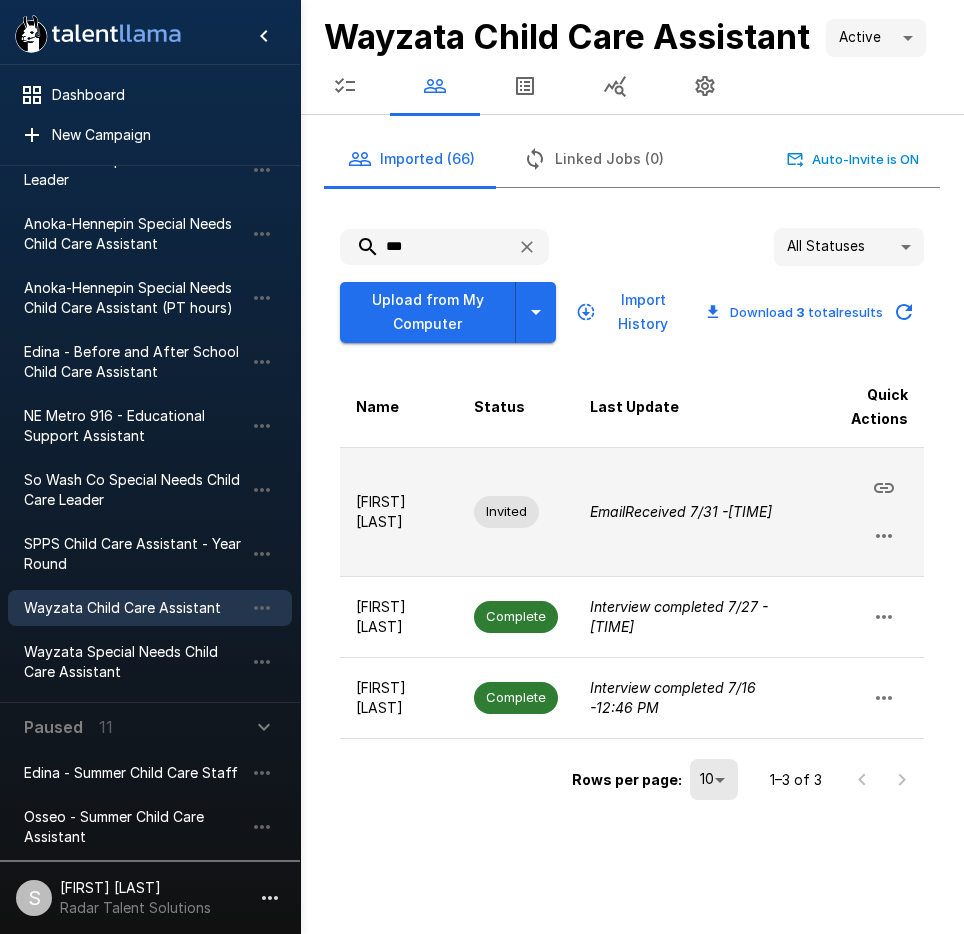 click 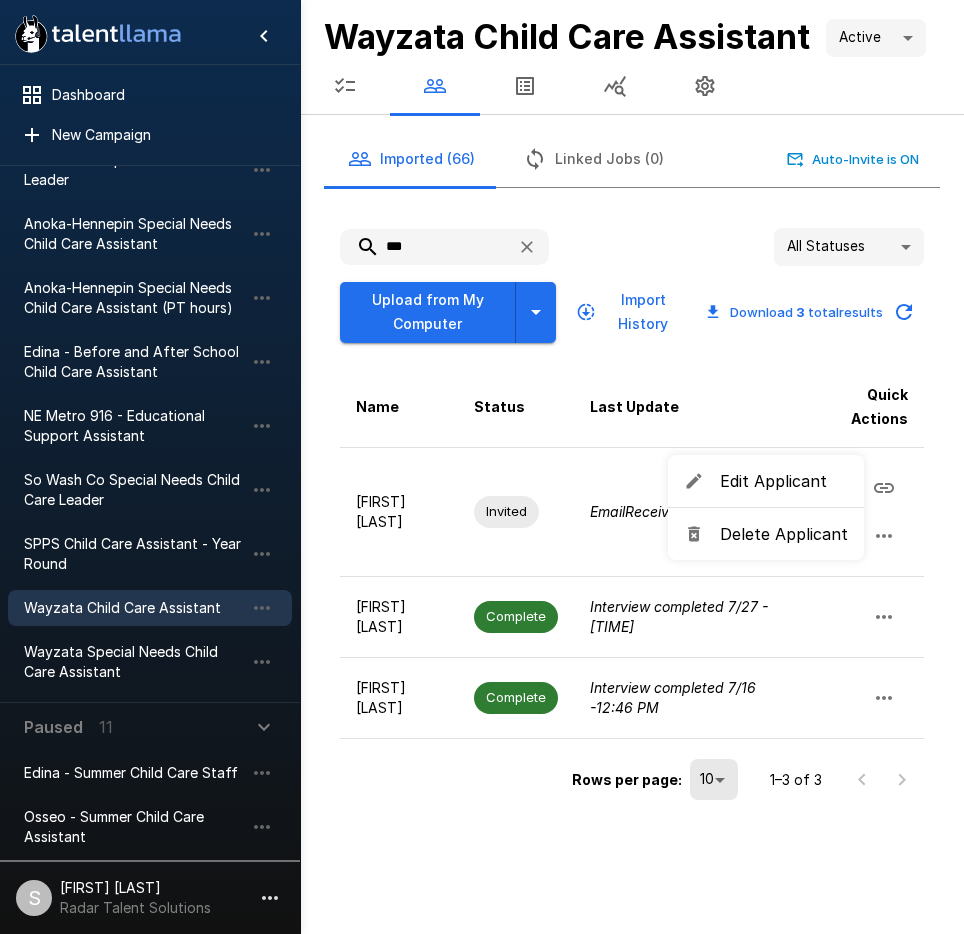 click on "Delete Applicant" at bounding box center [784, 534] 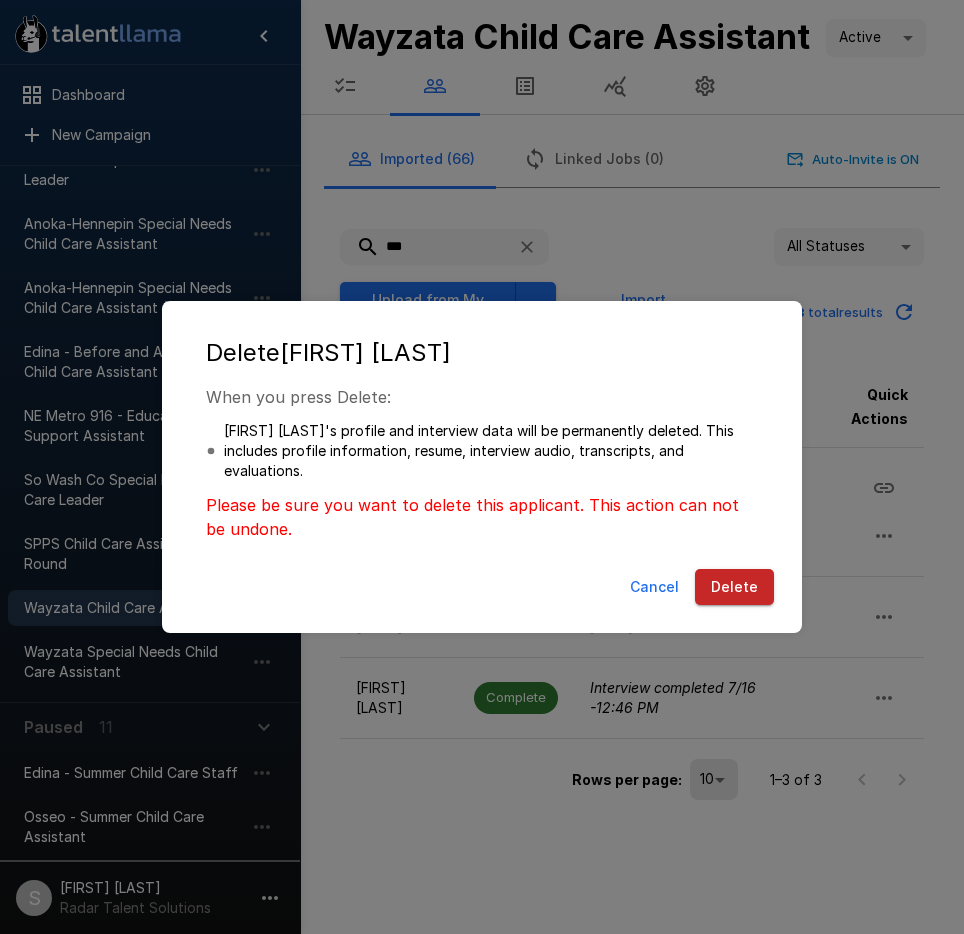 click on "Delete" at bounding box center [734, 587] 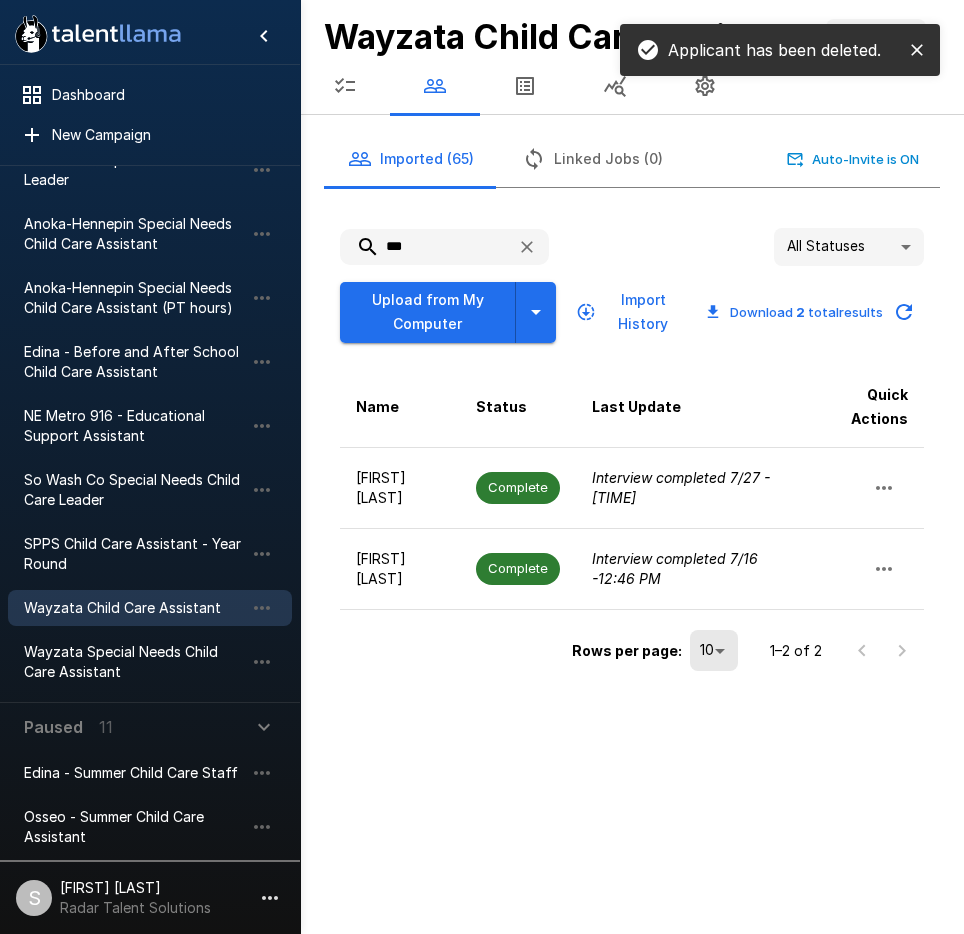 drag, startPoint x: 374, startPoint y: 251, endPoint x: 343, endPoint y: 254, distance: 31.144823 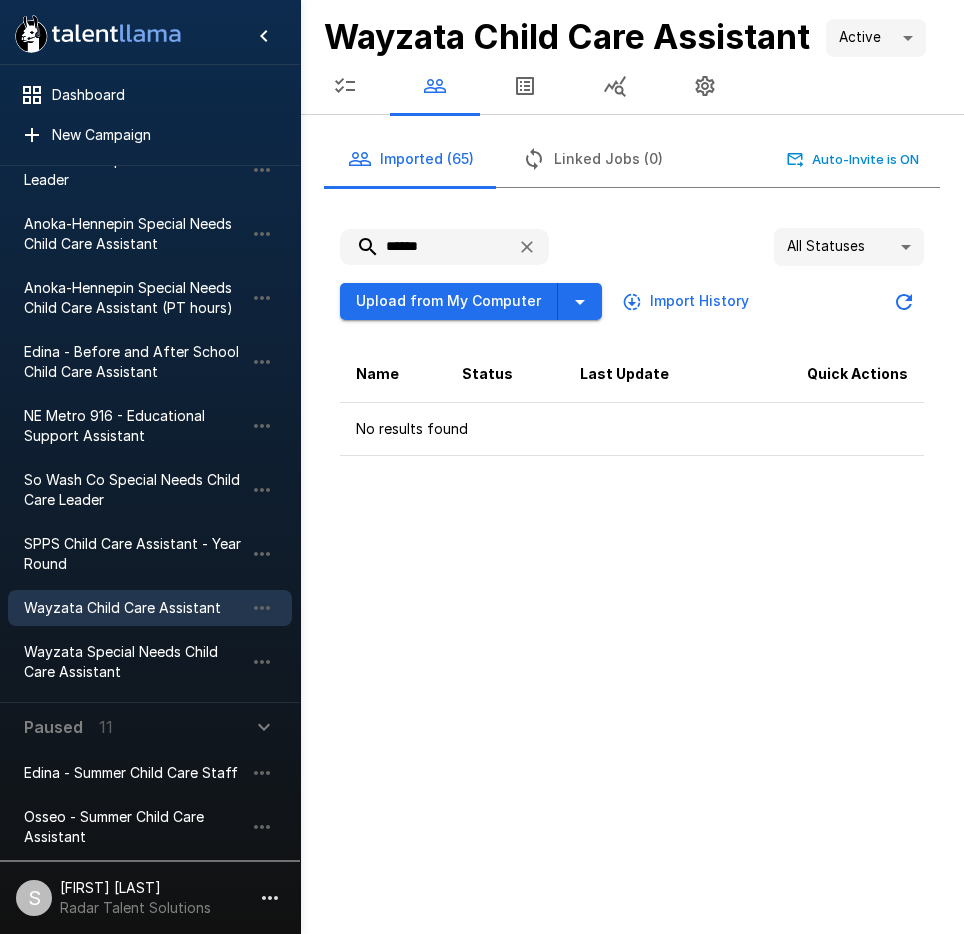 drag, startPoint x: 443, startPoint y: 242, endPoint x: 386, endPoint y: 243, distance: 57.00877 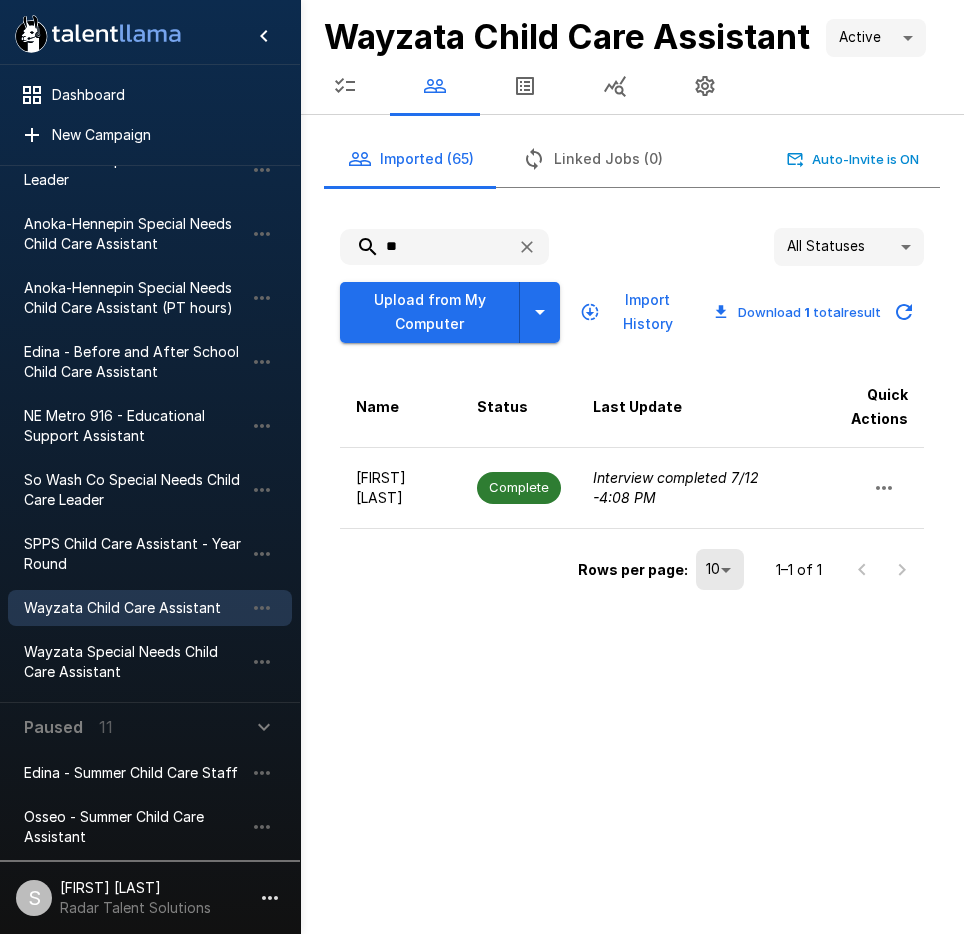 click on "**" at bounding box center (420, 247) 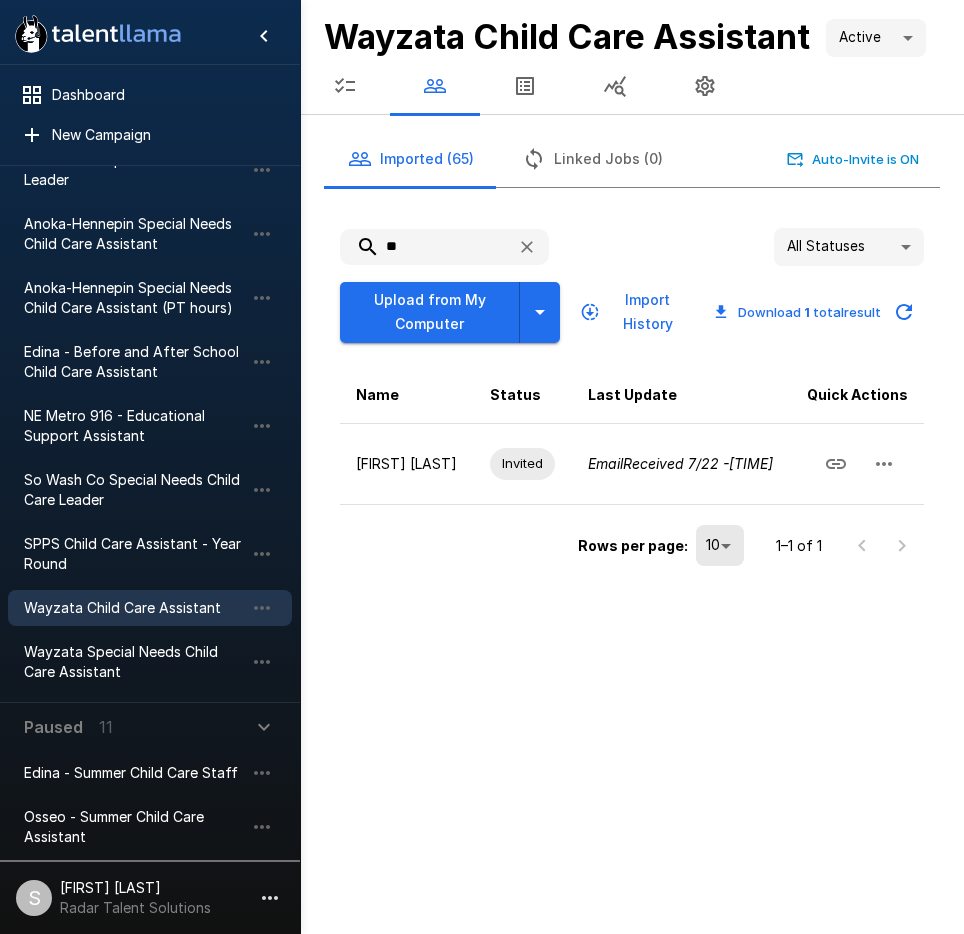 type on "*" 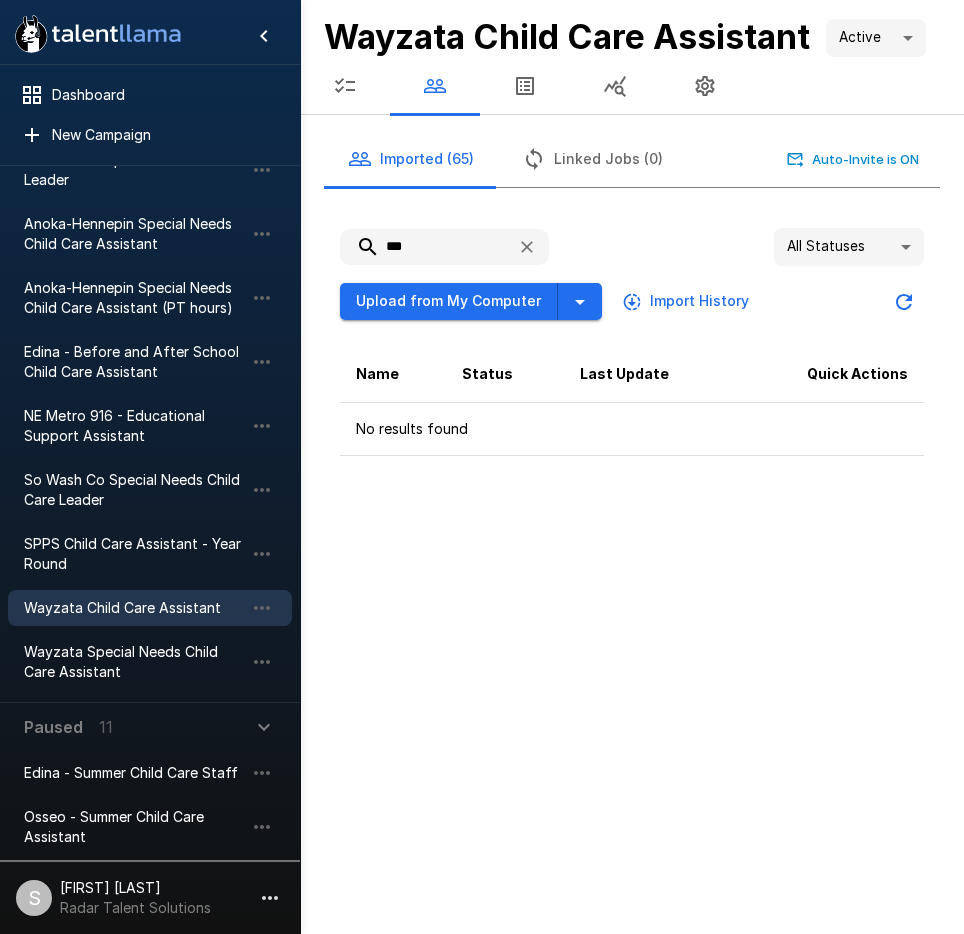click on "***" at bounding box center (420, 247) 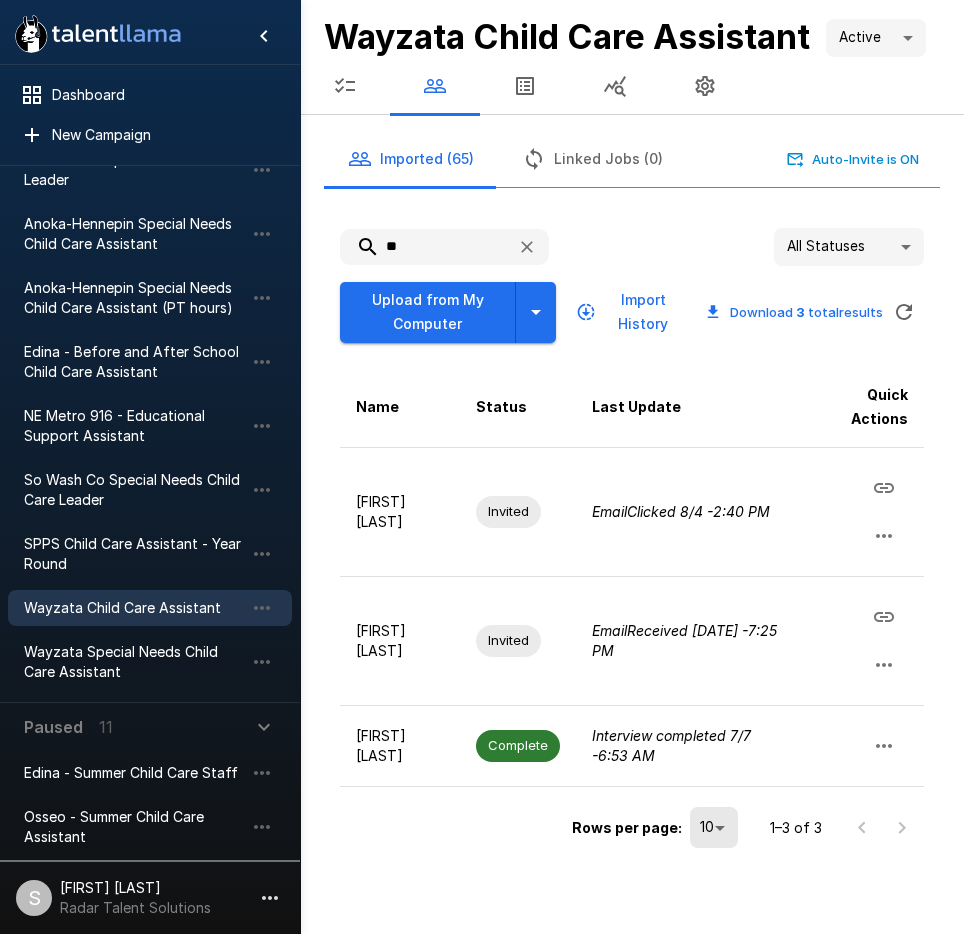 type on "*" 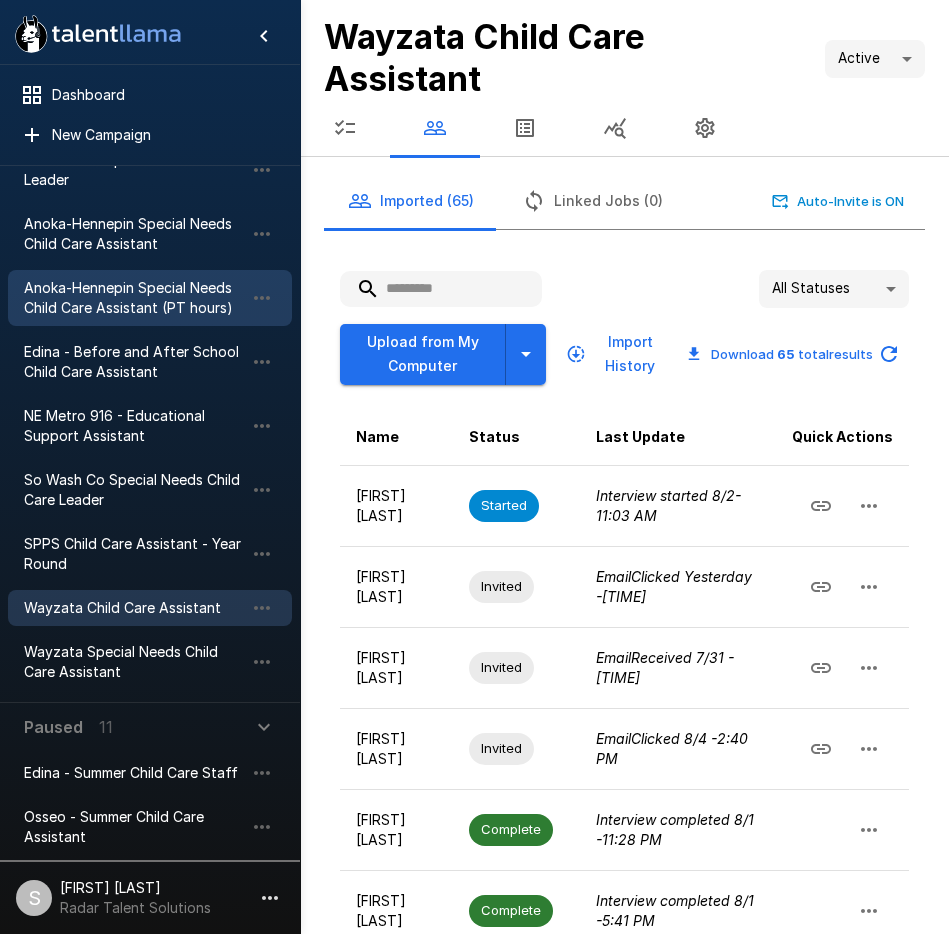 type 